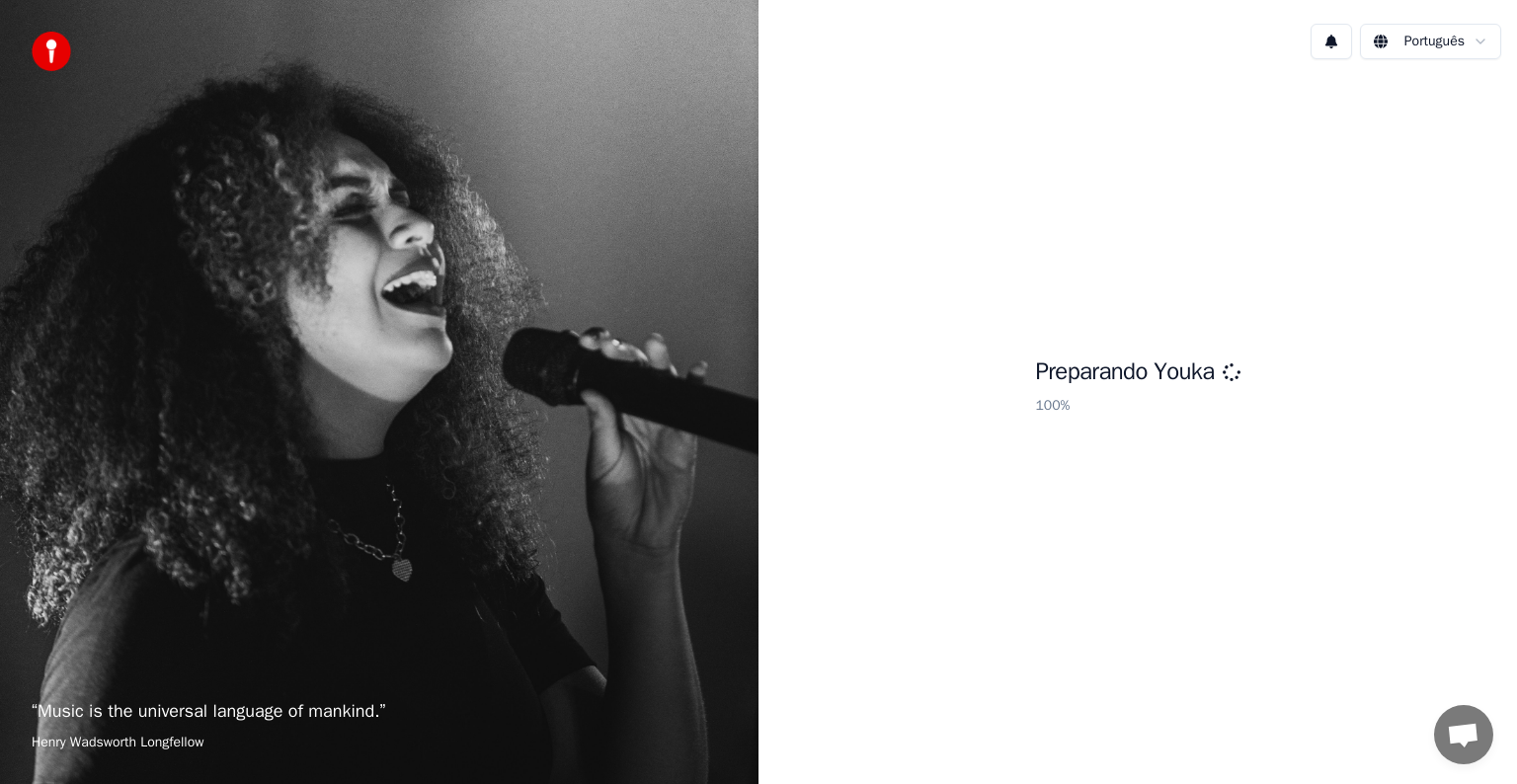 scroll, scrollTop: 0, scrollLeft: 0, axis: both 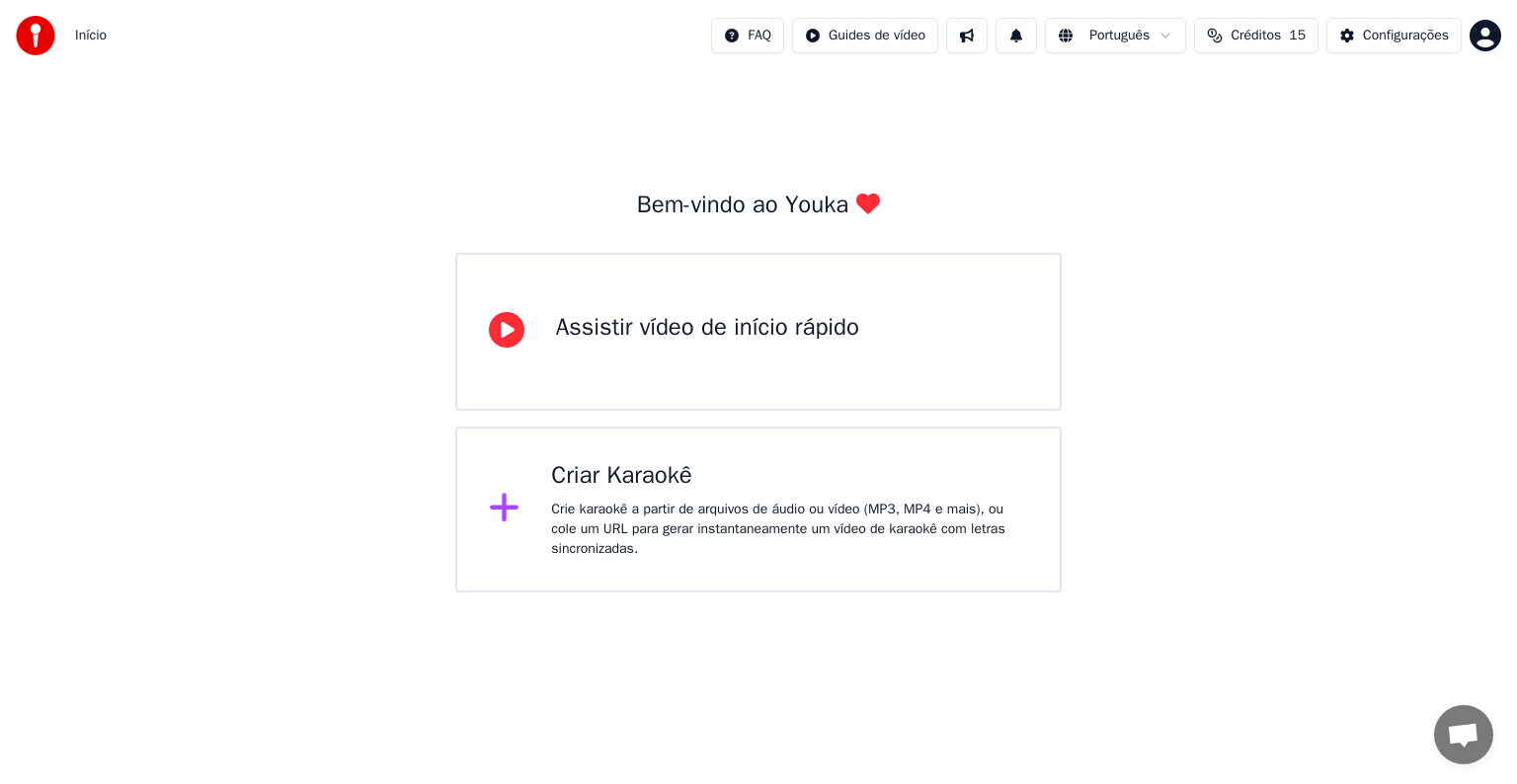 click on "Criar Karaokê" at bounding box center (789, 476) 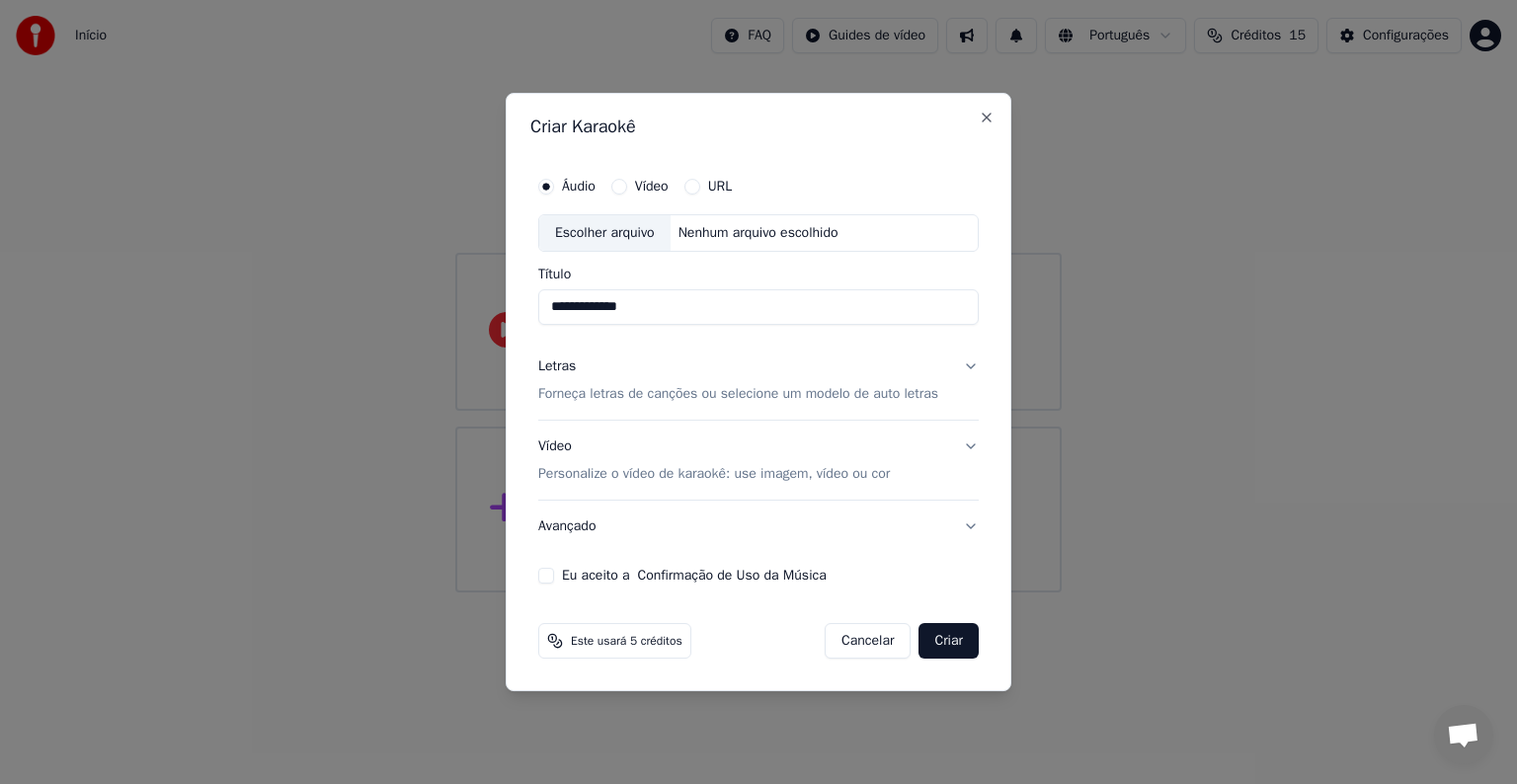 type on "**********" 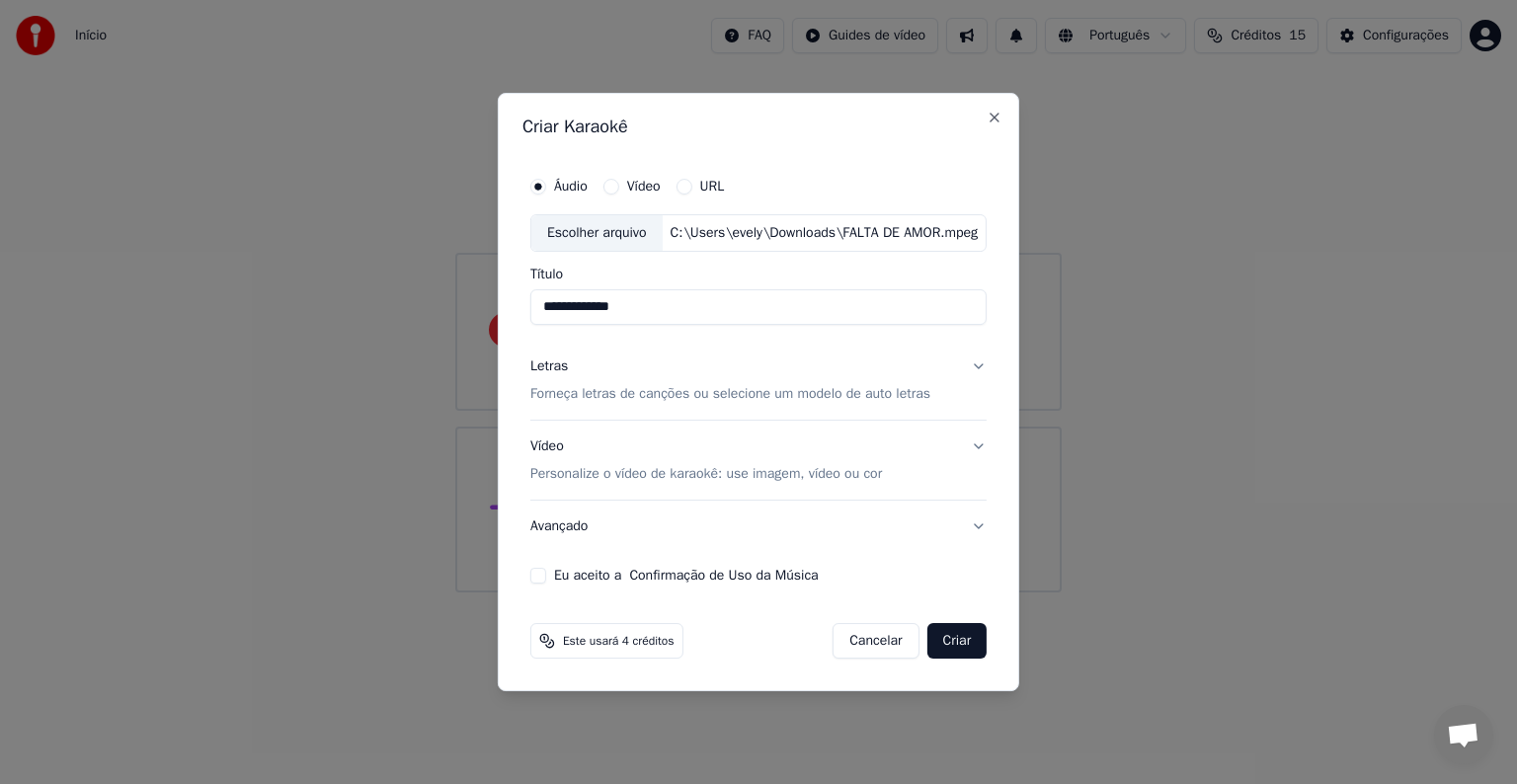 click on "Forneça letras de canções ou selecione um modelo de auto letras" at bounding box center [730, 394] 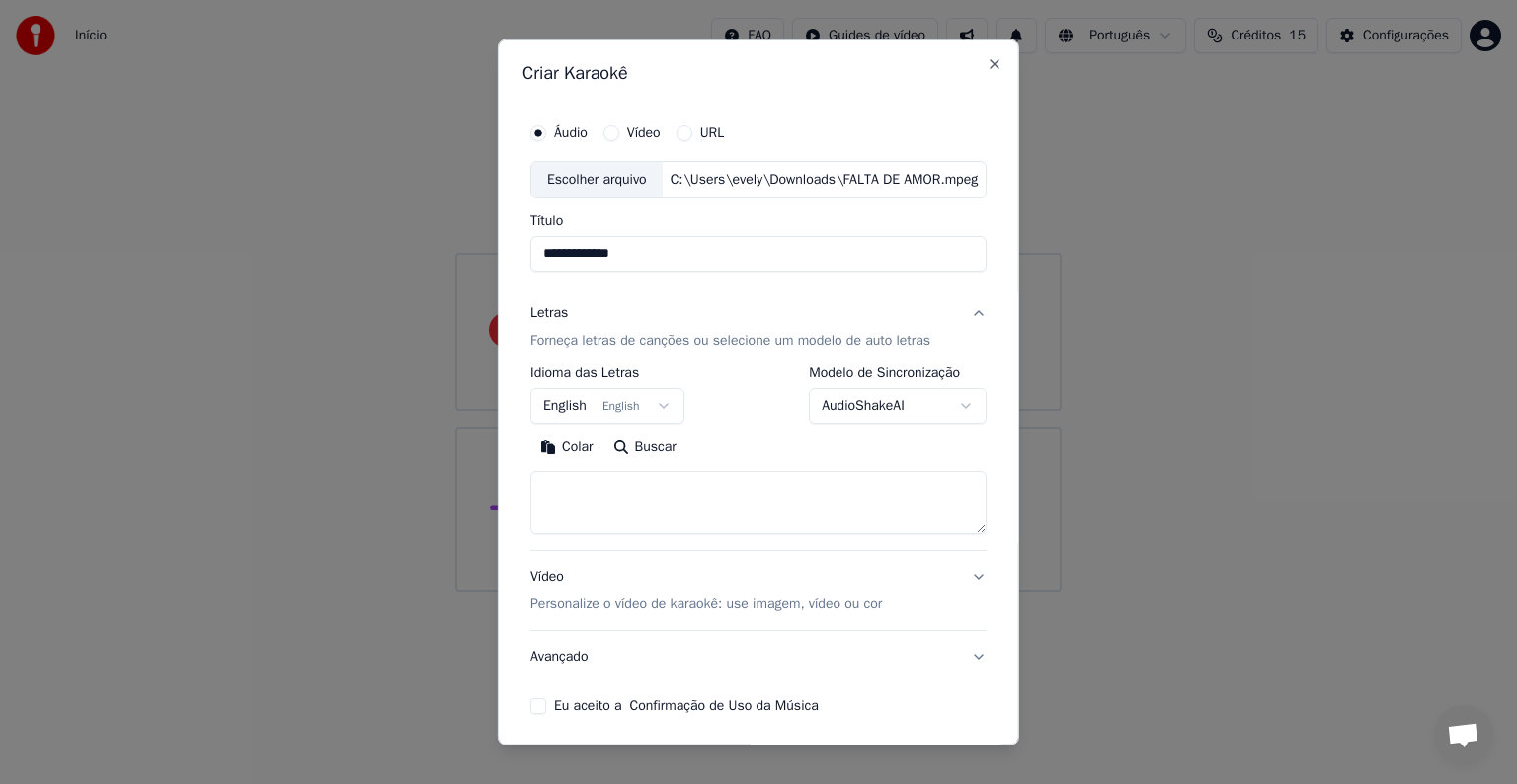 click on "**********" at bounding box center (758, 296) 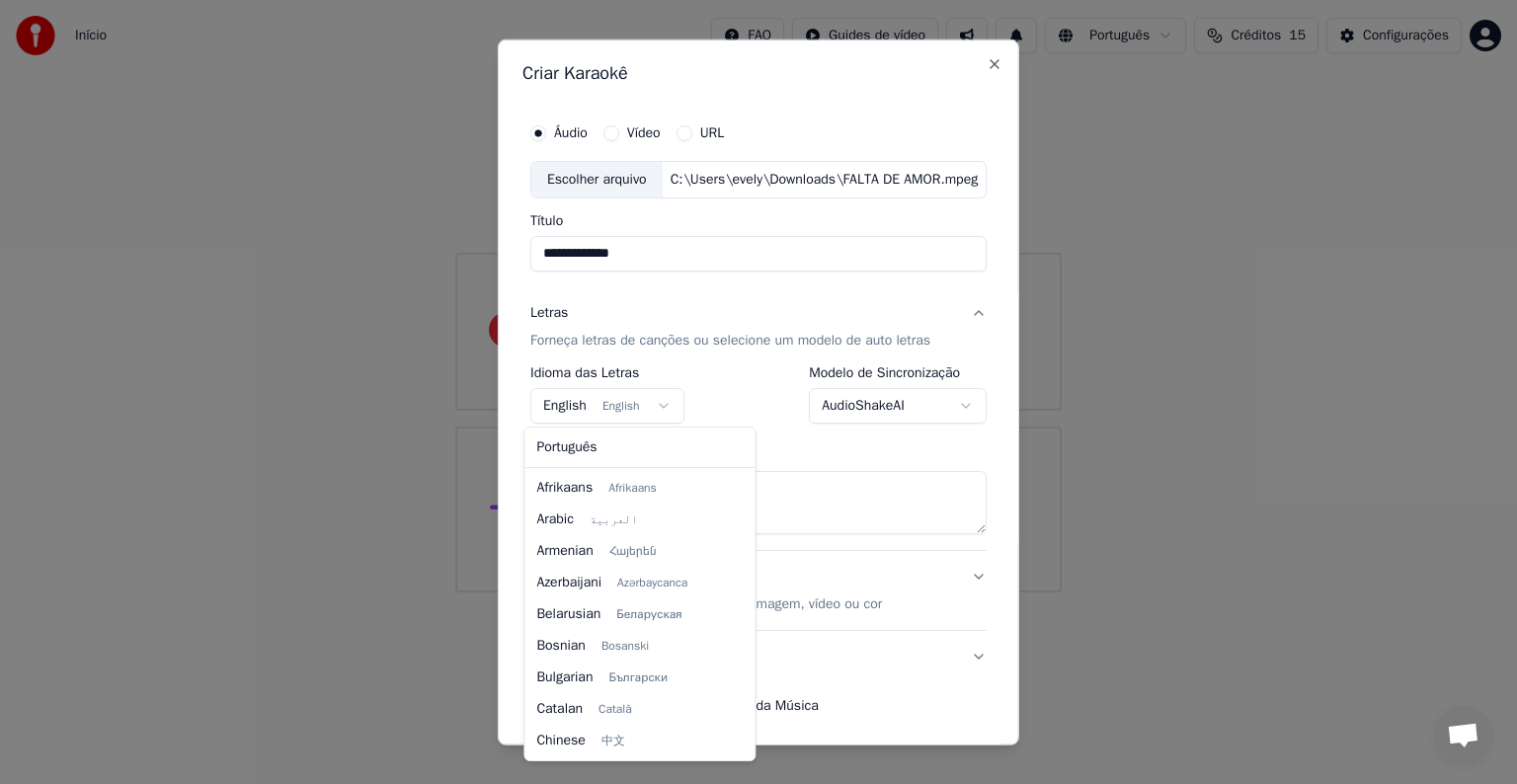 scroll, scrollTop: 158, scrollLeft: 0, axis: vertical 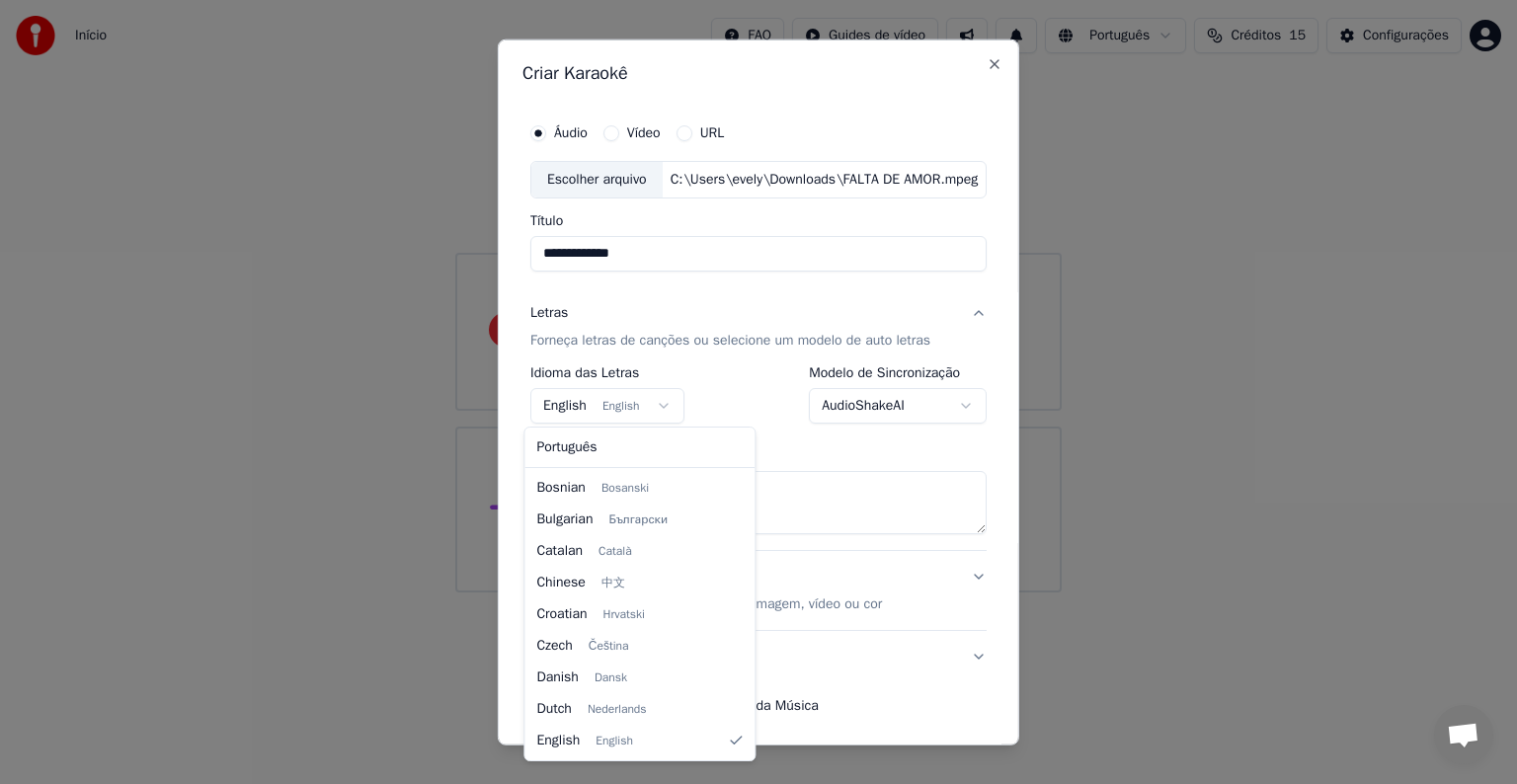 select on "**" 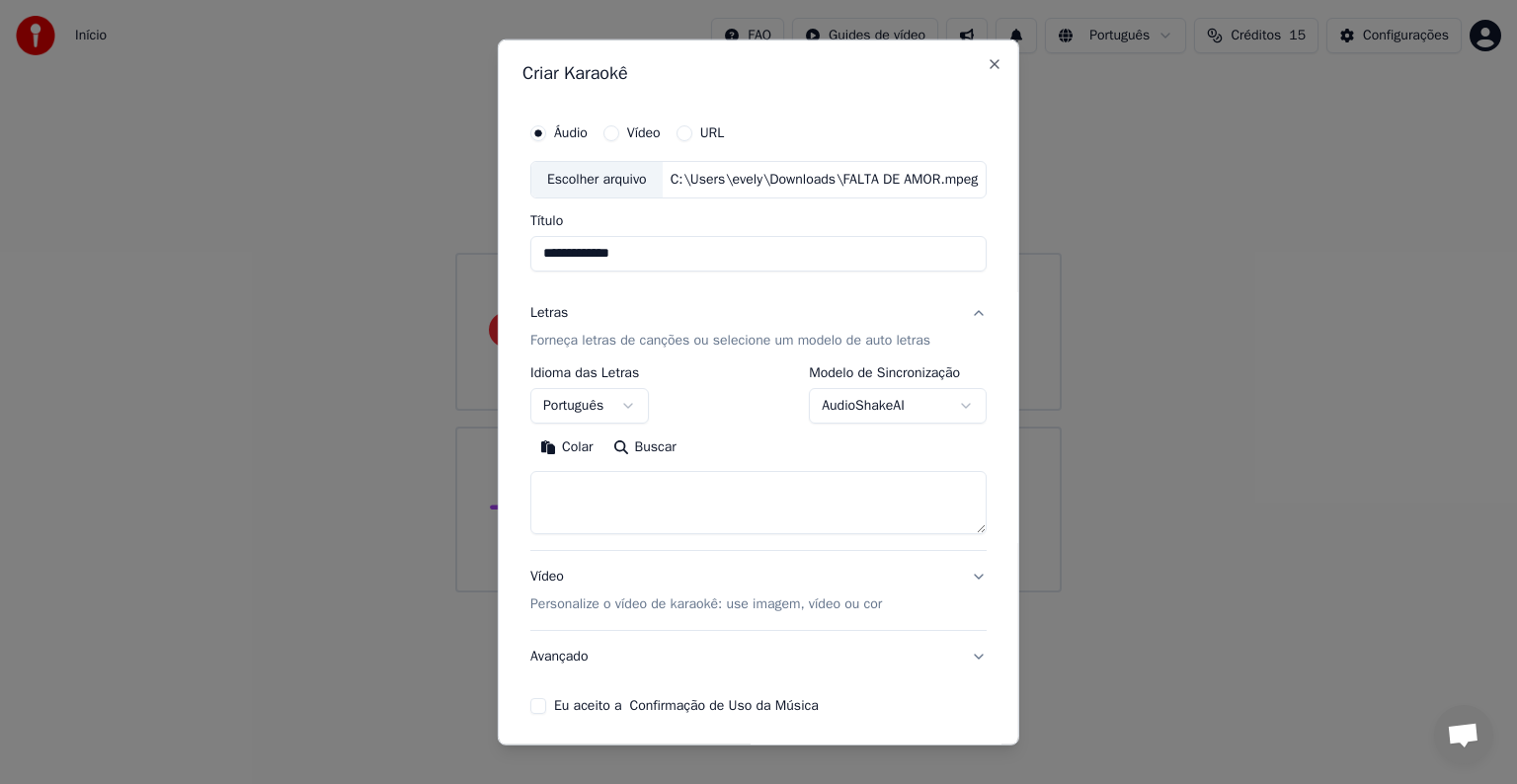 click on "Colar" at bounding box center (567, 447) 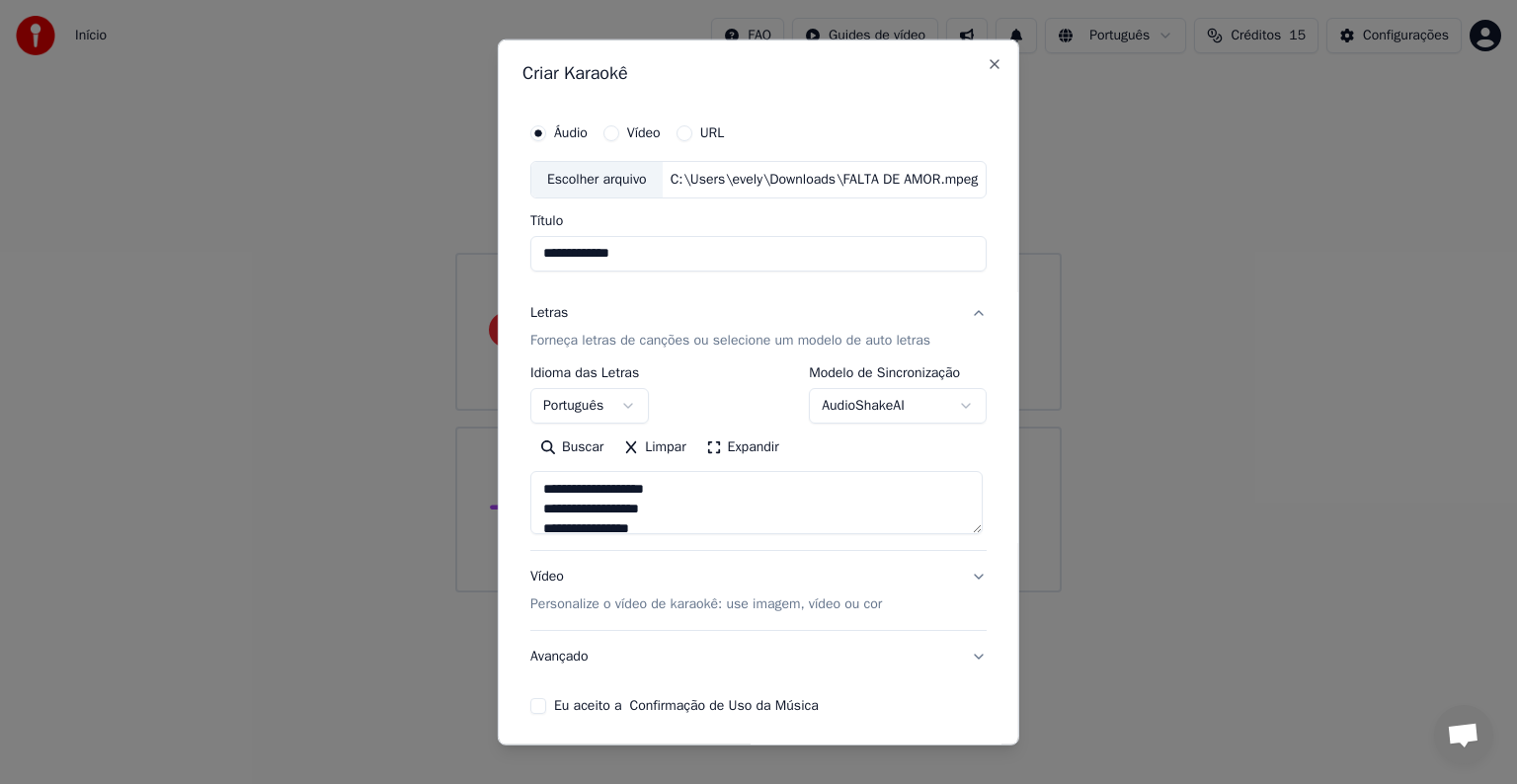 scroll, scrollTop: 75, scrollLeft: 0, axis: vertical 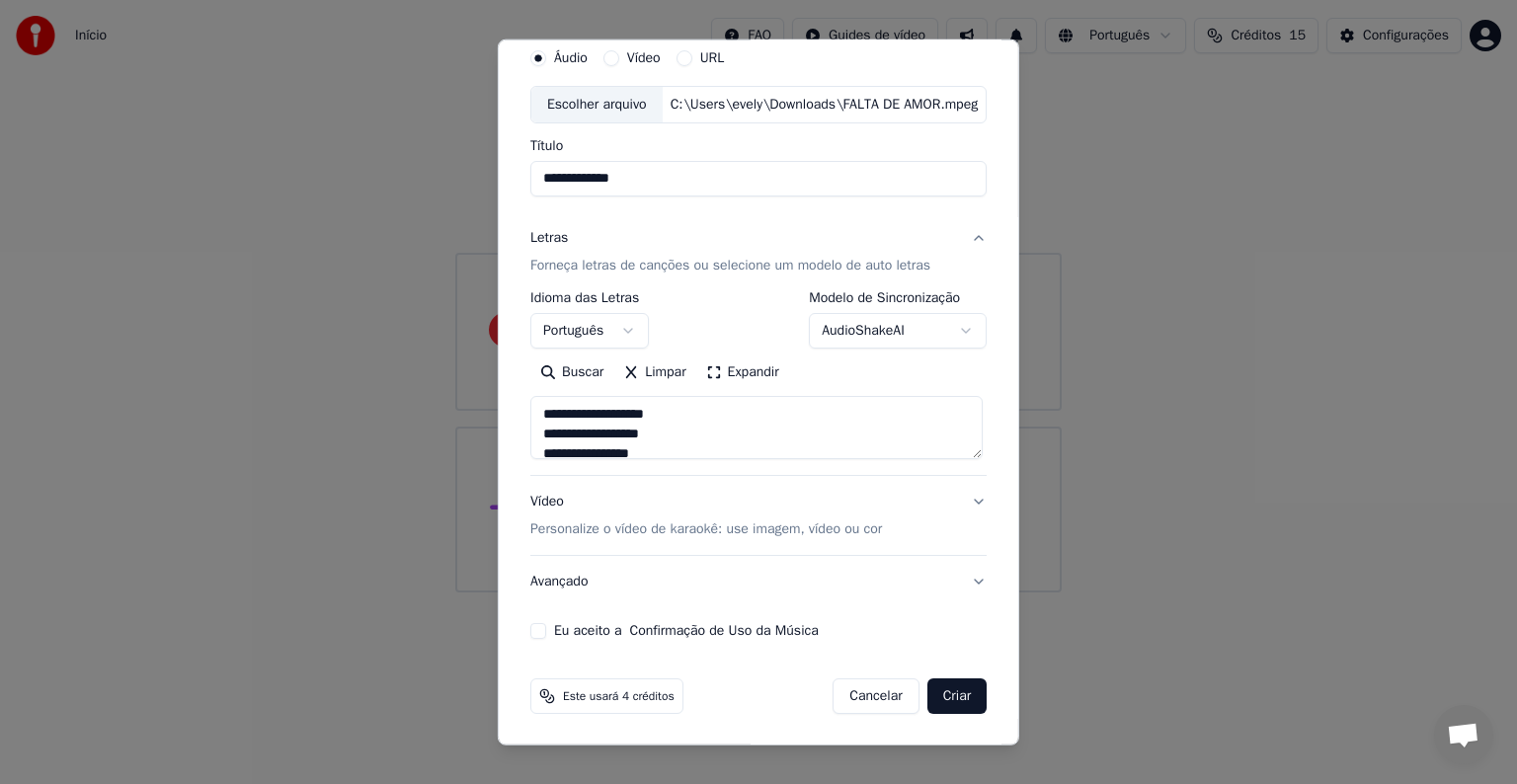 click on "Personalize o vídeo de karaokê: use imagem, vídeo ou cor" at bounding box center [706, 529] 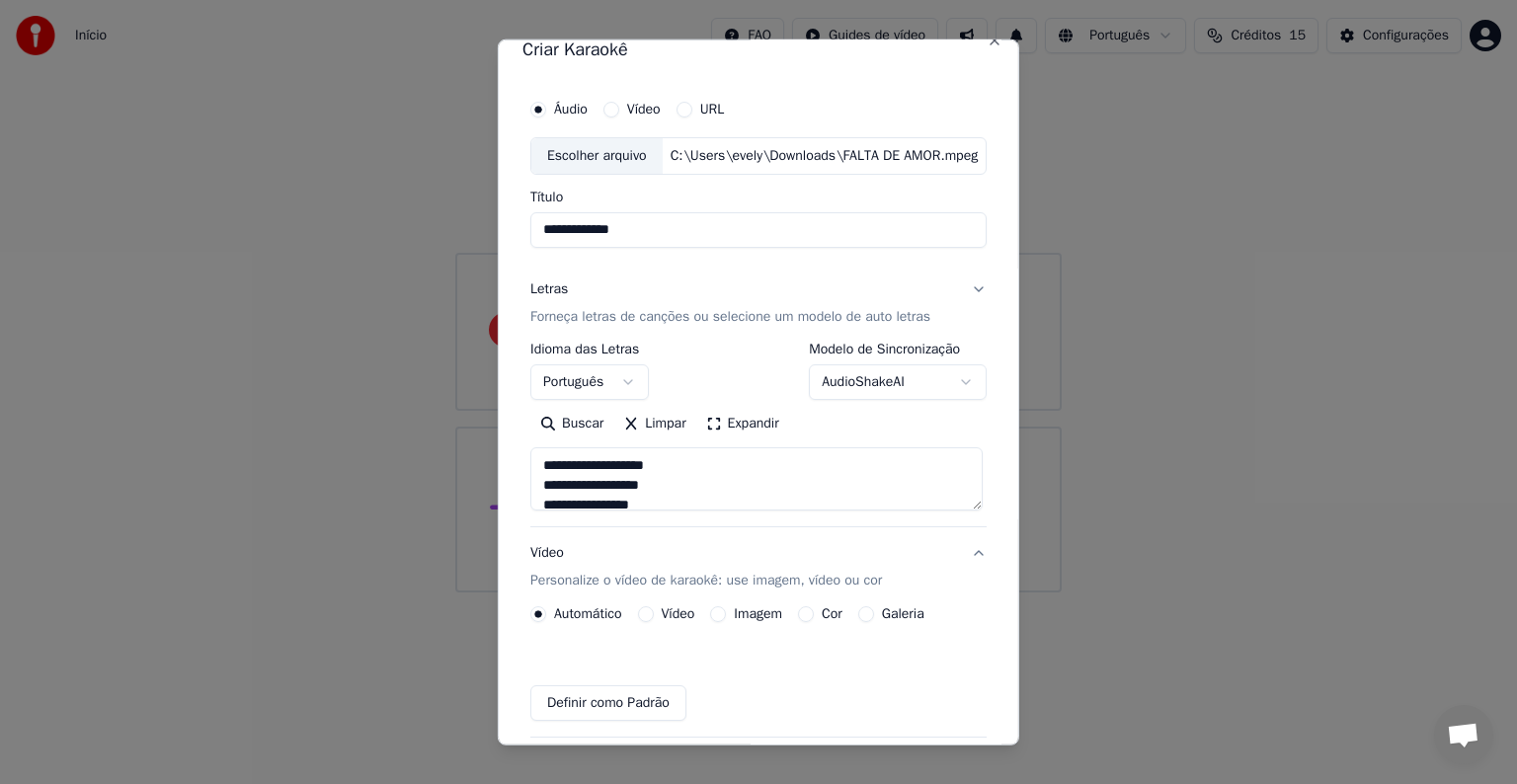 scroll, scrollTop: 22, scrollLeft: 0, axis: vertical 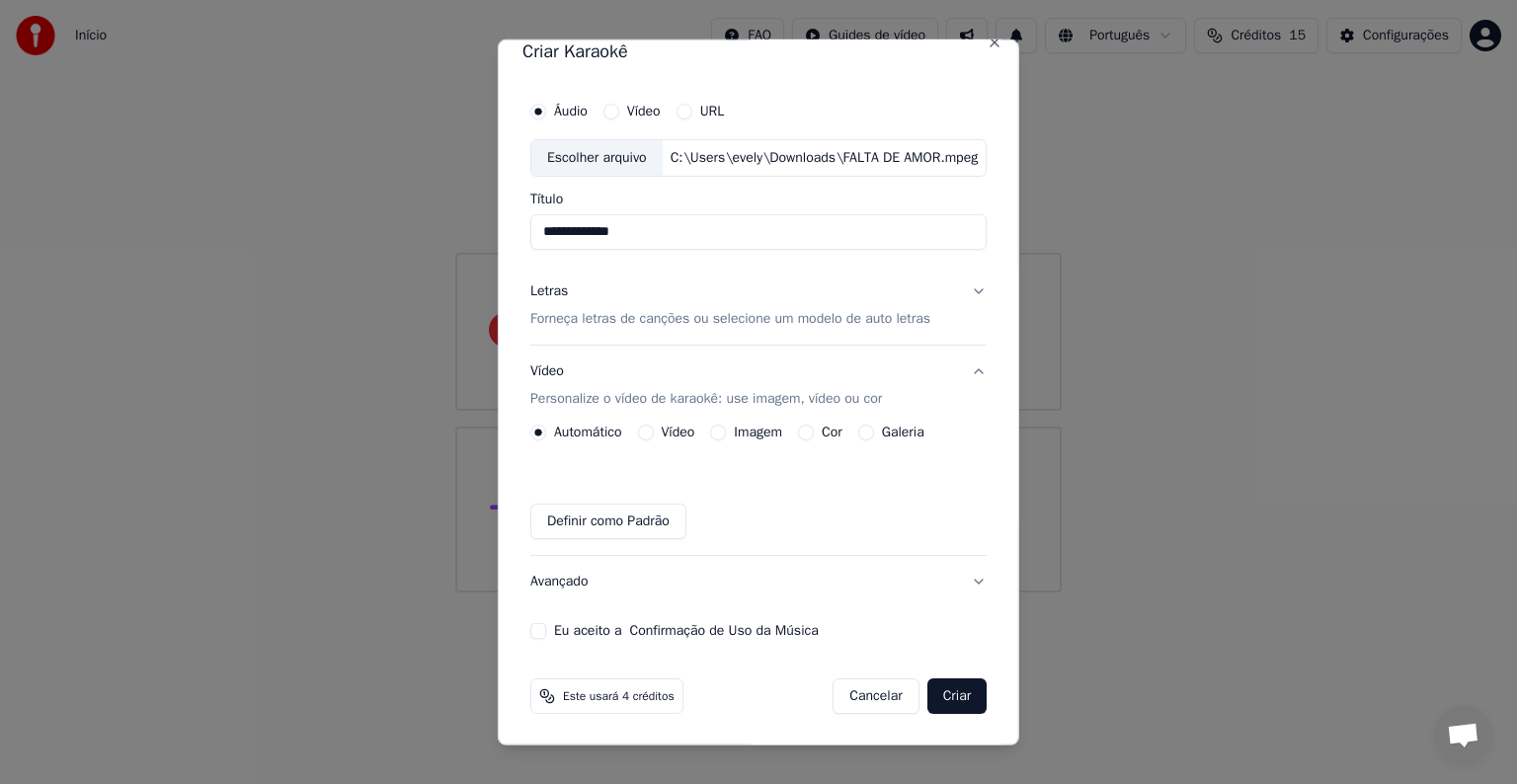 click on "Imagem" at bounding box center [746, 432] 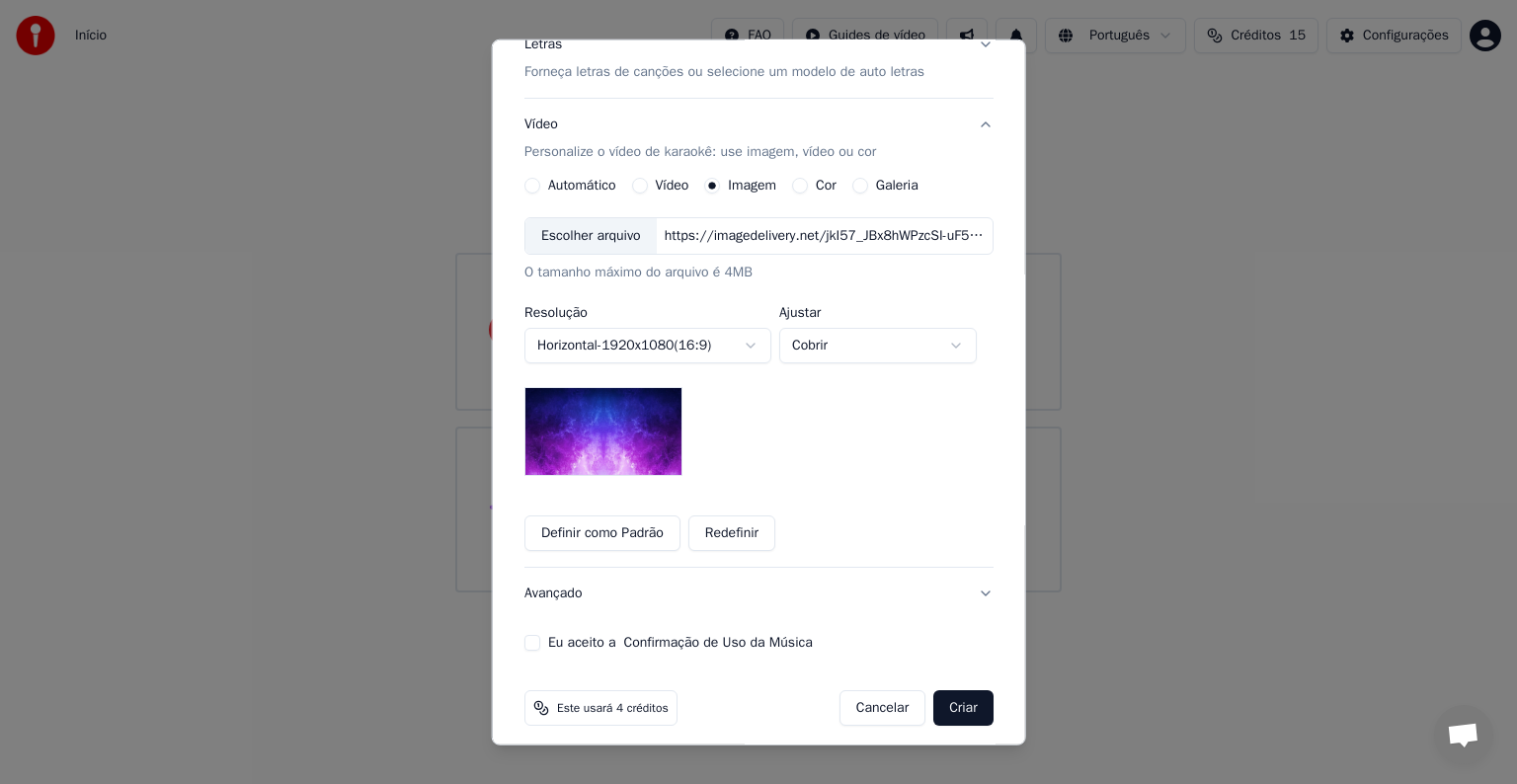 scroll, scrollTop: 280, scrollLeft: 0, axis: vertical 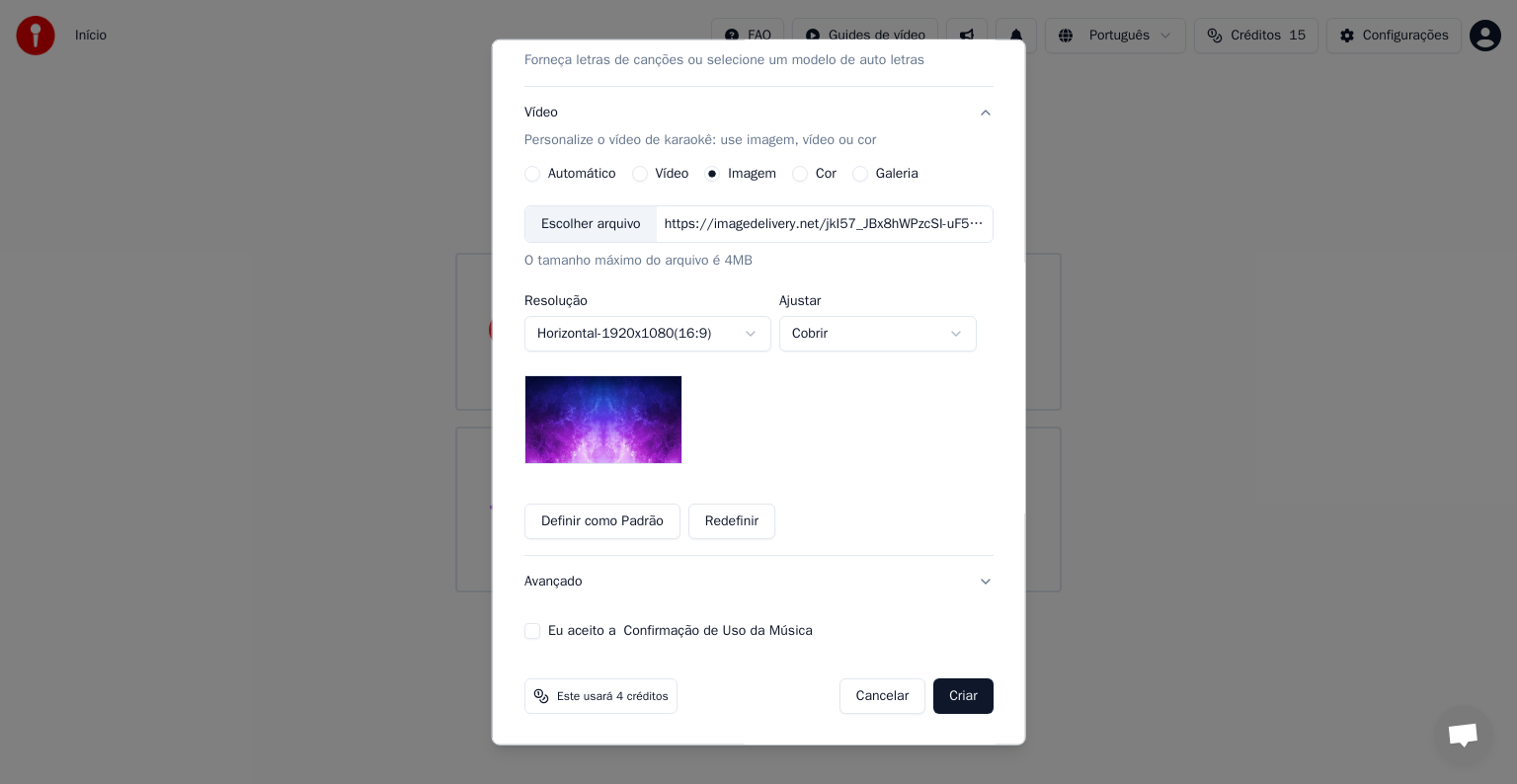 click on "Redefinir" at bounding box center (732, 521) 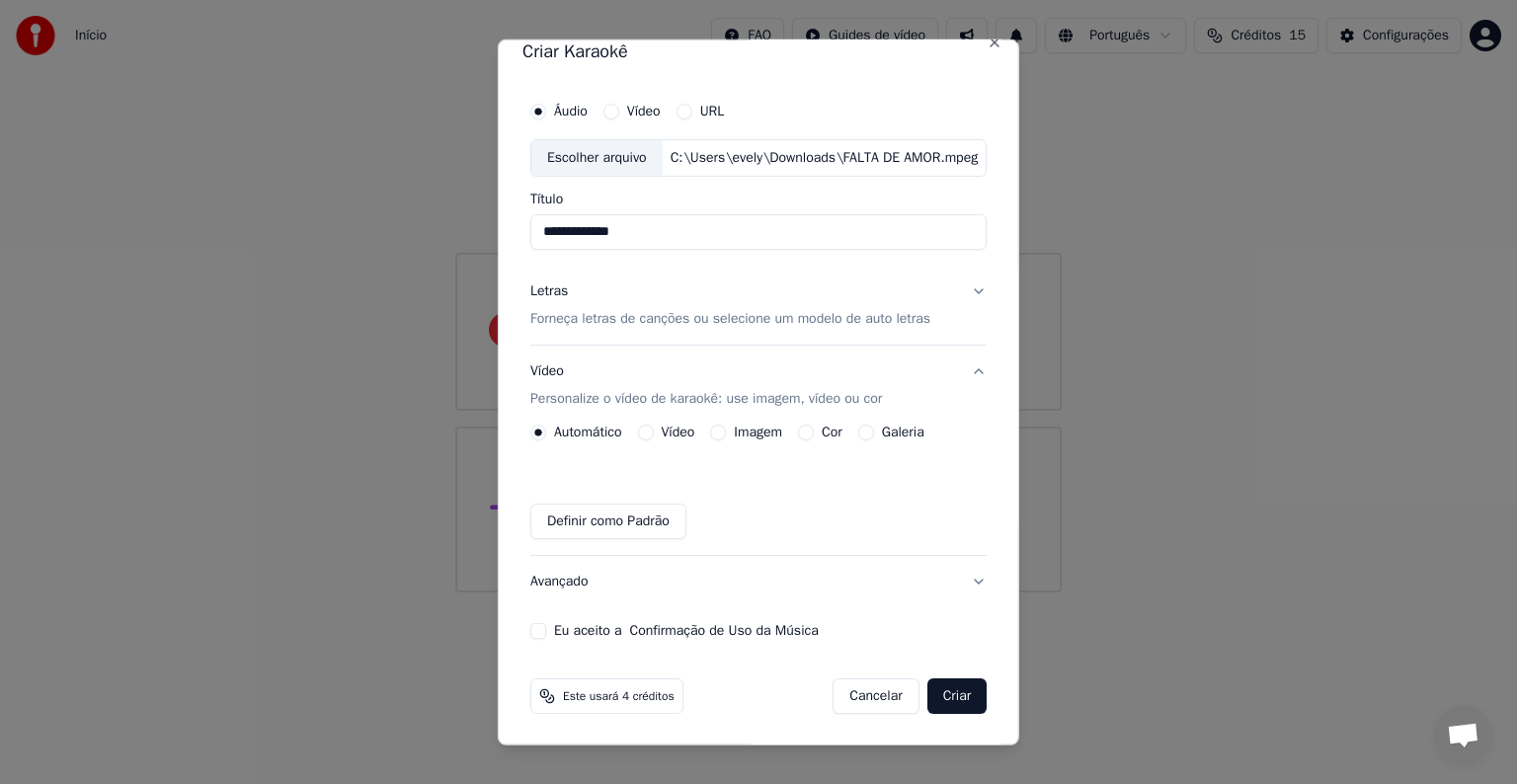 click on "Imagem" at bounding box center (718, 432) 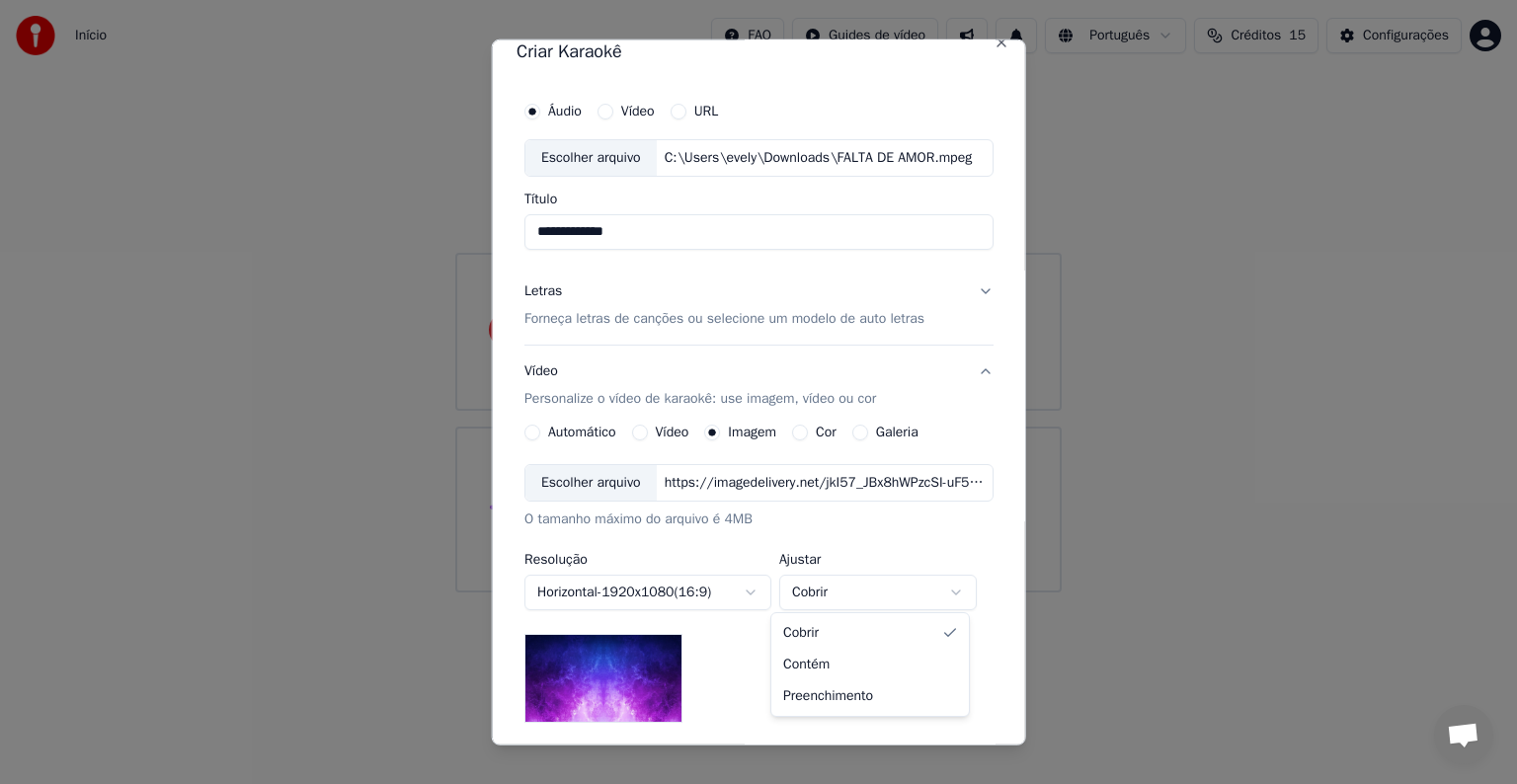 click on "**********" at bounding box center (758, 296) 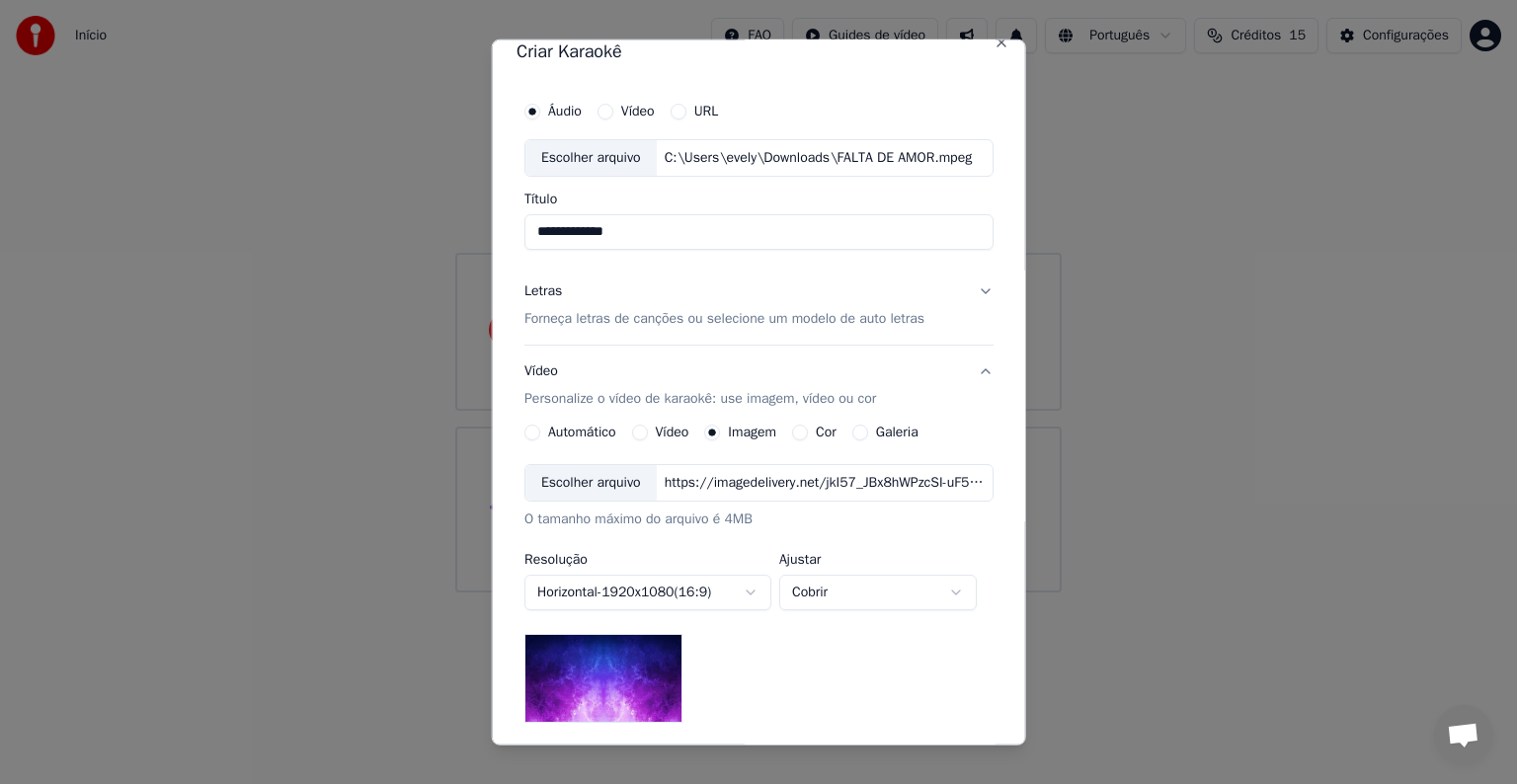 click on "**********" at bounding box center (758, 296) 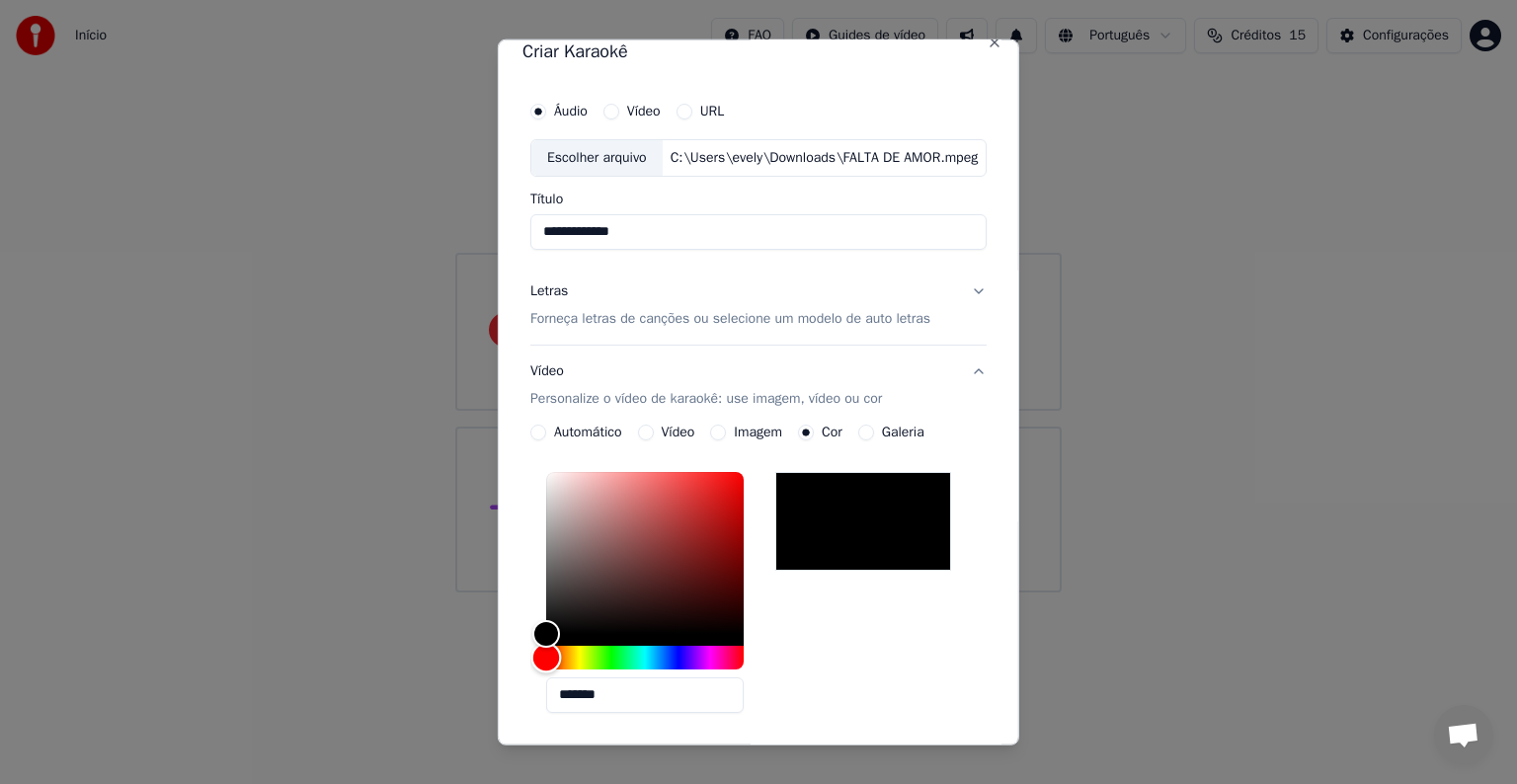 drag, startPoint x: 530, startPoint y: 663, endPoint x: 525, endPoint y: 650, distance: 13.928388 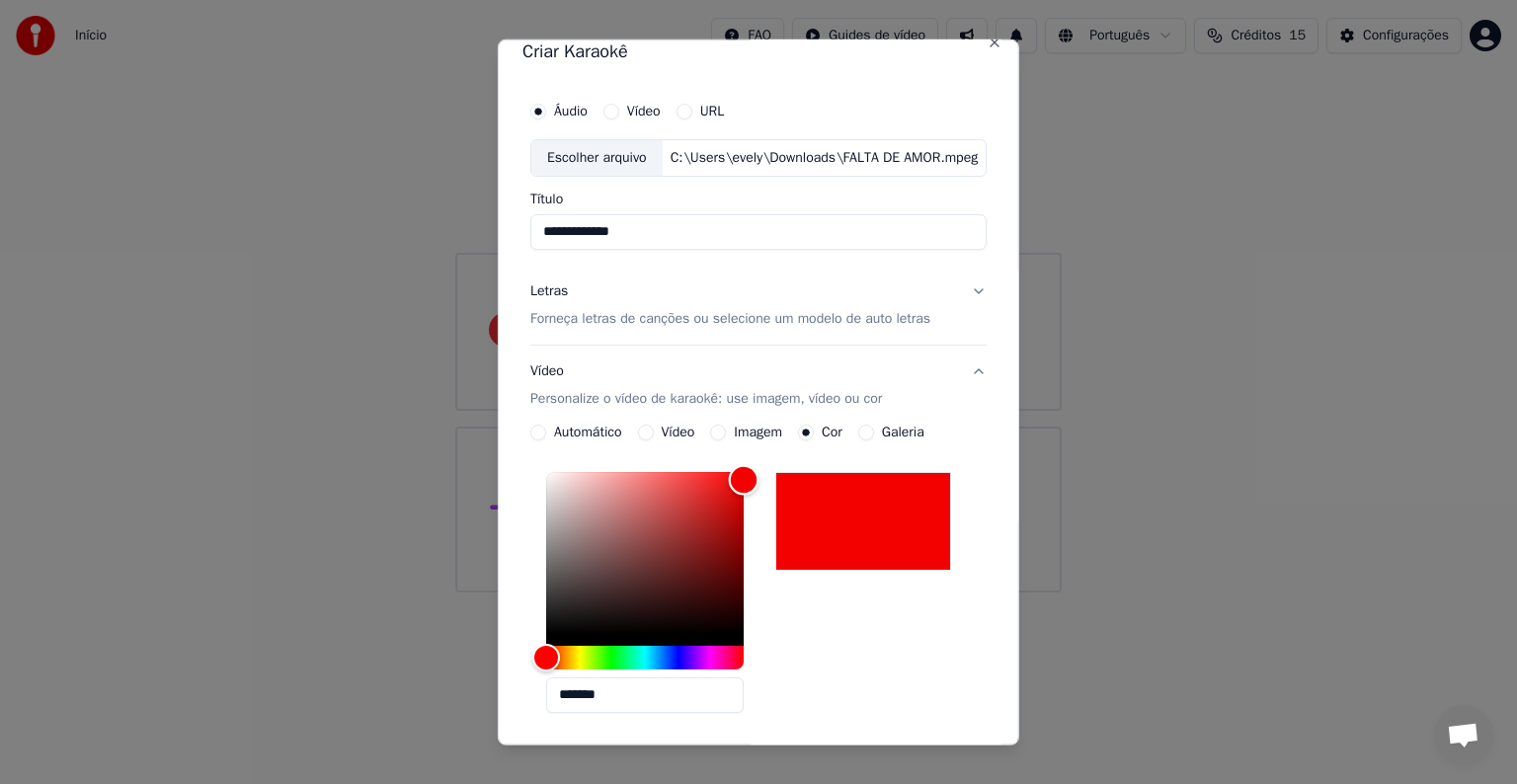 drag, startPoint x: 595, startPoint y: 589, endPoint x: 737, endPoint y: 478, distance: 180.23596 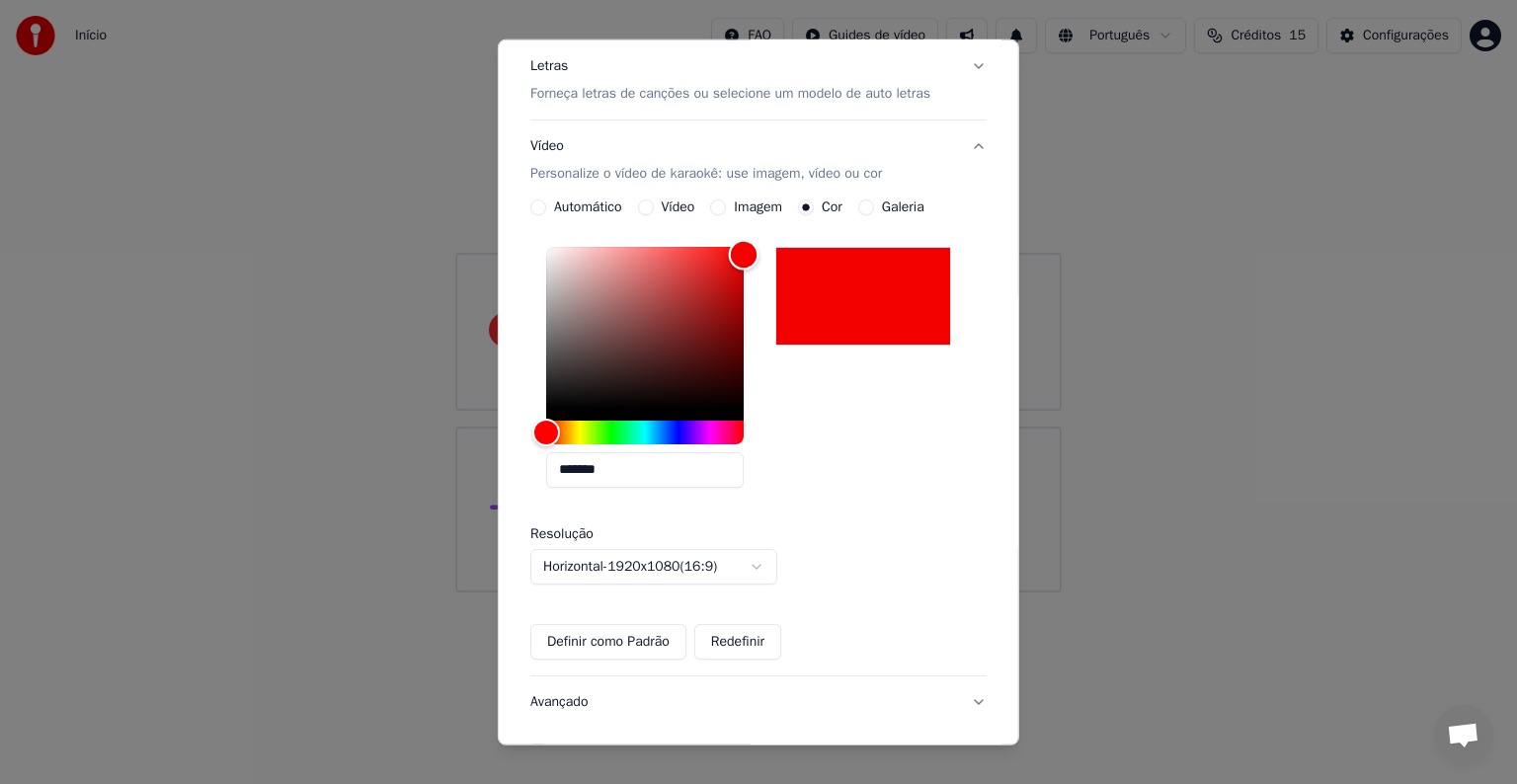 scroll, scrollTop: 0, scrollLeft: 0, axis: both 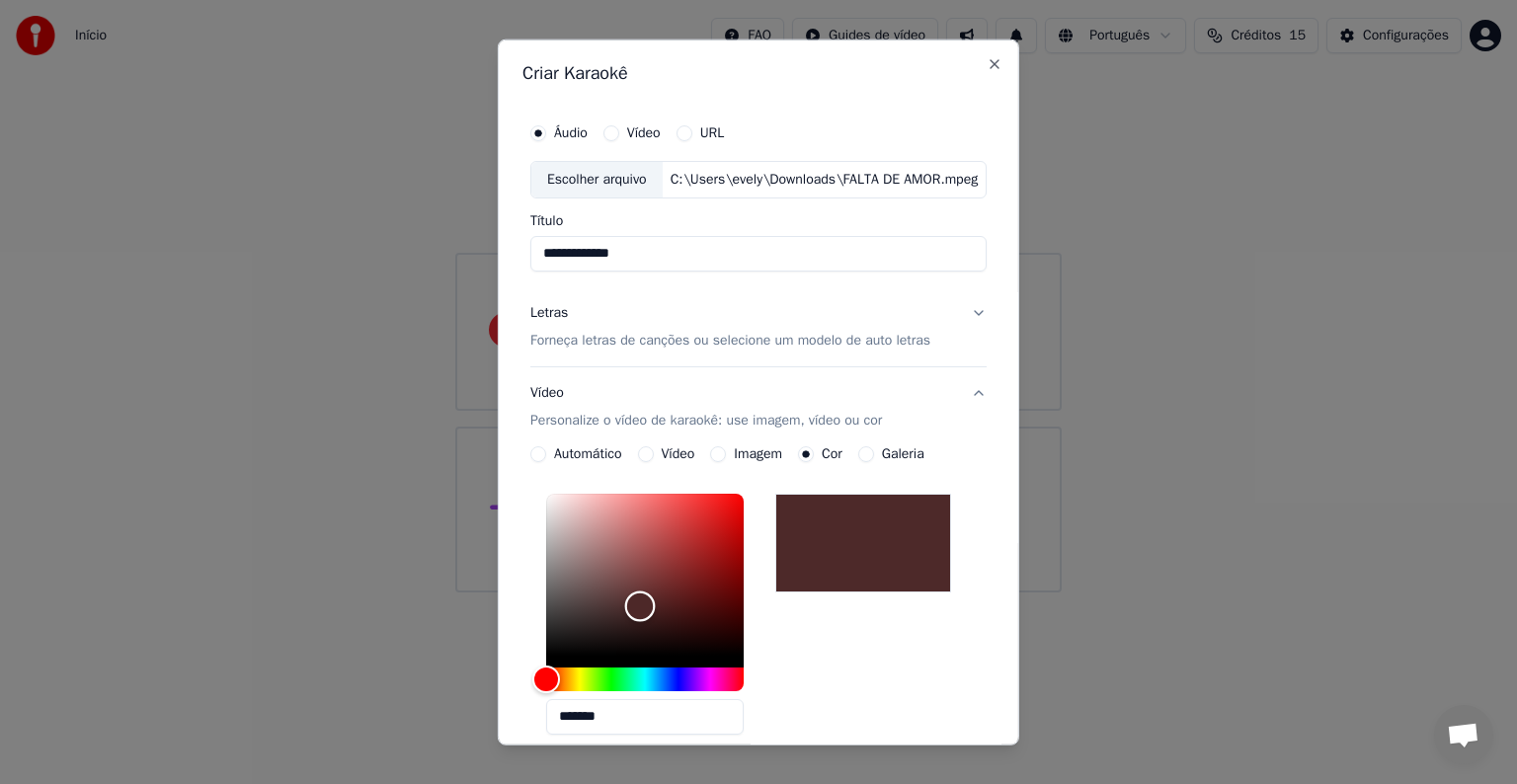drag, startPoint x: 727, startPoint y: 513, endPoint x: 629, endPoint y: 609, distance: 137.18601 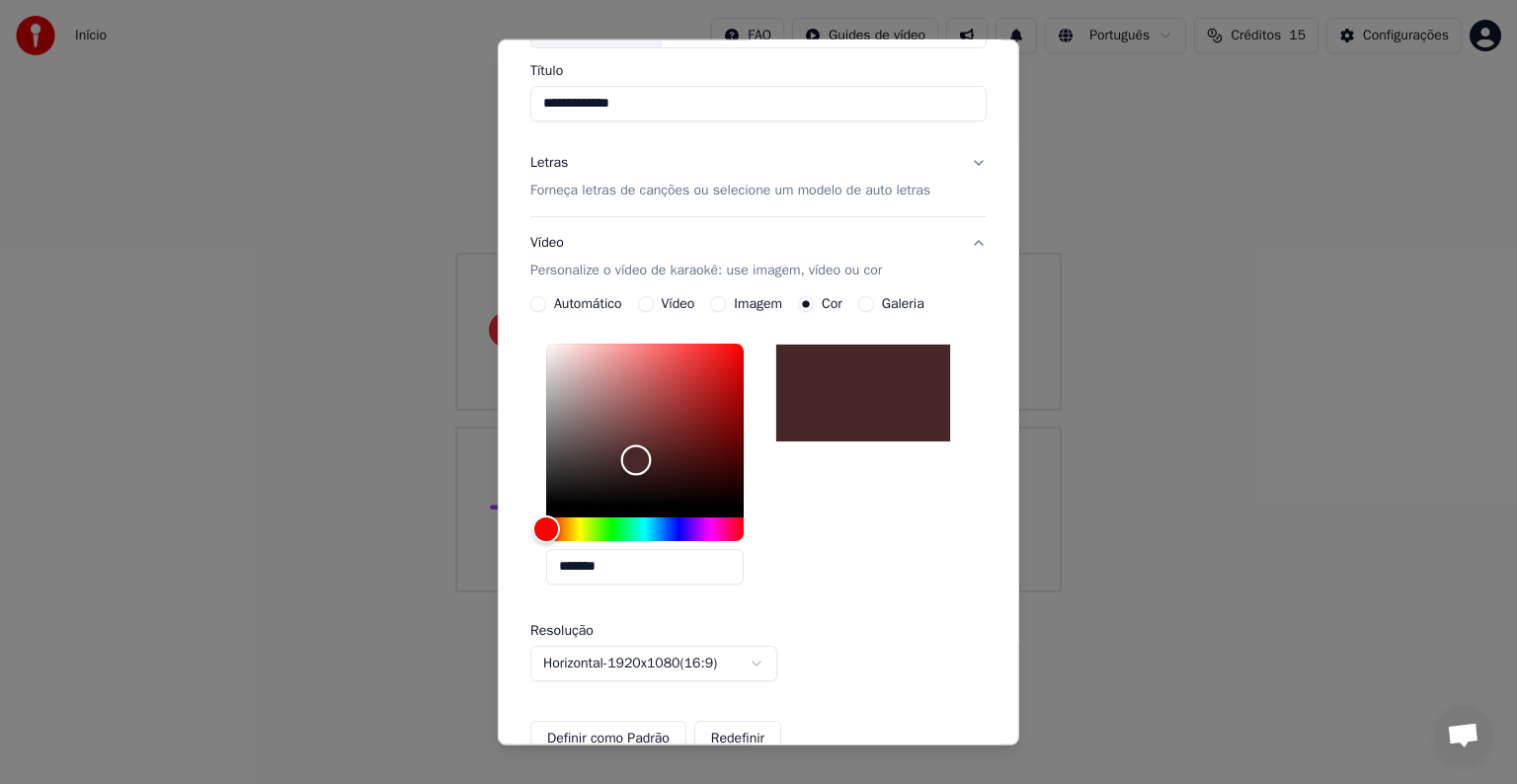 scroll, scrollTop: 367, scrollLeft: 0, axis: vertical 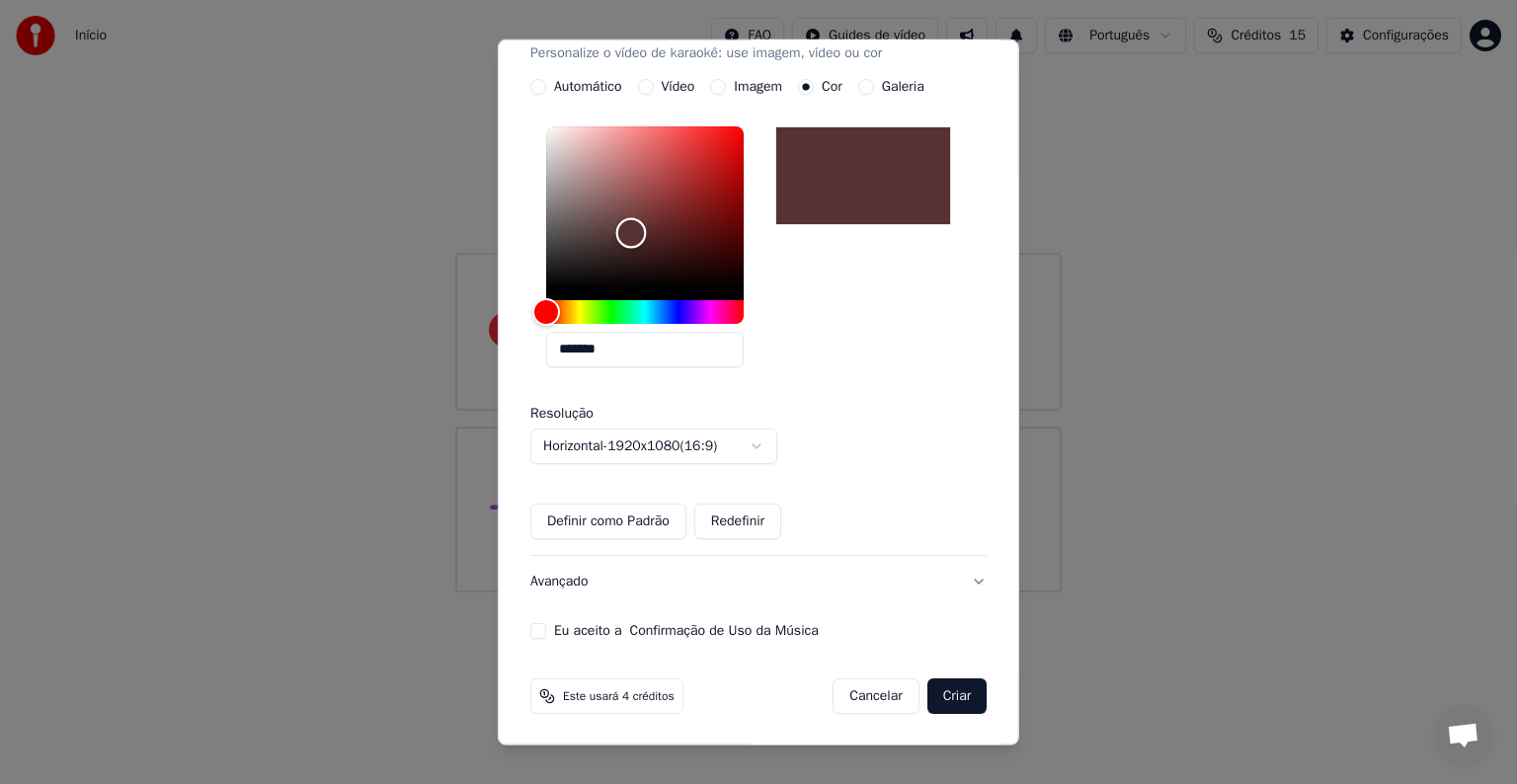 type on "*******" 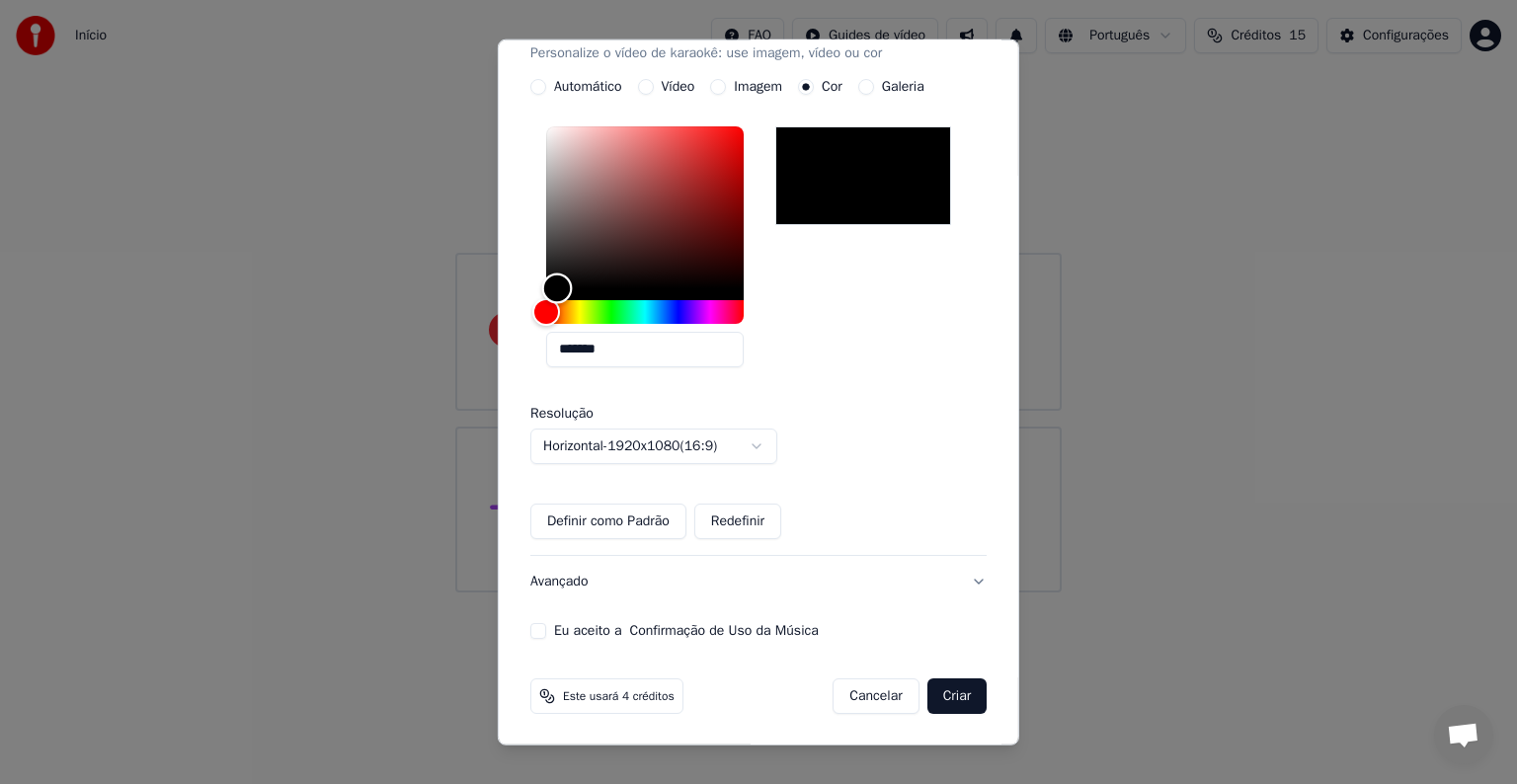 drag, startPoint x: 624, startPoint y: 232, endPoint x: 589, endPoint y: 292, distance: 69.46222 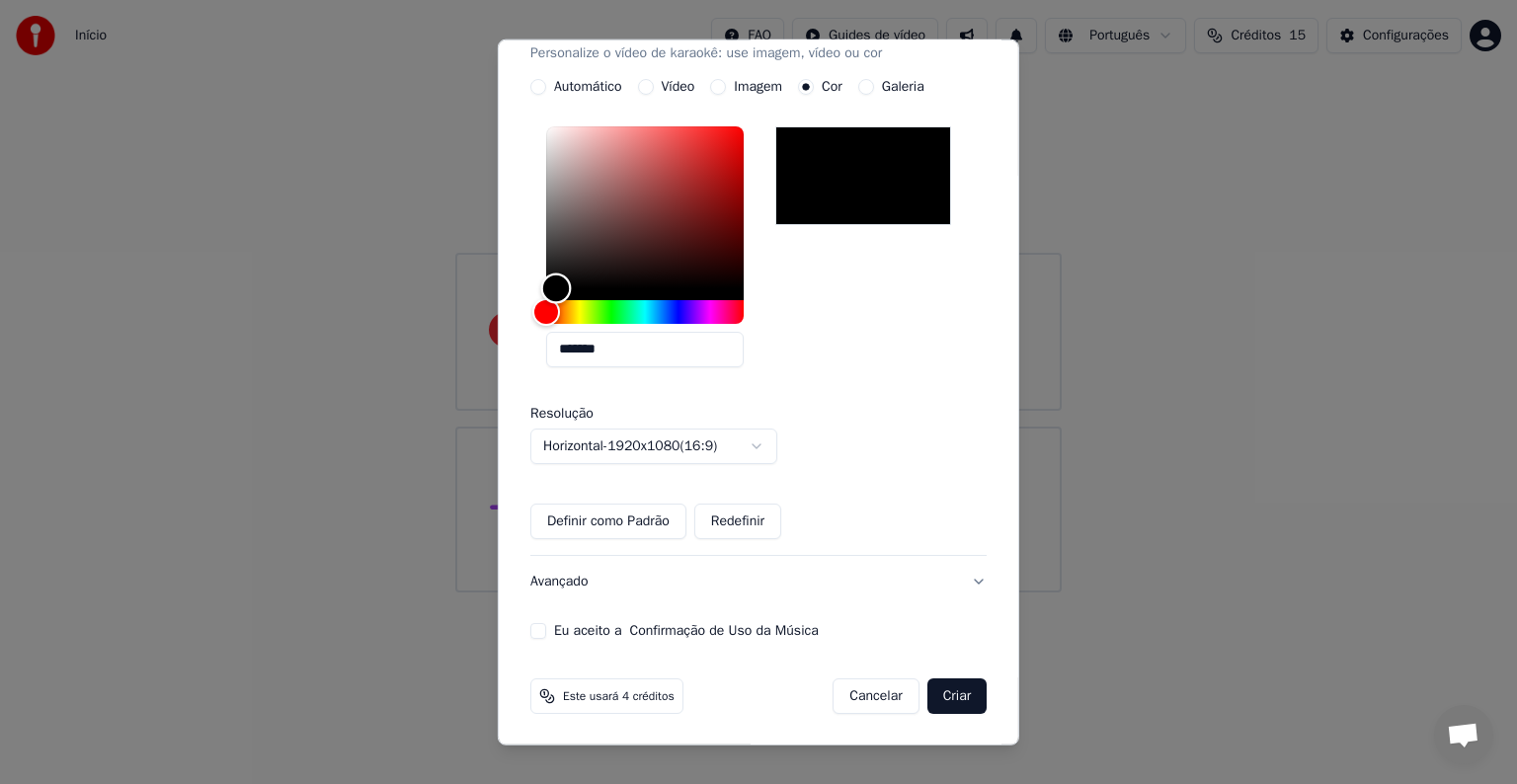 scroll, scrollTop: 0, scrollLeft: 0, axis: both 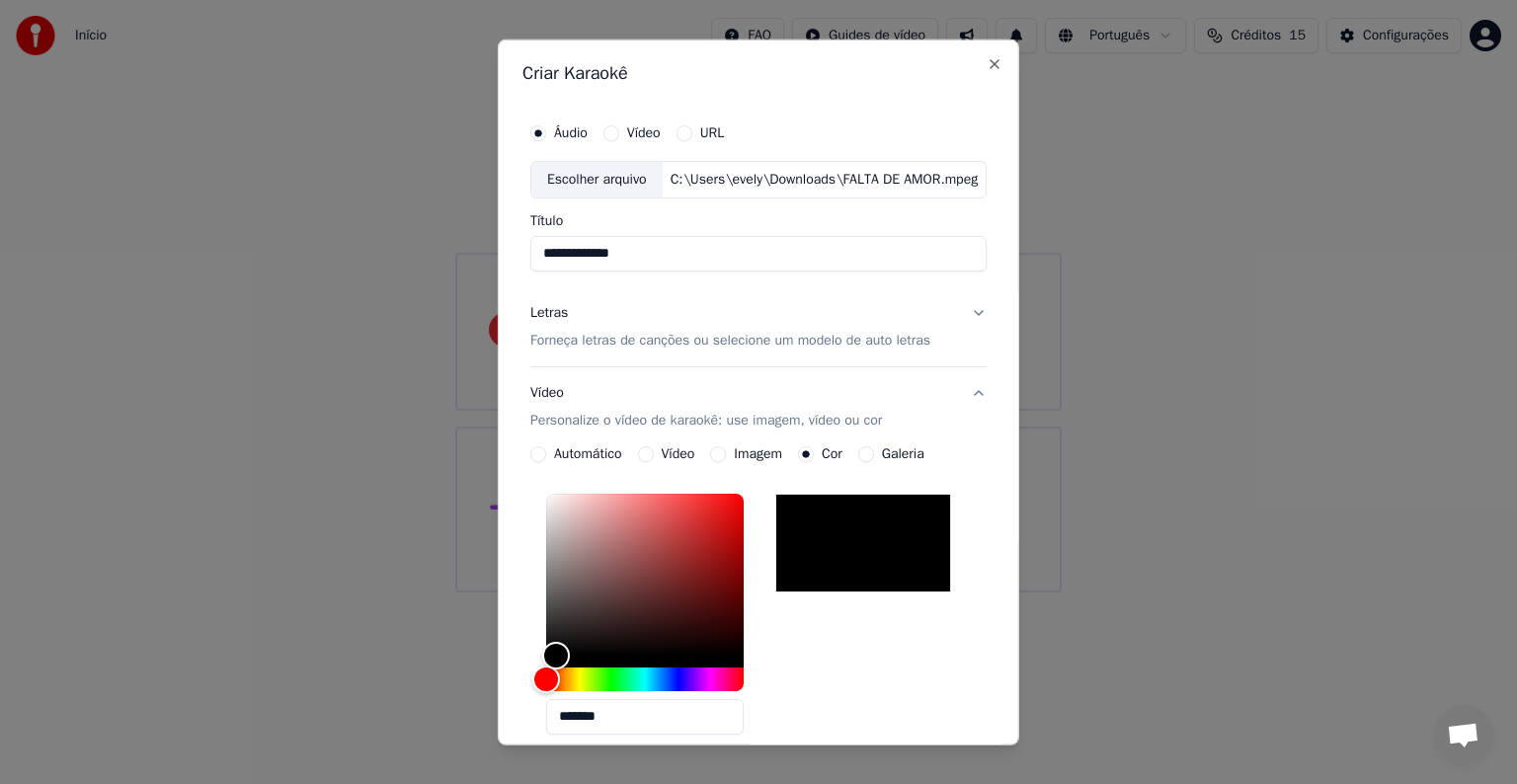 click on "Automático" at bounding box center [538, 454] 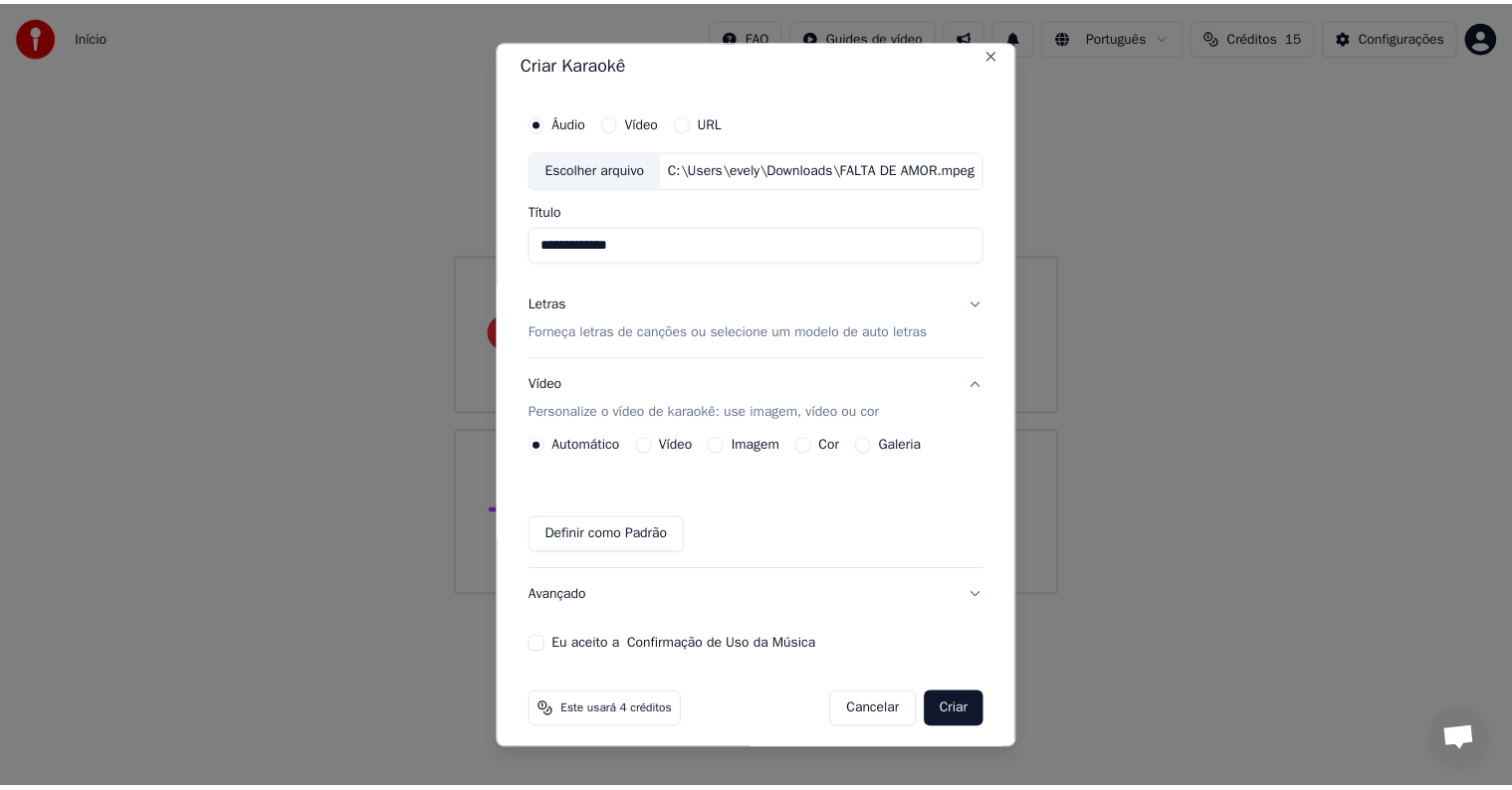 scroll, scrollTop: 22, scrollLeft: 0, axis: vertical 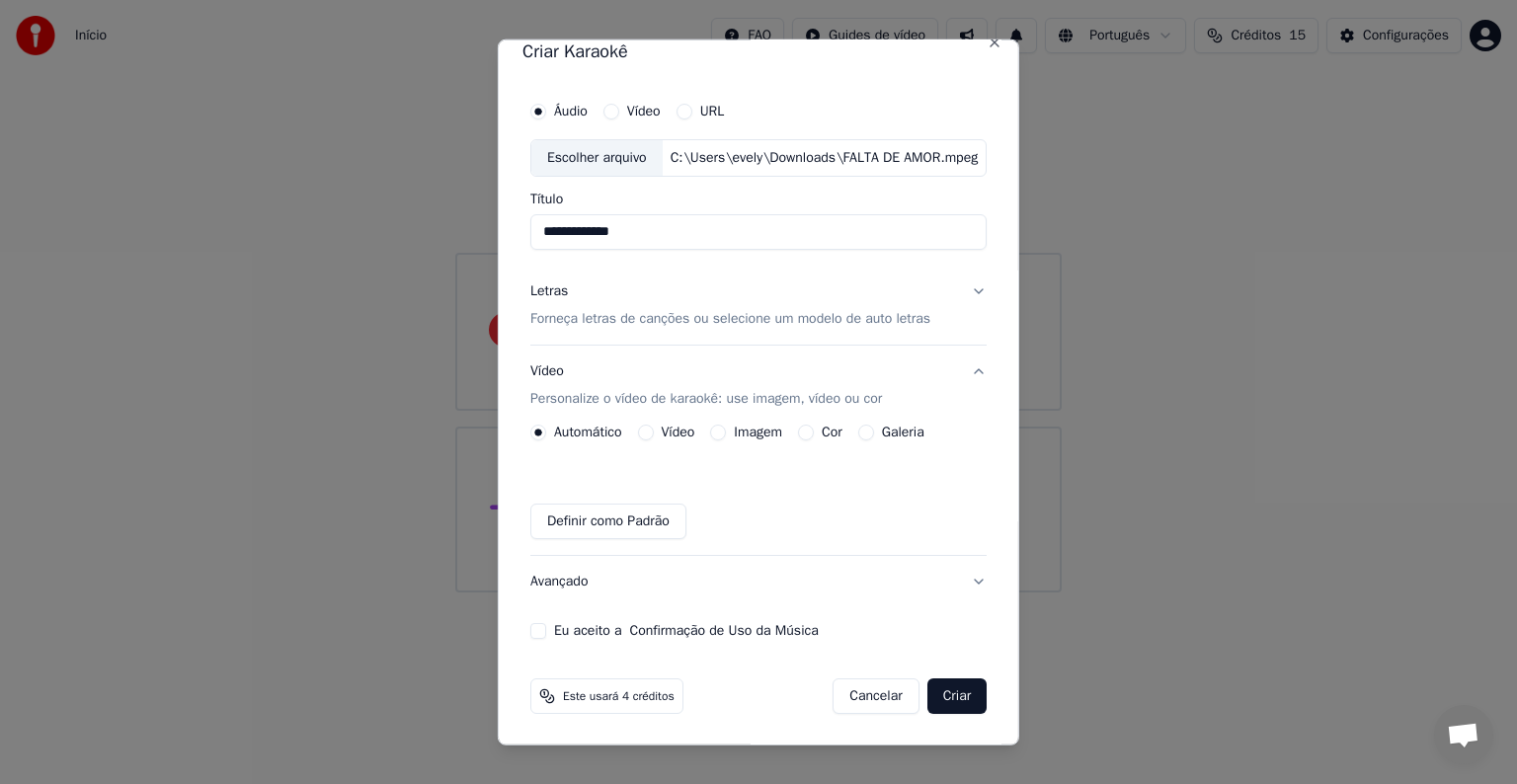 click on "Eu aceito a   Confirmação de Uso da Música" at bounding box center [538, 631] 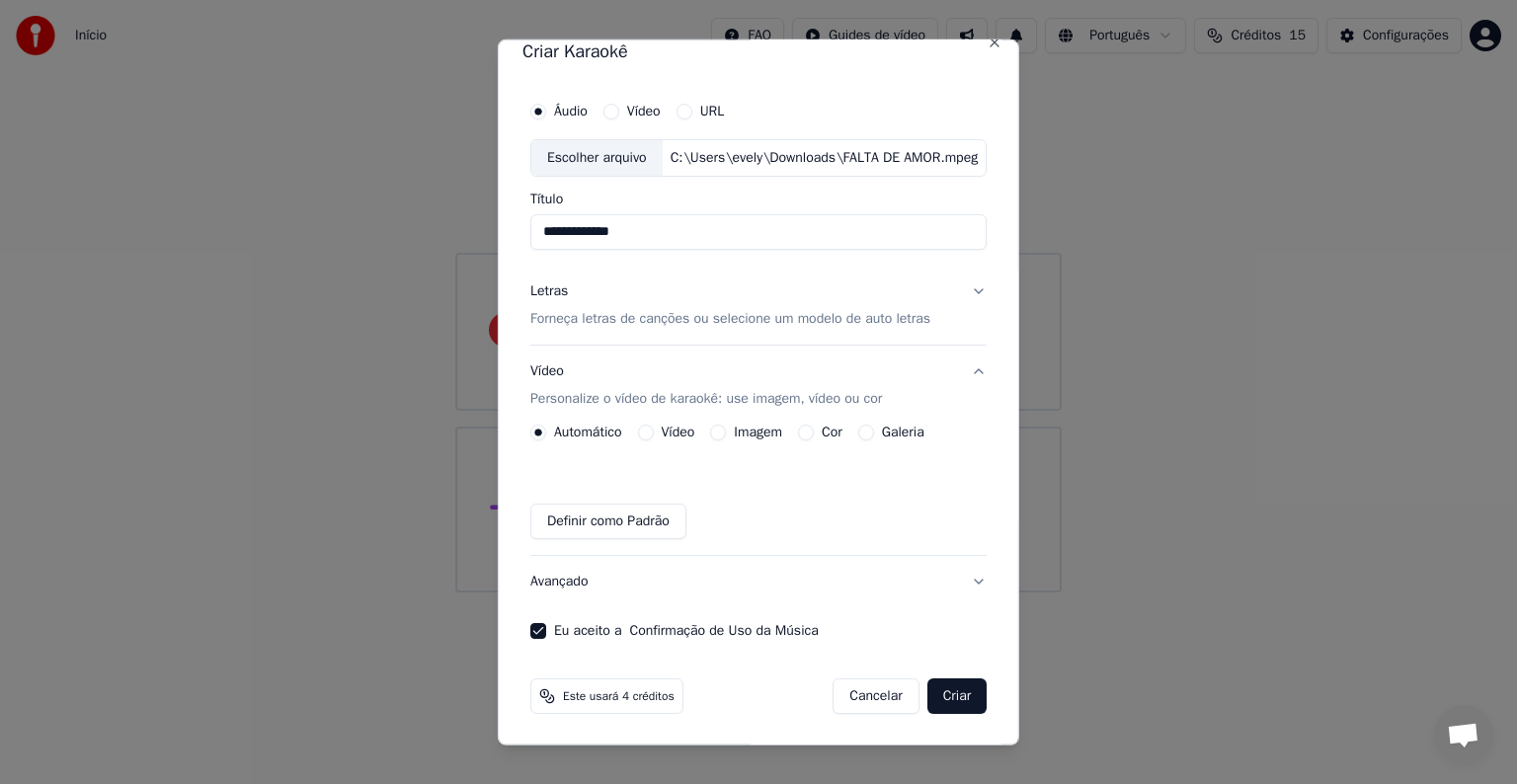 click on "Criar" at bounding box center (957, 696) 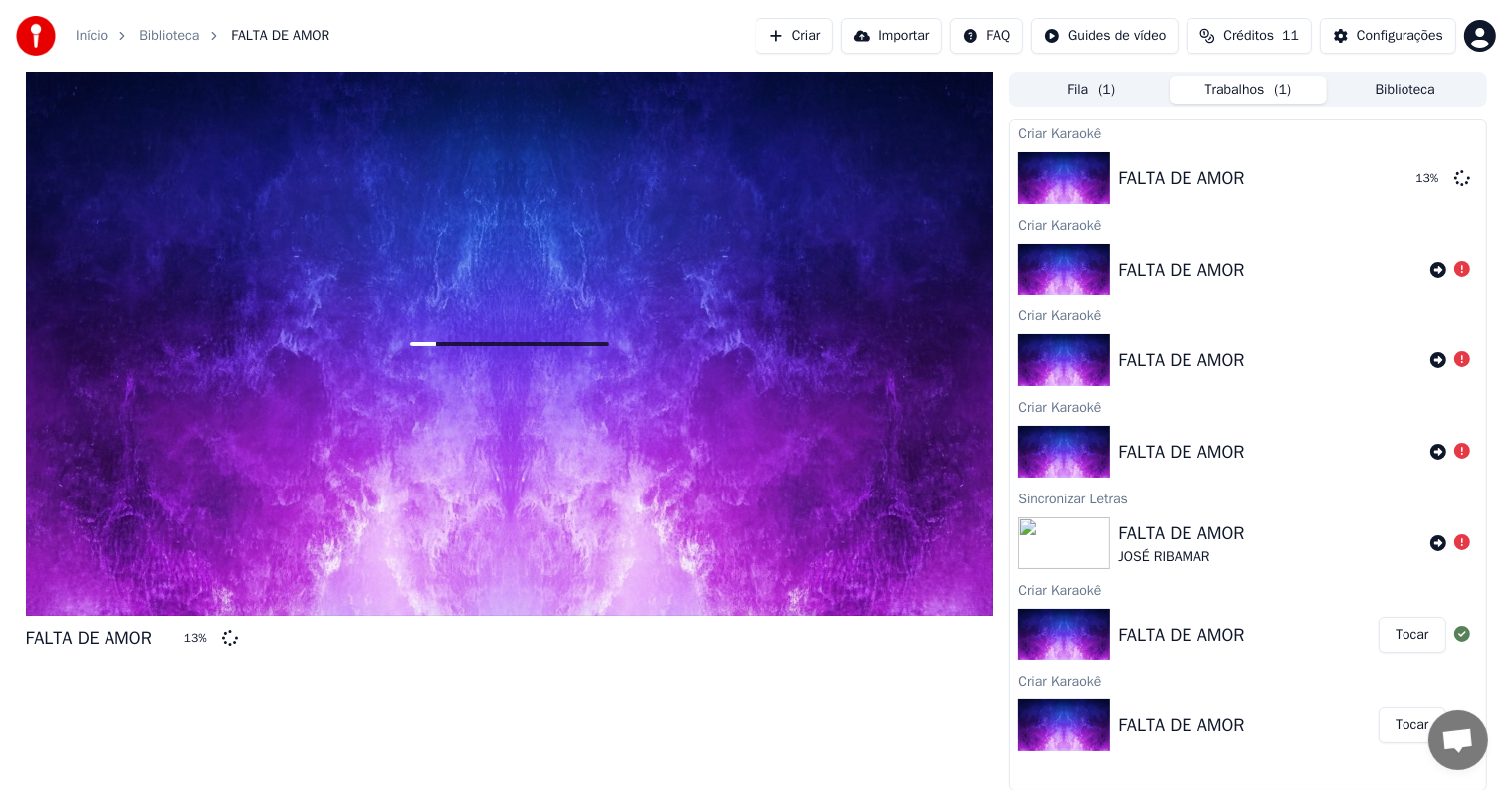scroll, scrollTop: 0, scrollLeft: 0, axis: both 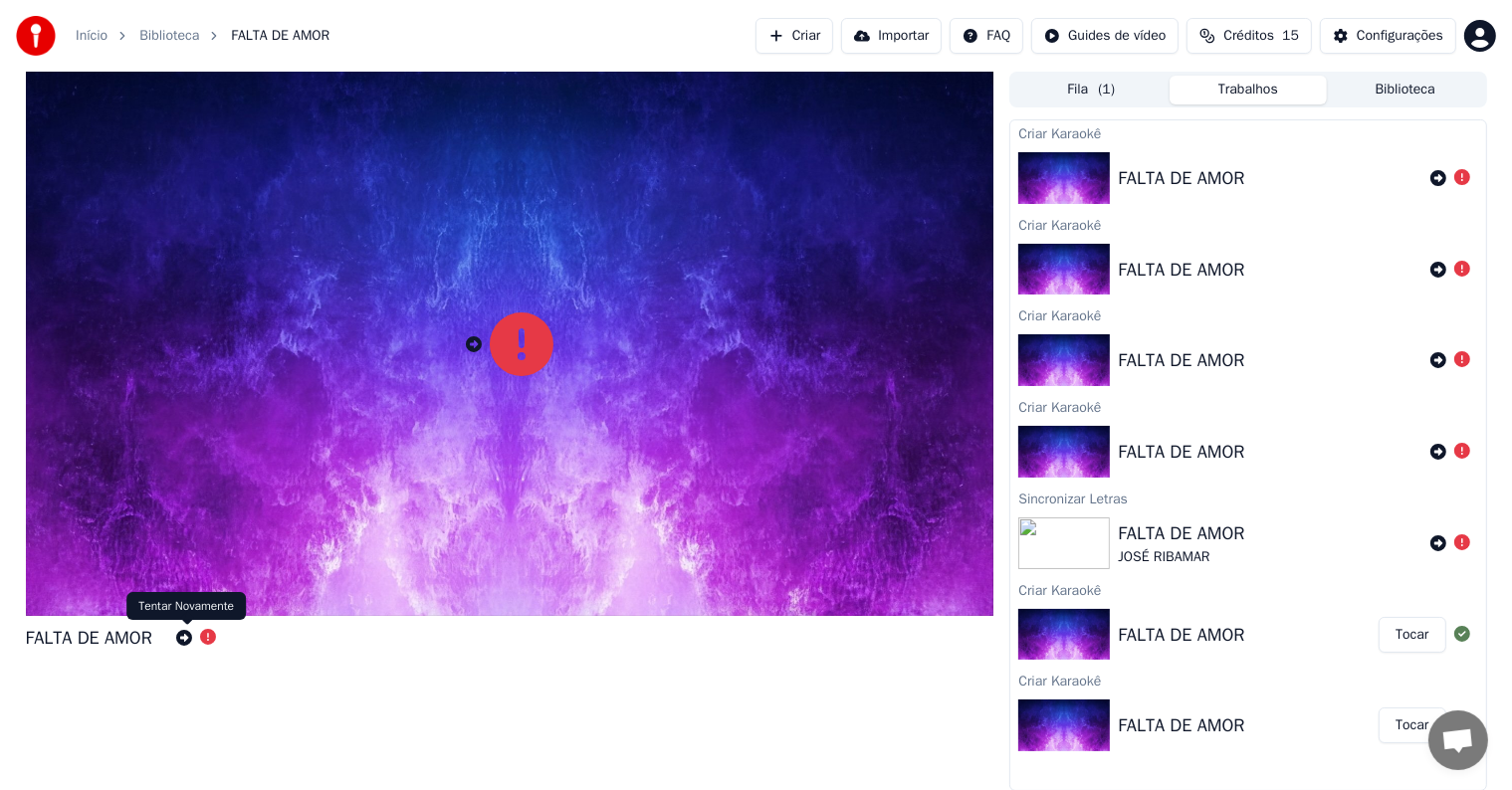 click 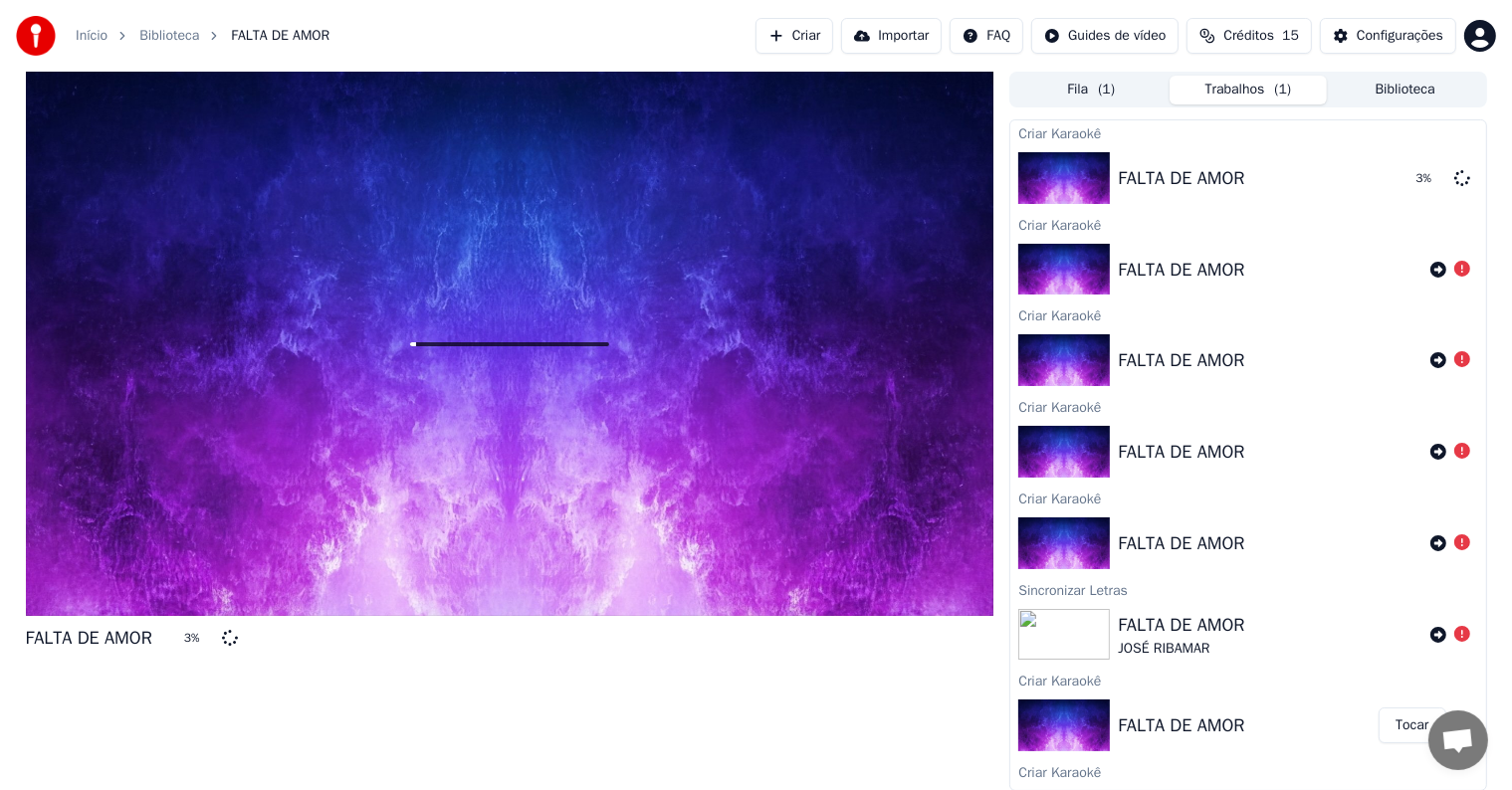 click on "FALTA DE AMOR 3 %" at bounding box center [510, 431] 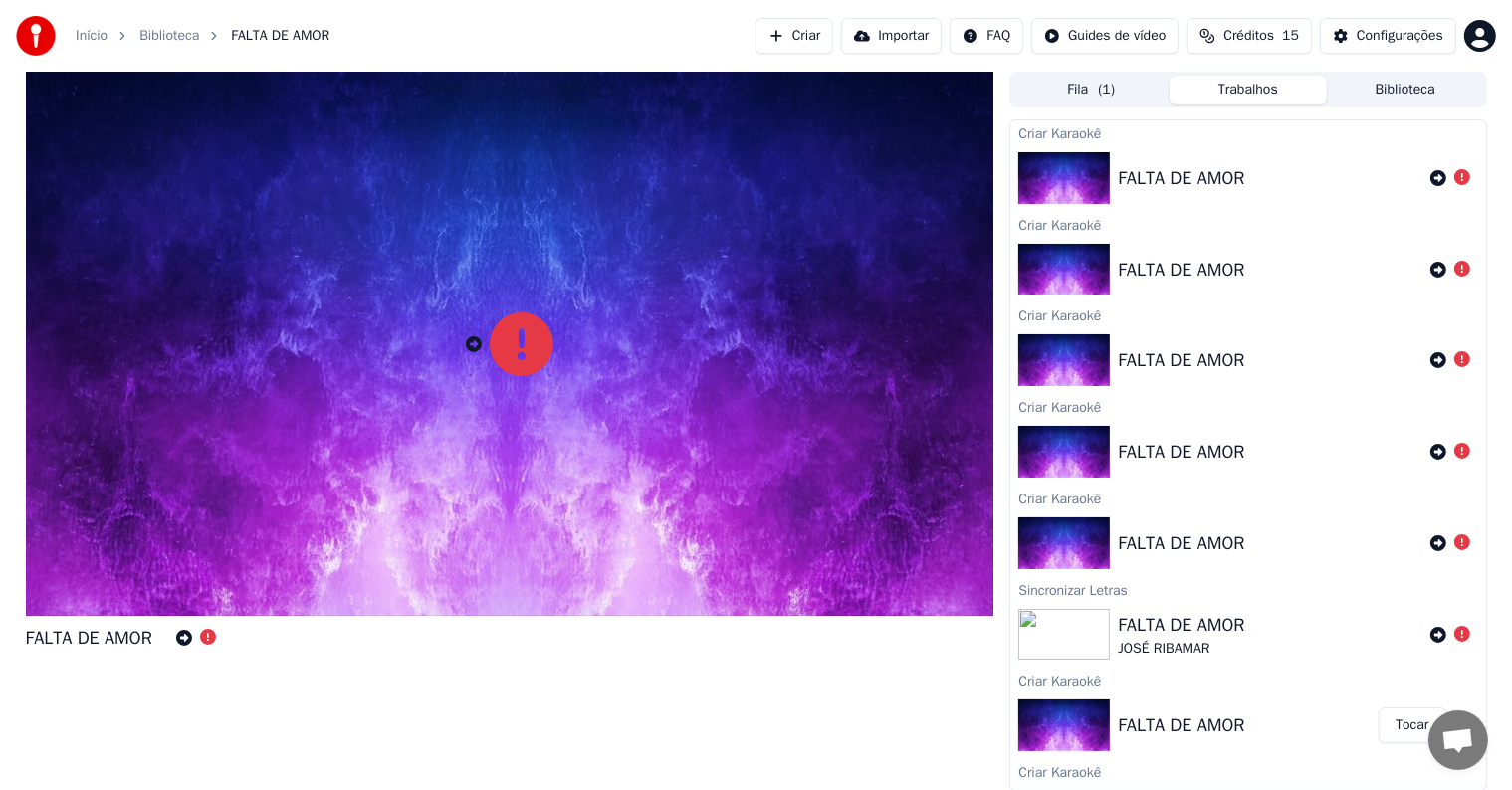 click at bounding box center (510, 344) 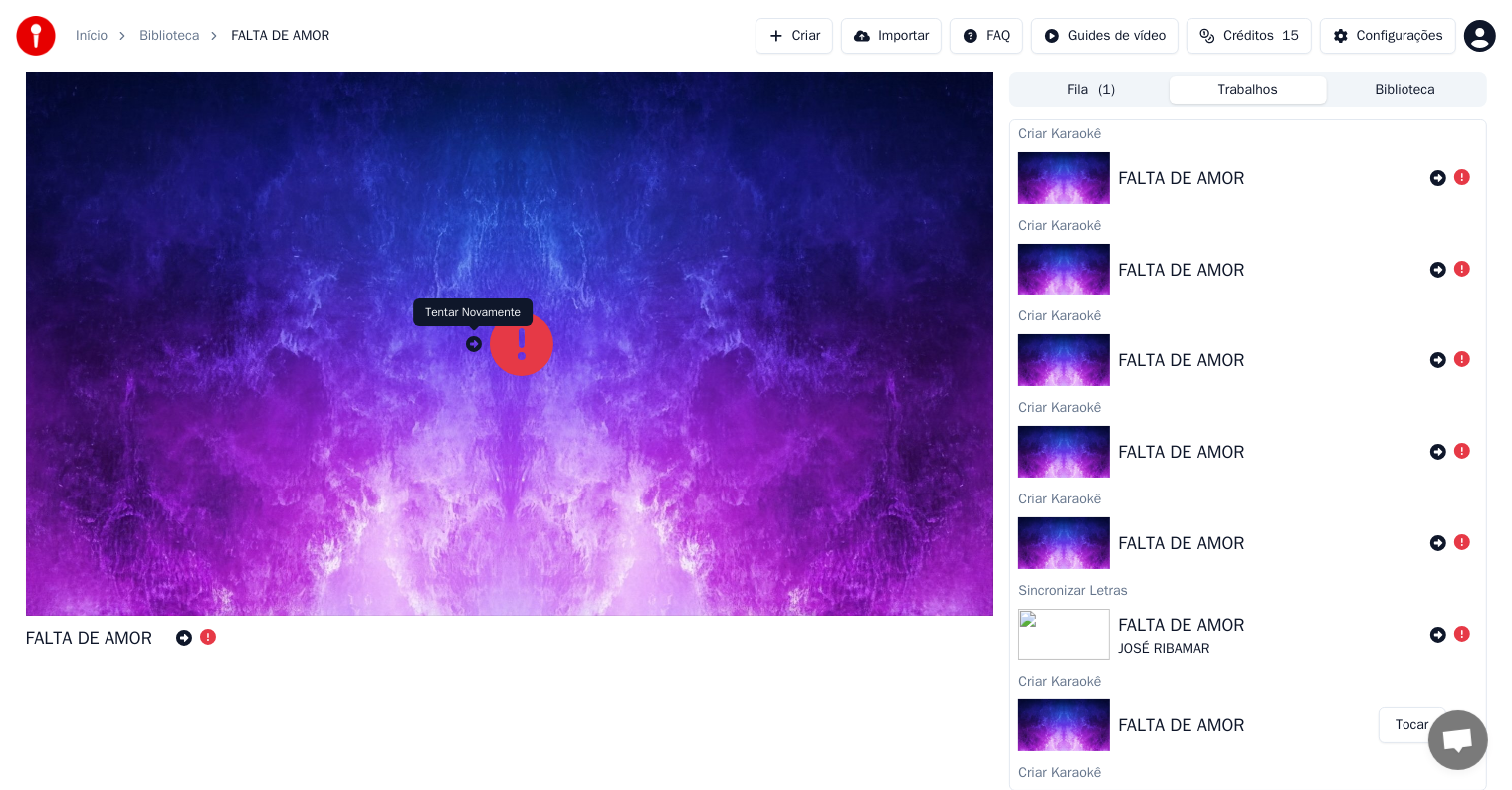 click 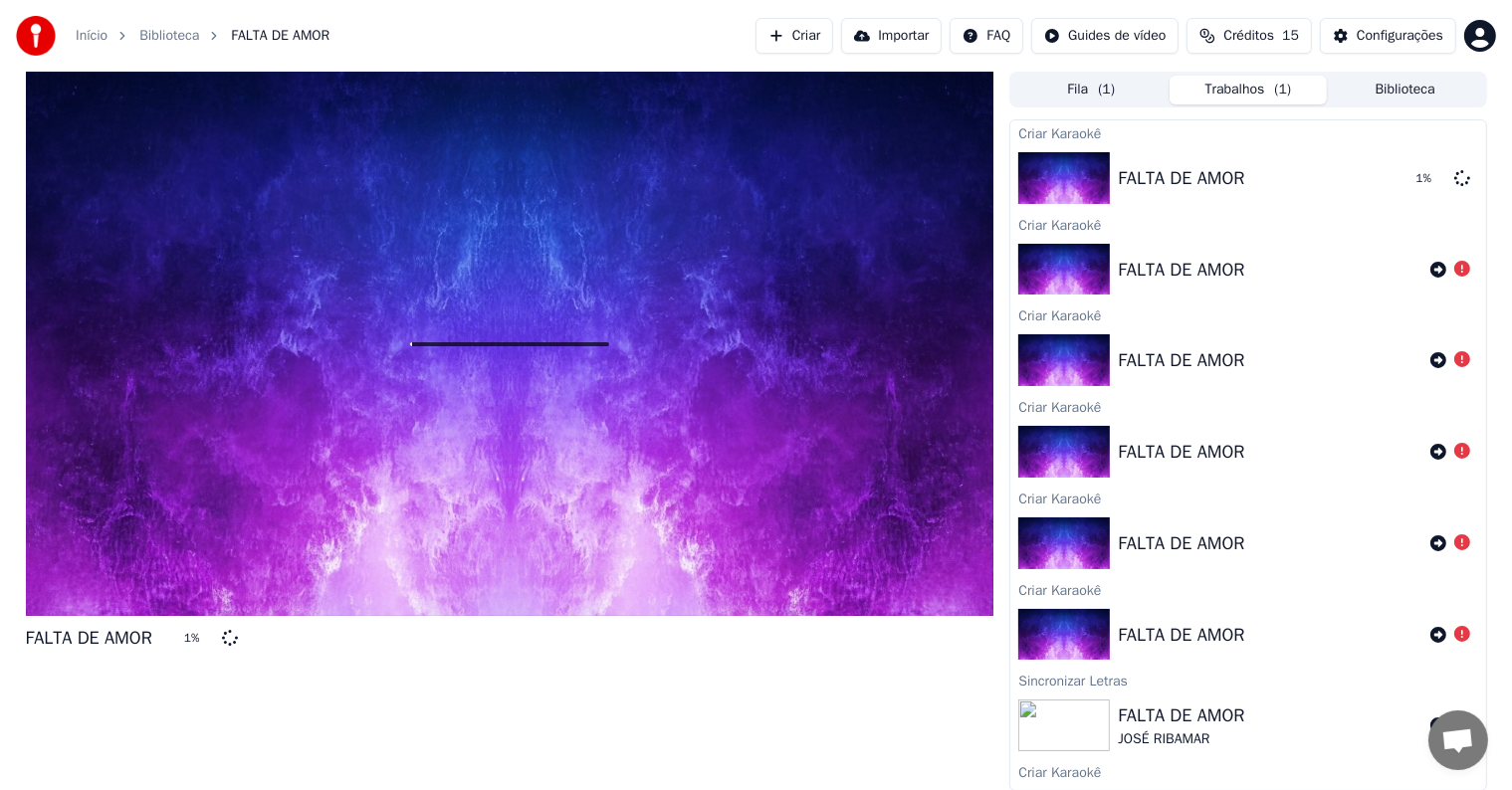 scroll, scrollTop: 0, scrollLeft: 0, axis: both 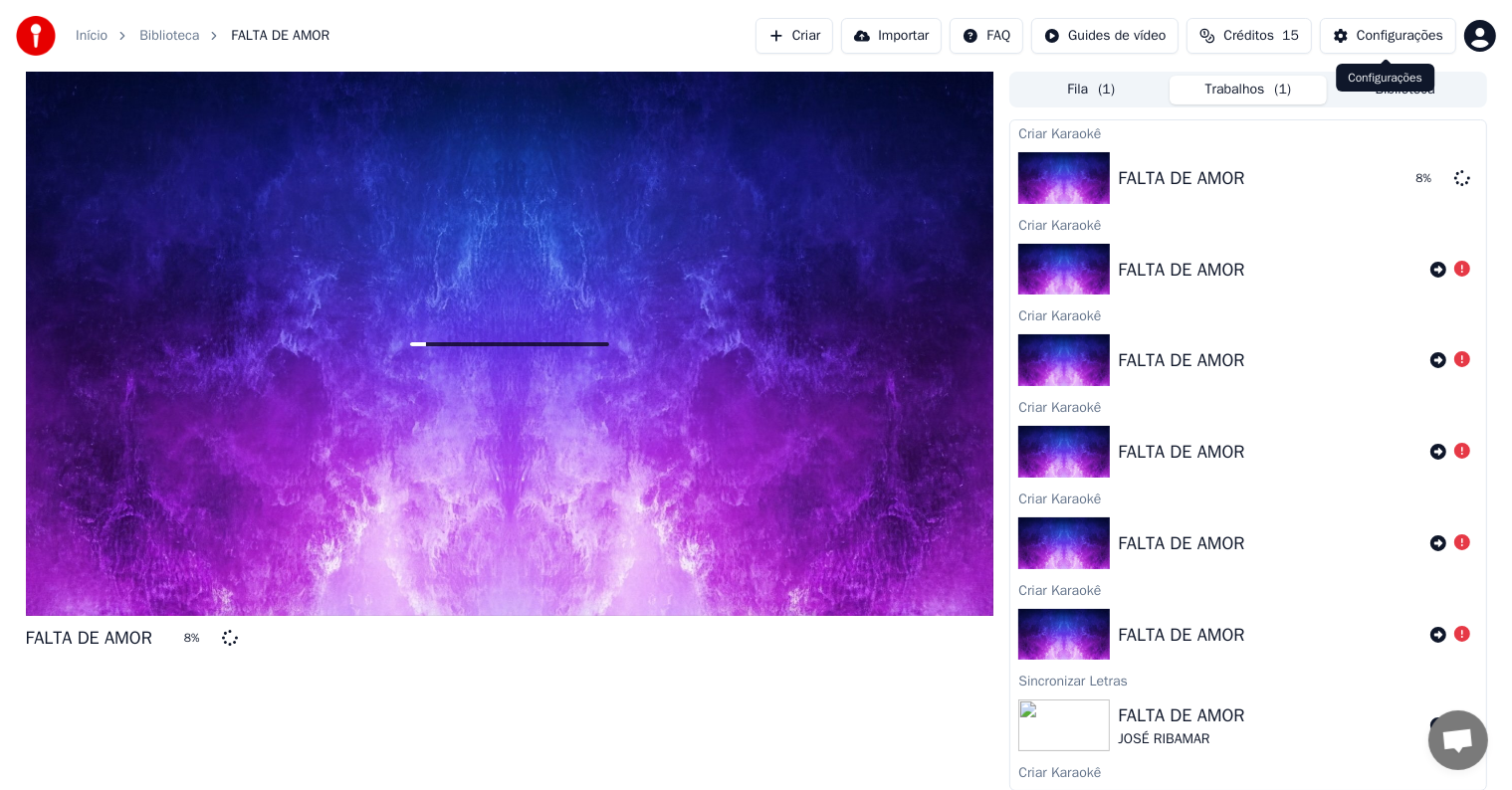 click on "Configurações" at bounding box center [1400, 36] 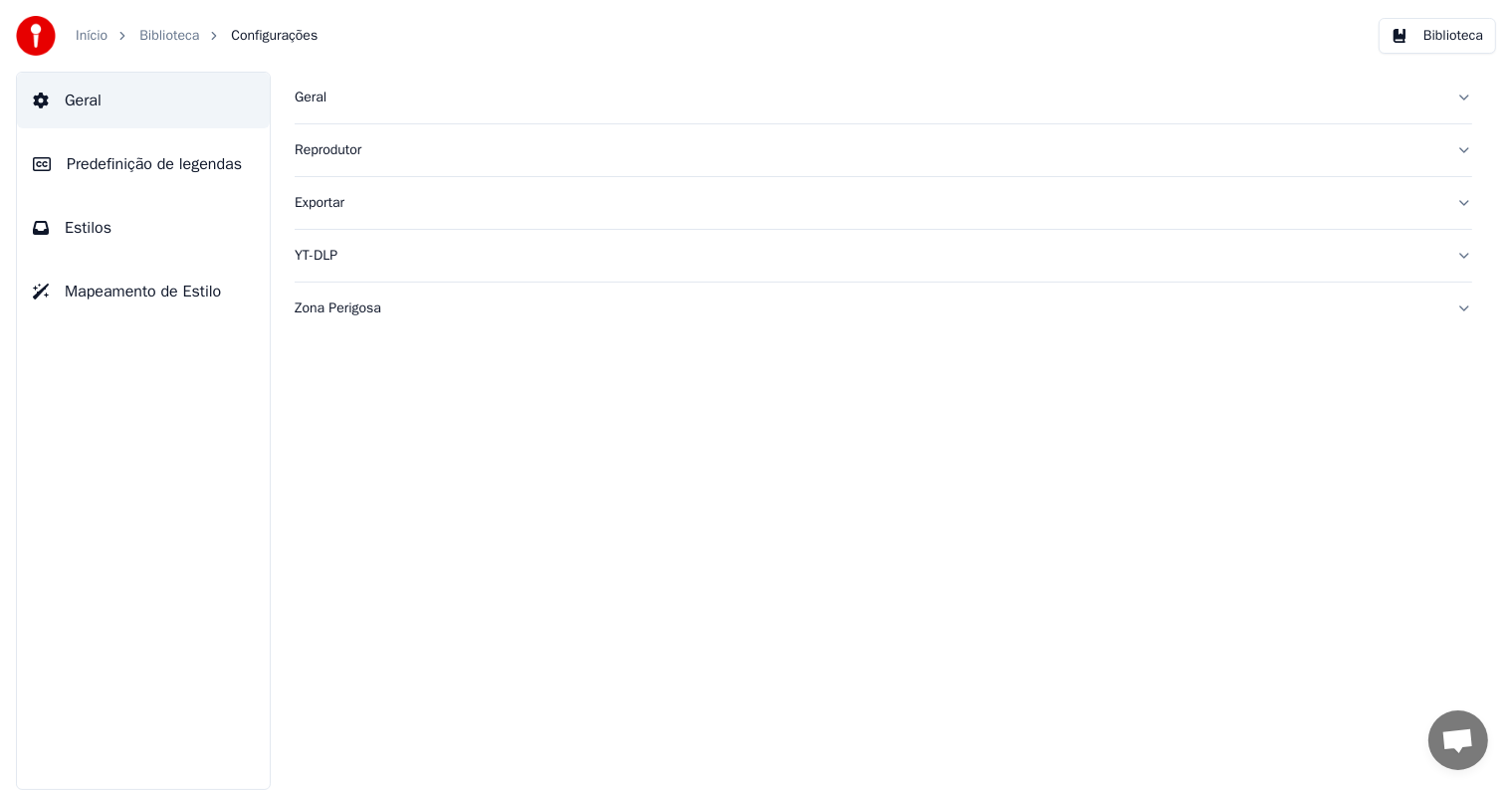 scroll, scrollTop: 0, scrollLeft: 0, axis: both 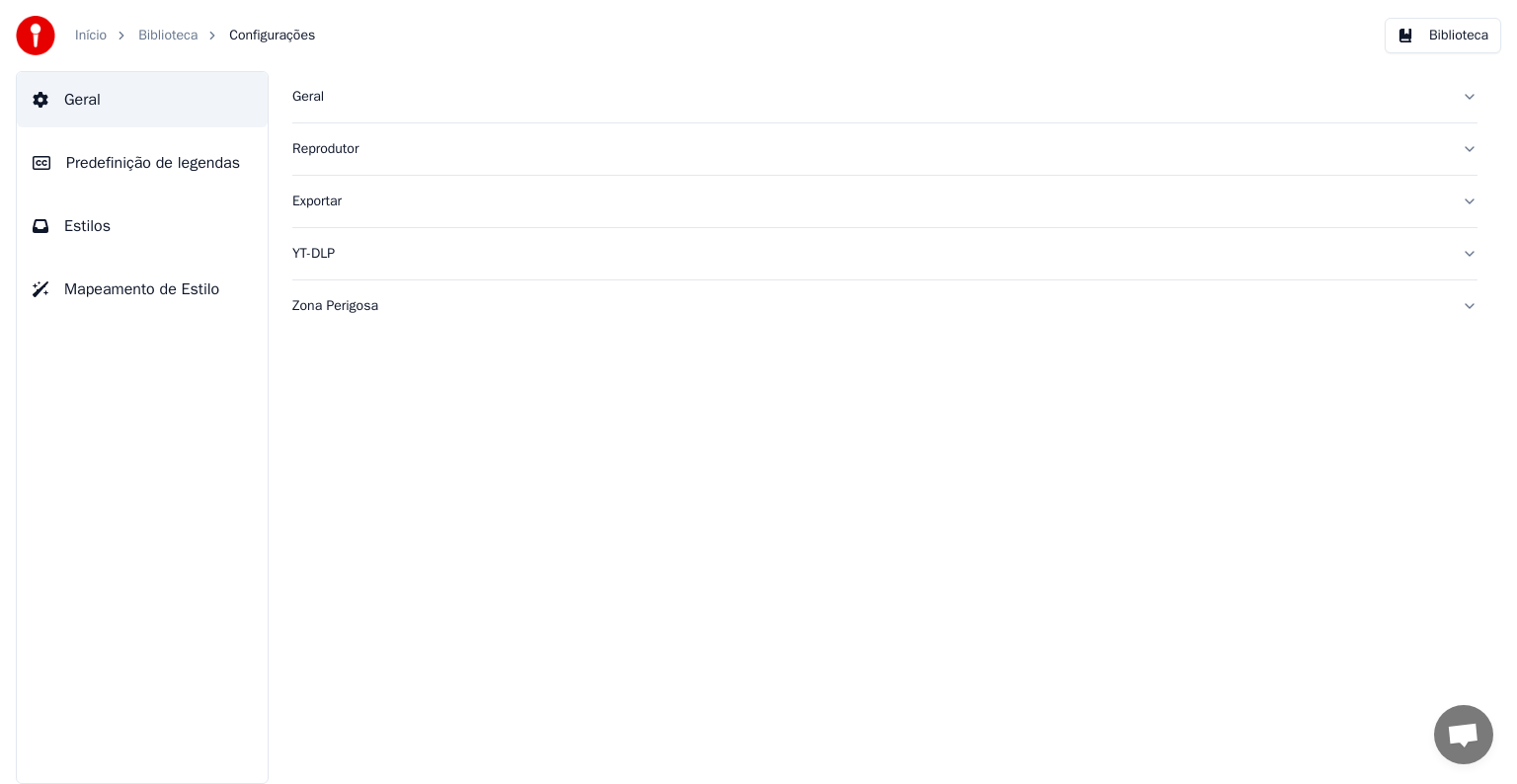 click on "Biblioteca" at bounding box center [168, 36] 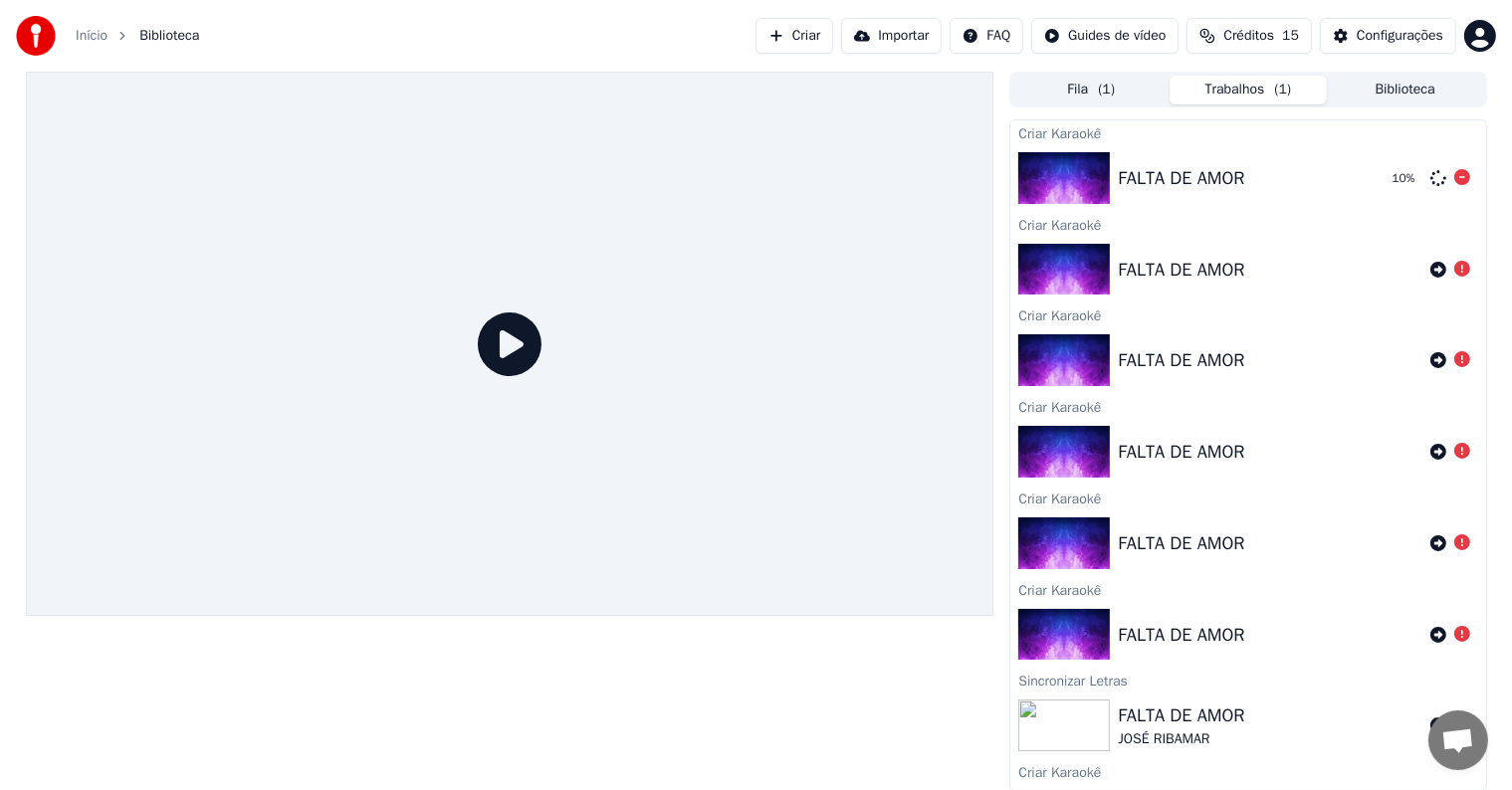 click on "FALTA DE AMOR" at bounding box center [1181, 178] 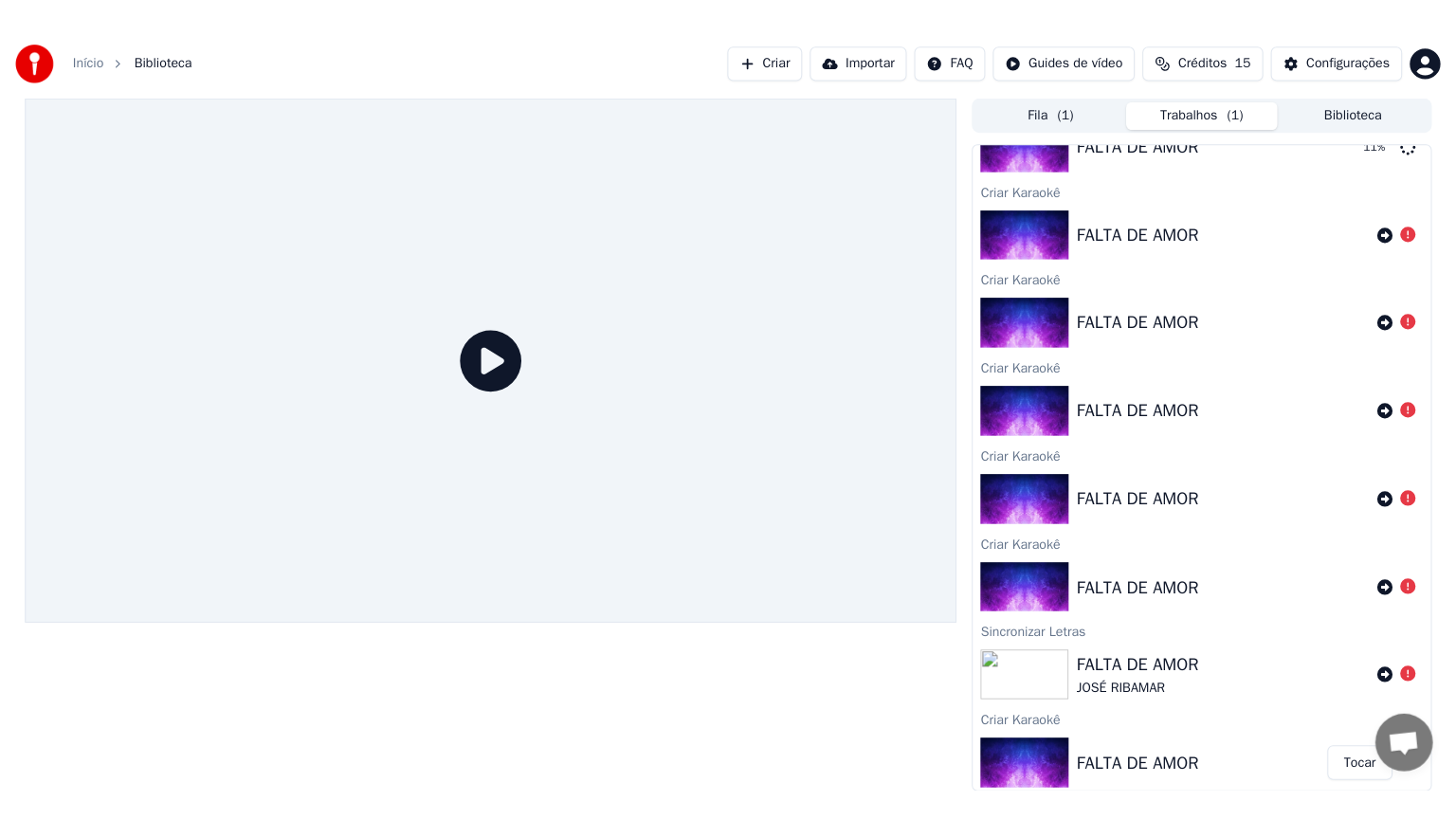 scroll, scrollTop: 144, scrollLeft: 0, axis: vertical 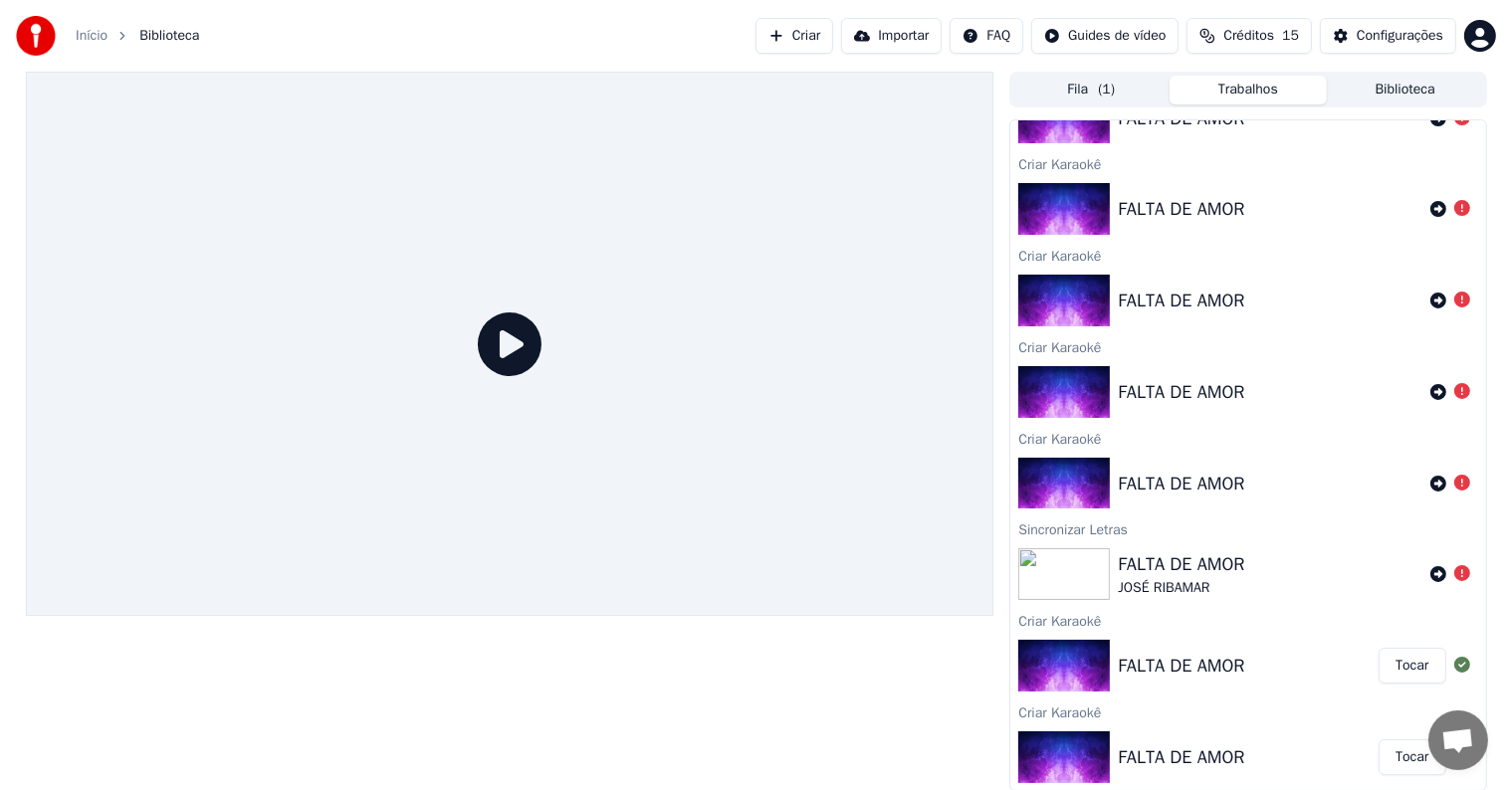 click at bounding box center (510, 343) 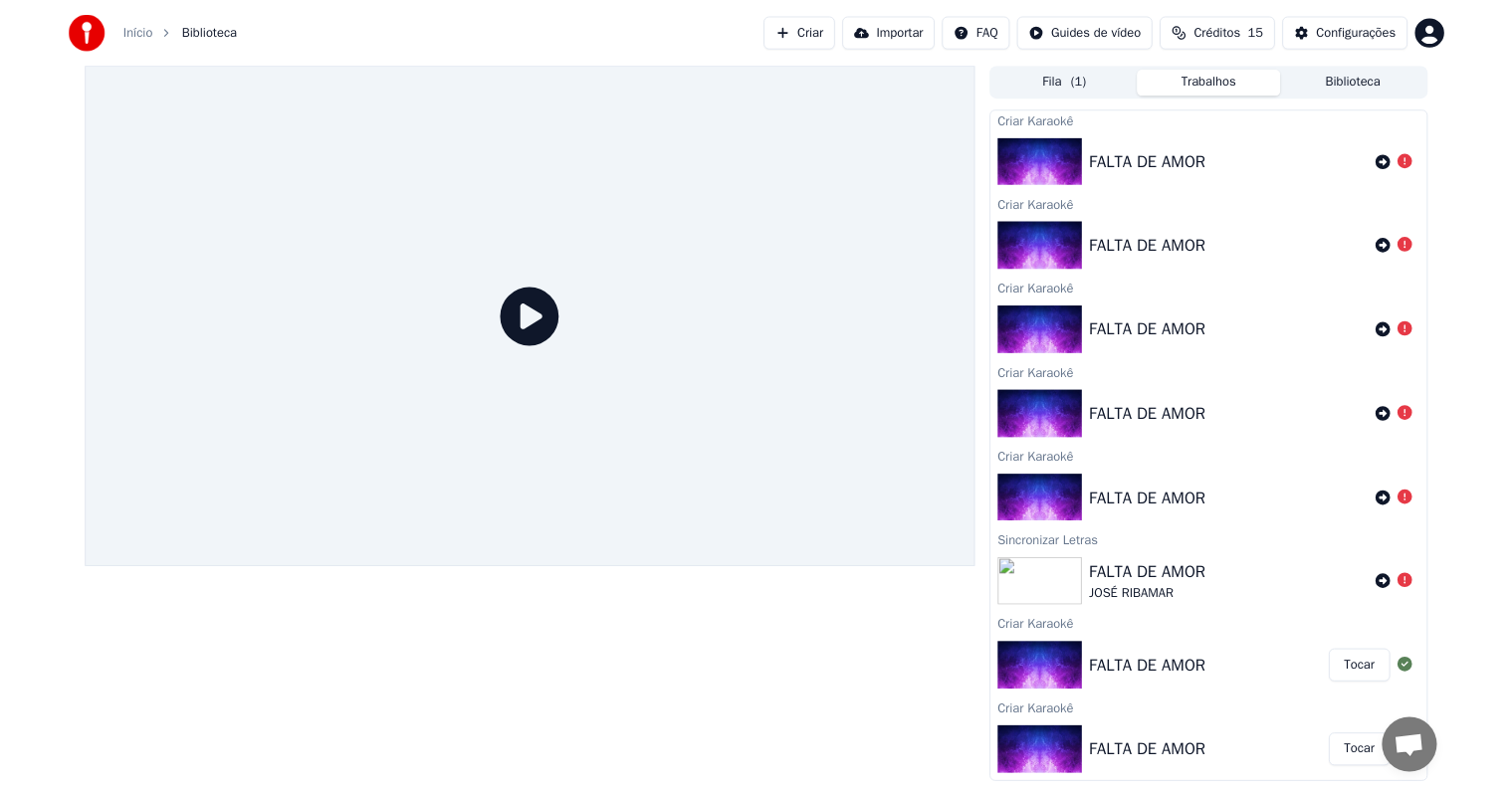 scroll, scrollTop: 92, scrollLeft: 0, axis: vertical 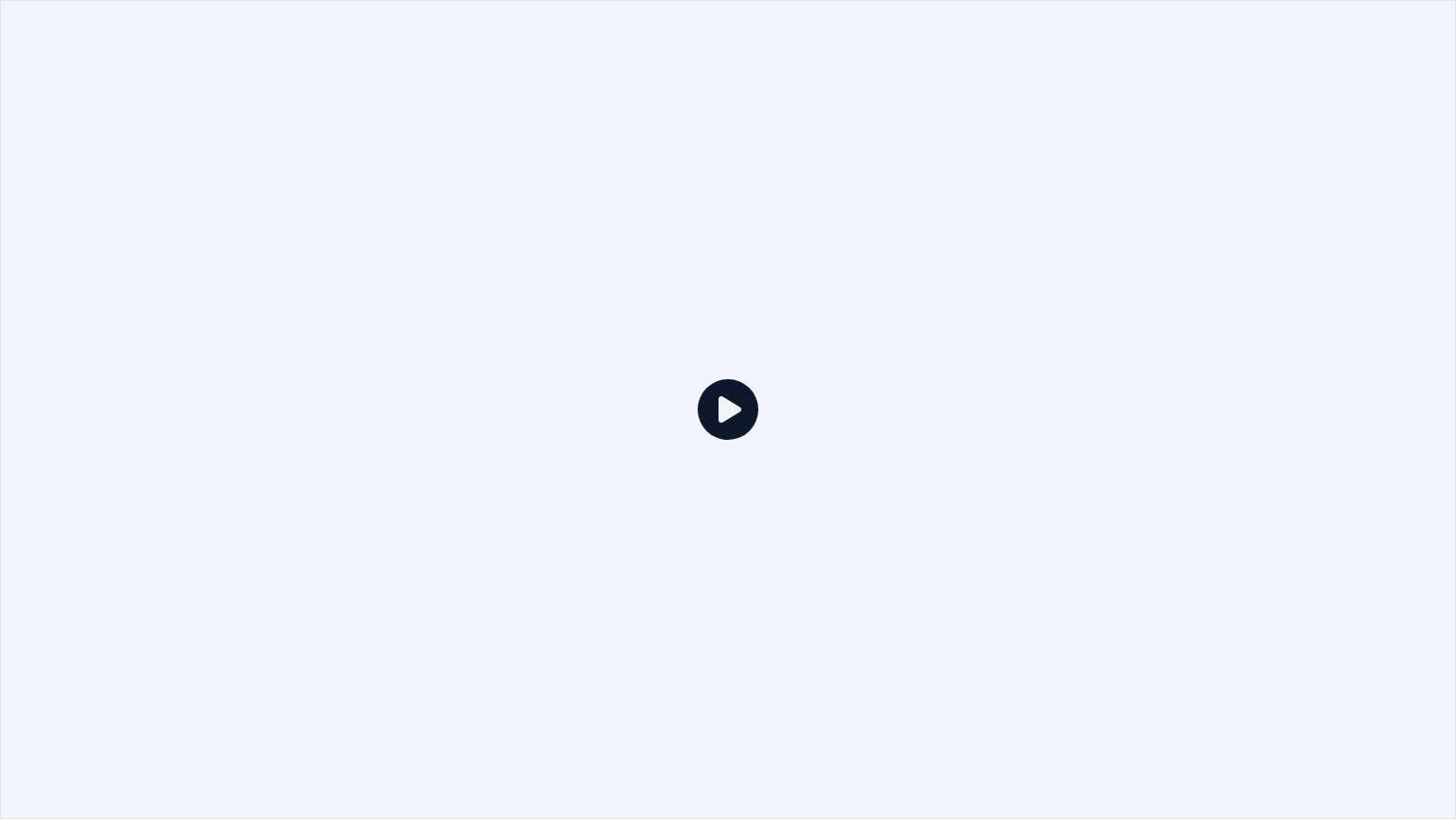 click 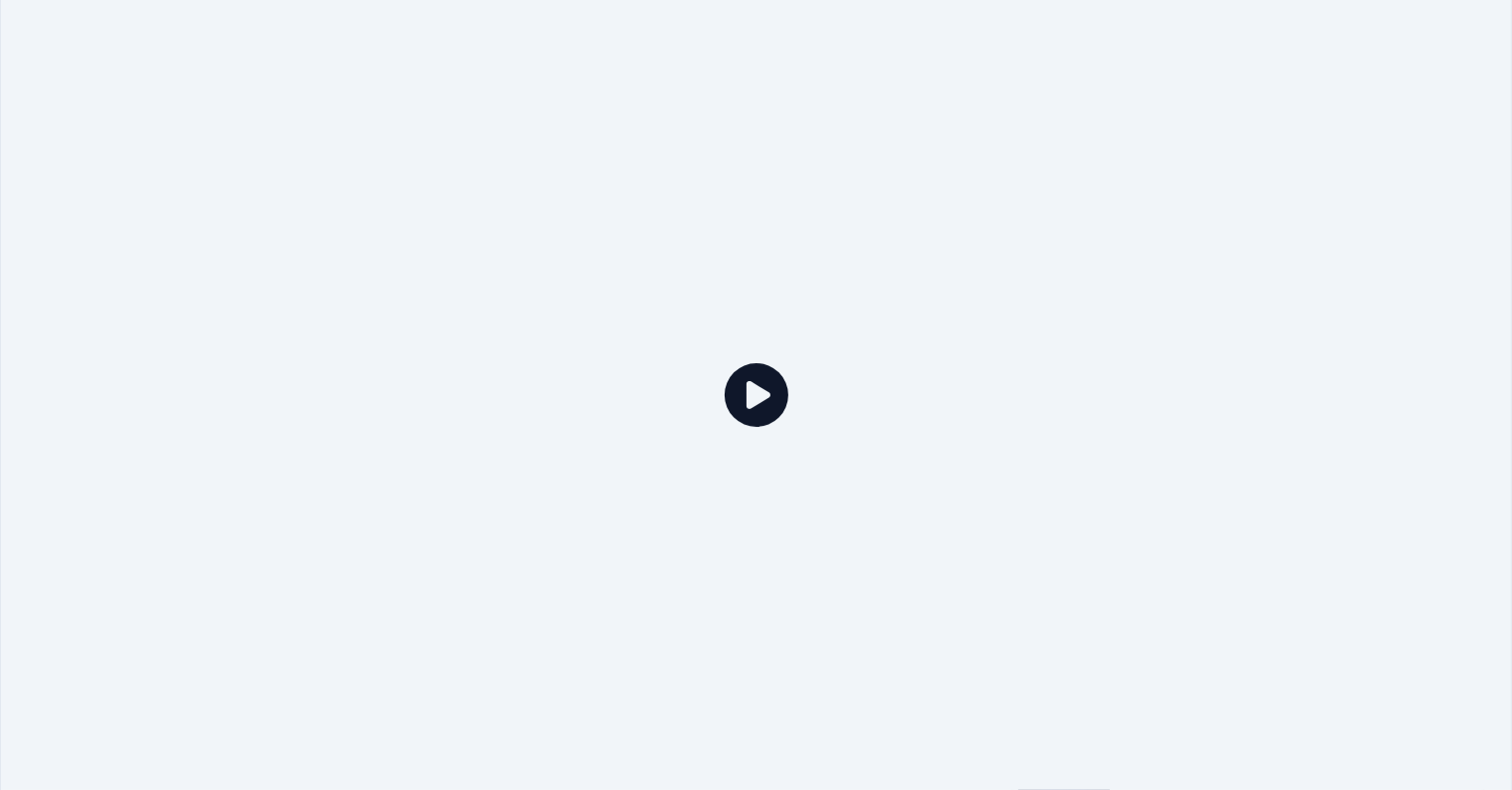 scroll, scrollTop: 0, scrollLeft: 0, axis: both 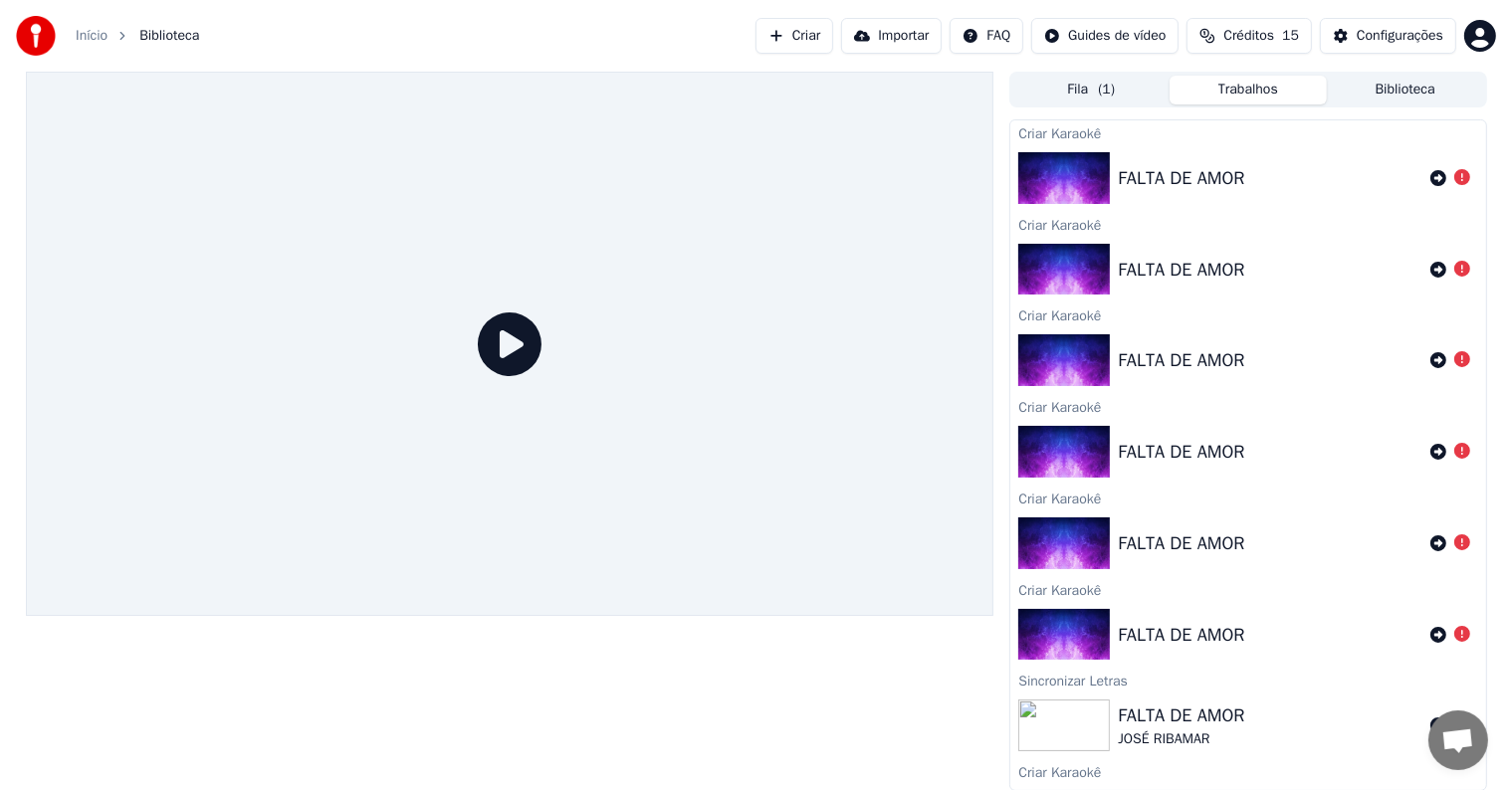 click on "Criar" at bounding box center [794, 36] 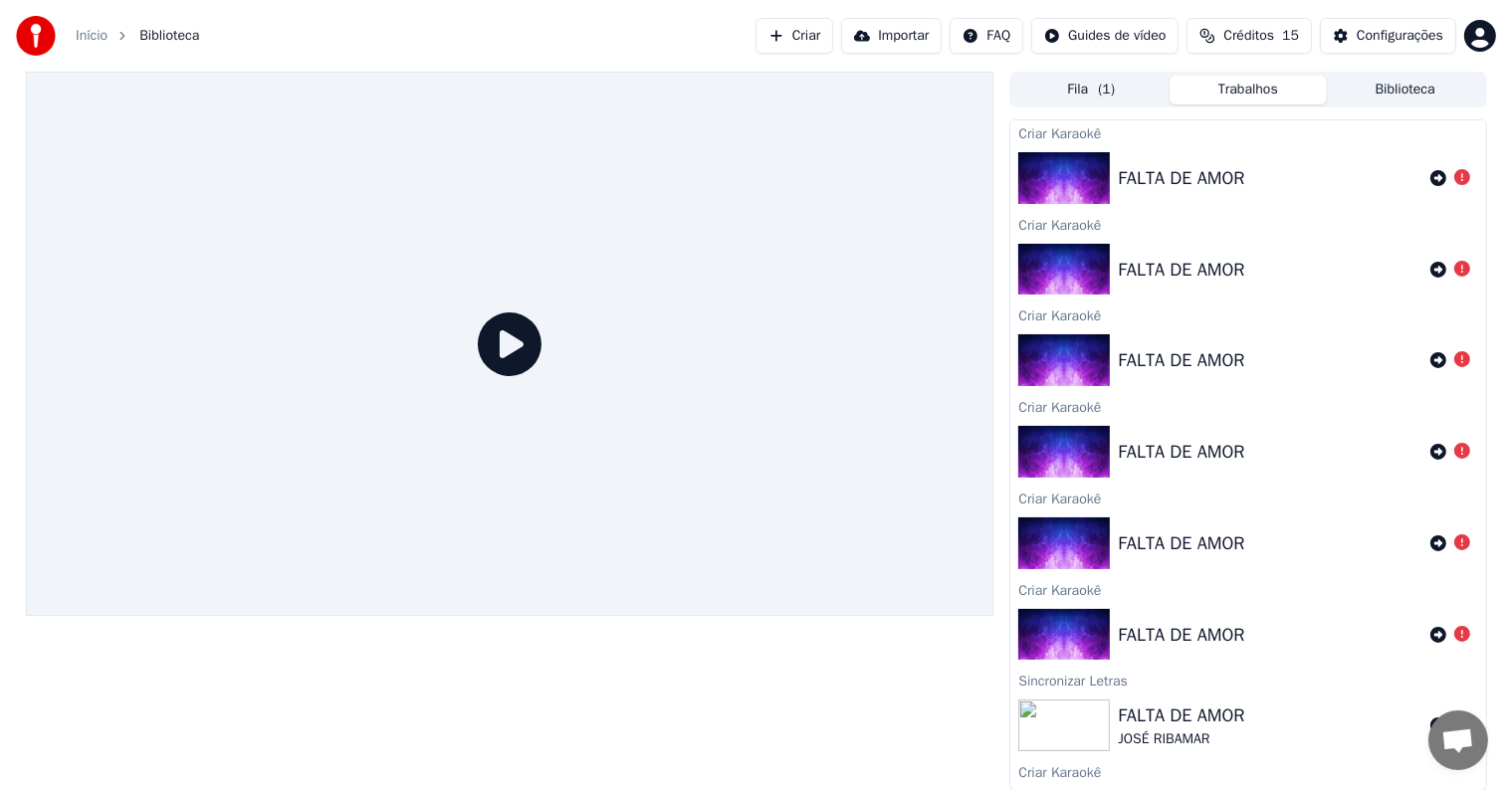 click on "FALTA DE AMOR" at bounding box center [1247, 452] 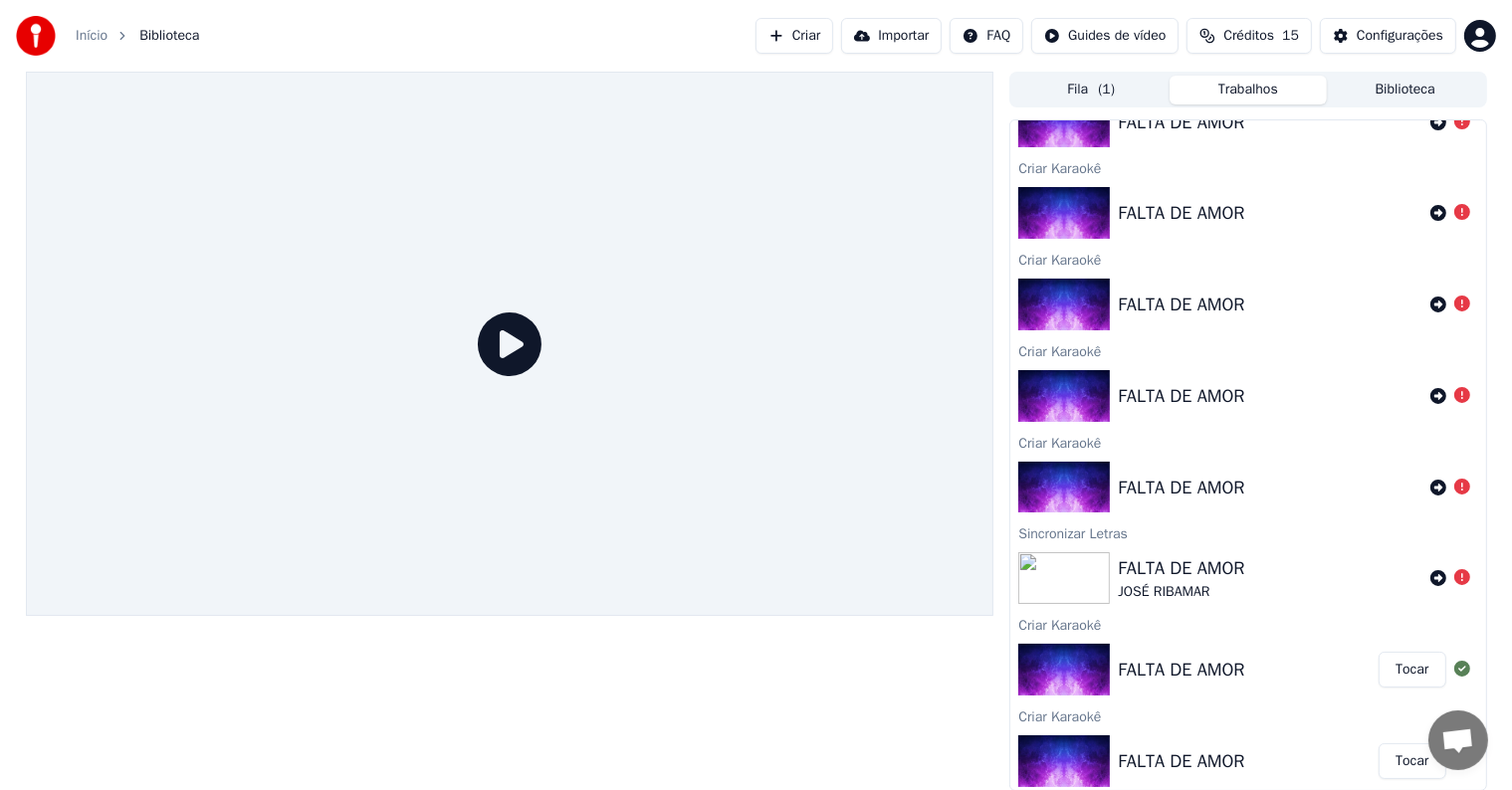 scroll, scrollTop: 151, scrollLeft: 0, axis: vertical 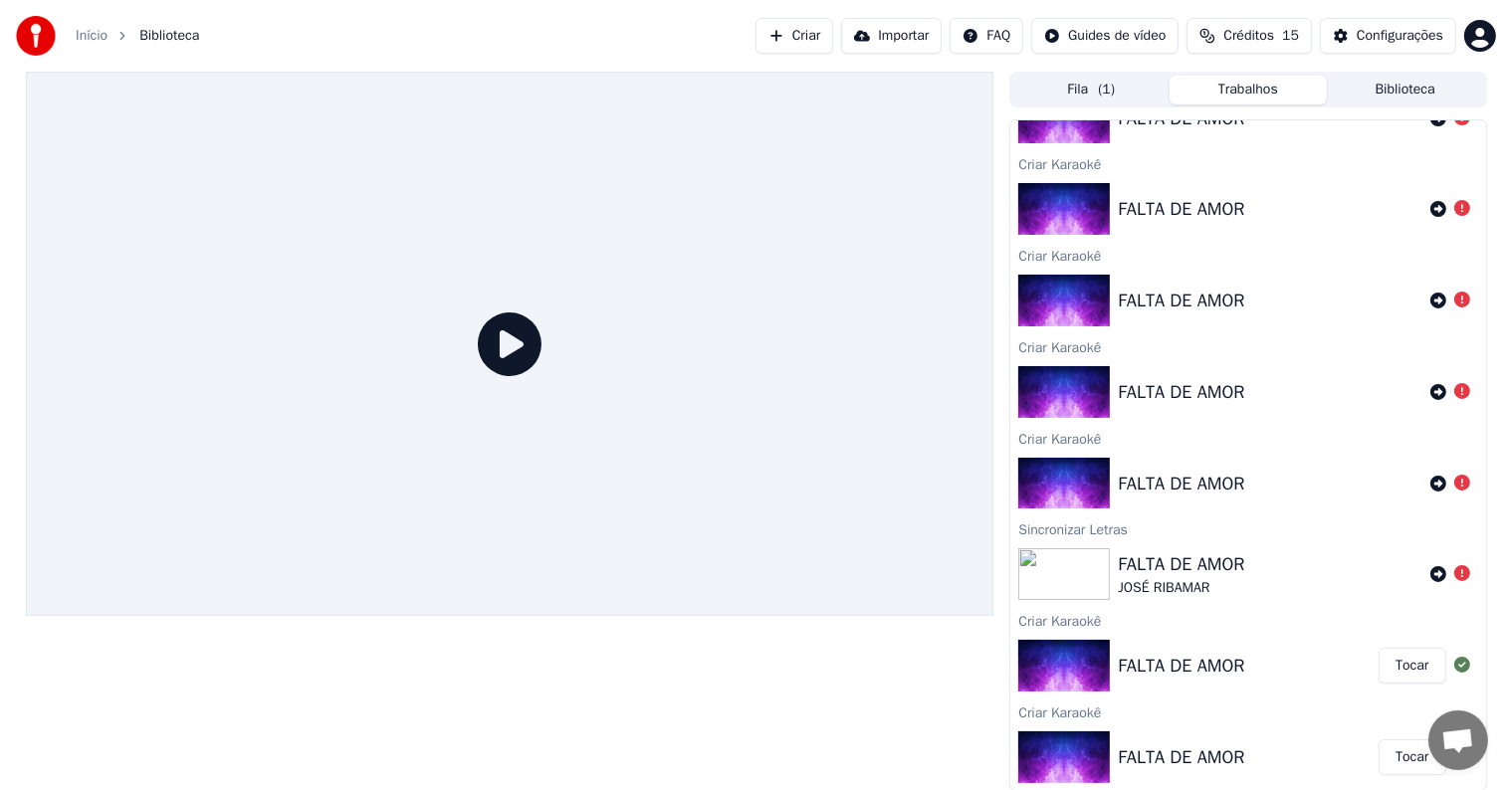 click at bounding box center (1064, 666) 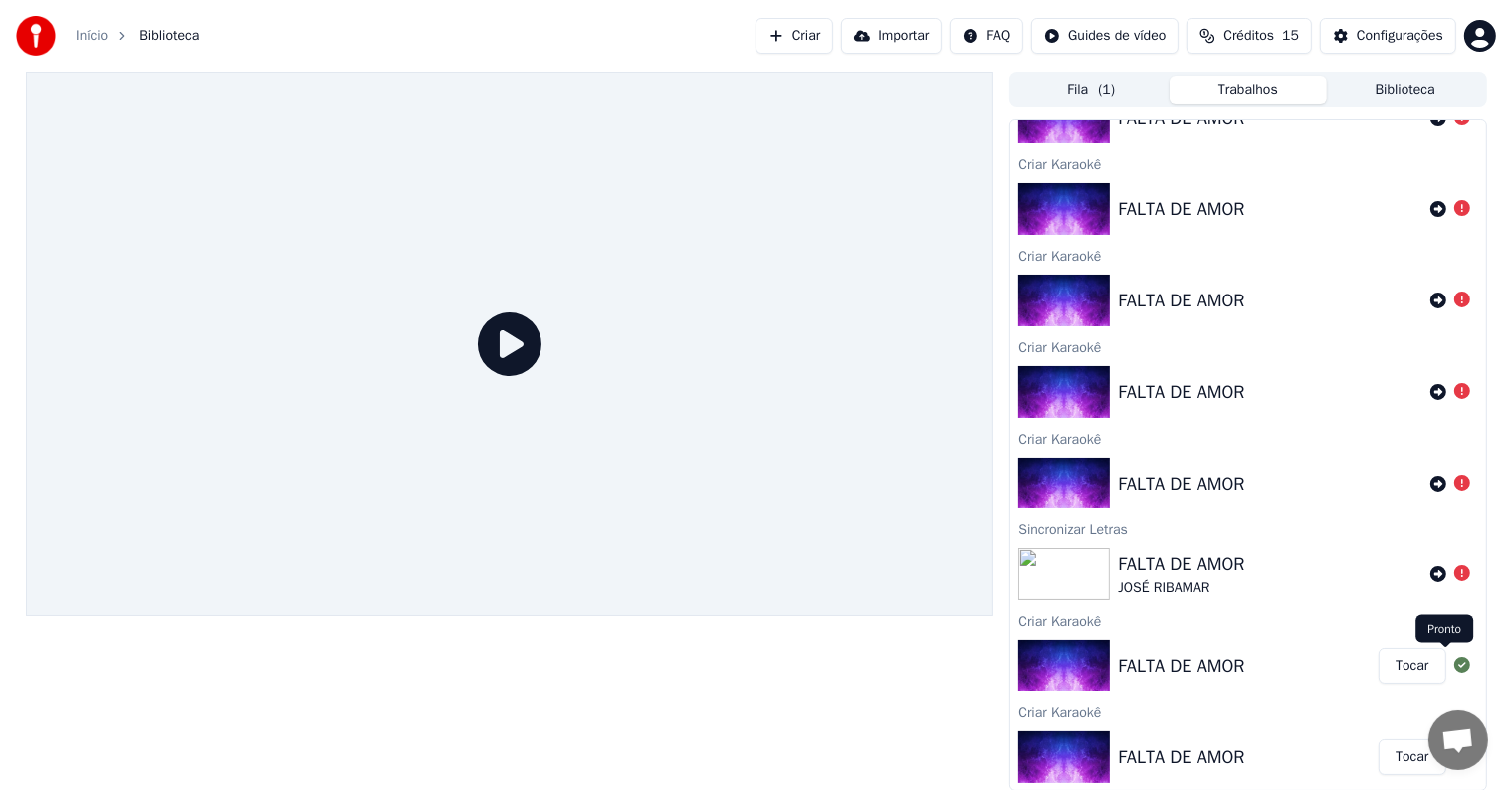 click on "Tocar" at bounding box center [1411, 666] 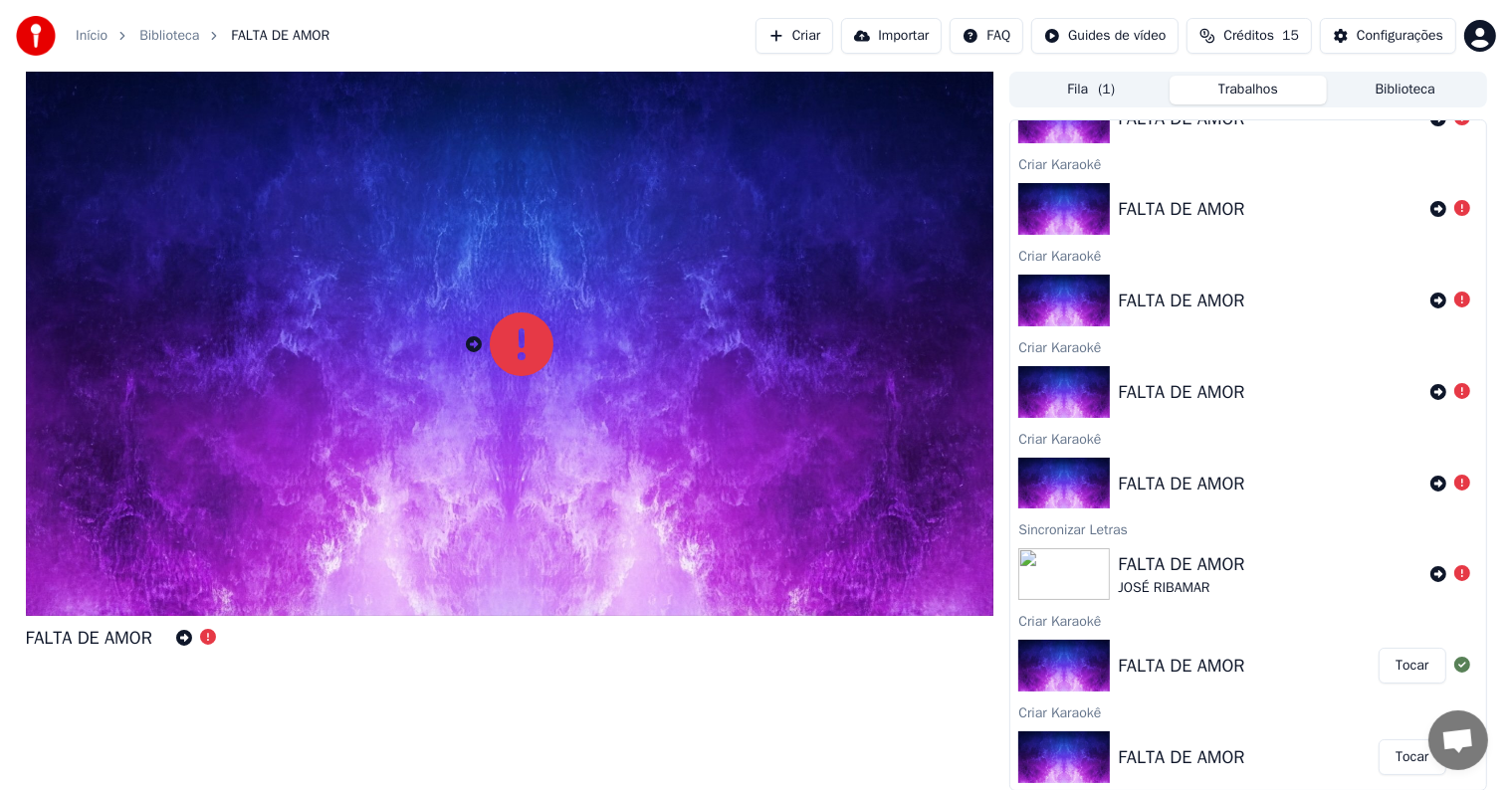 click on "Tocar" at bounding box center [1411, 666] 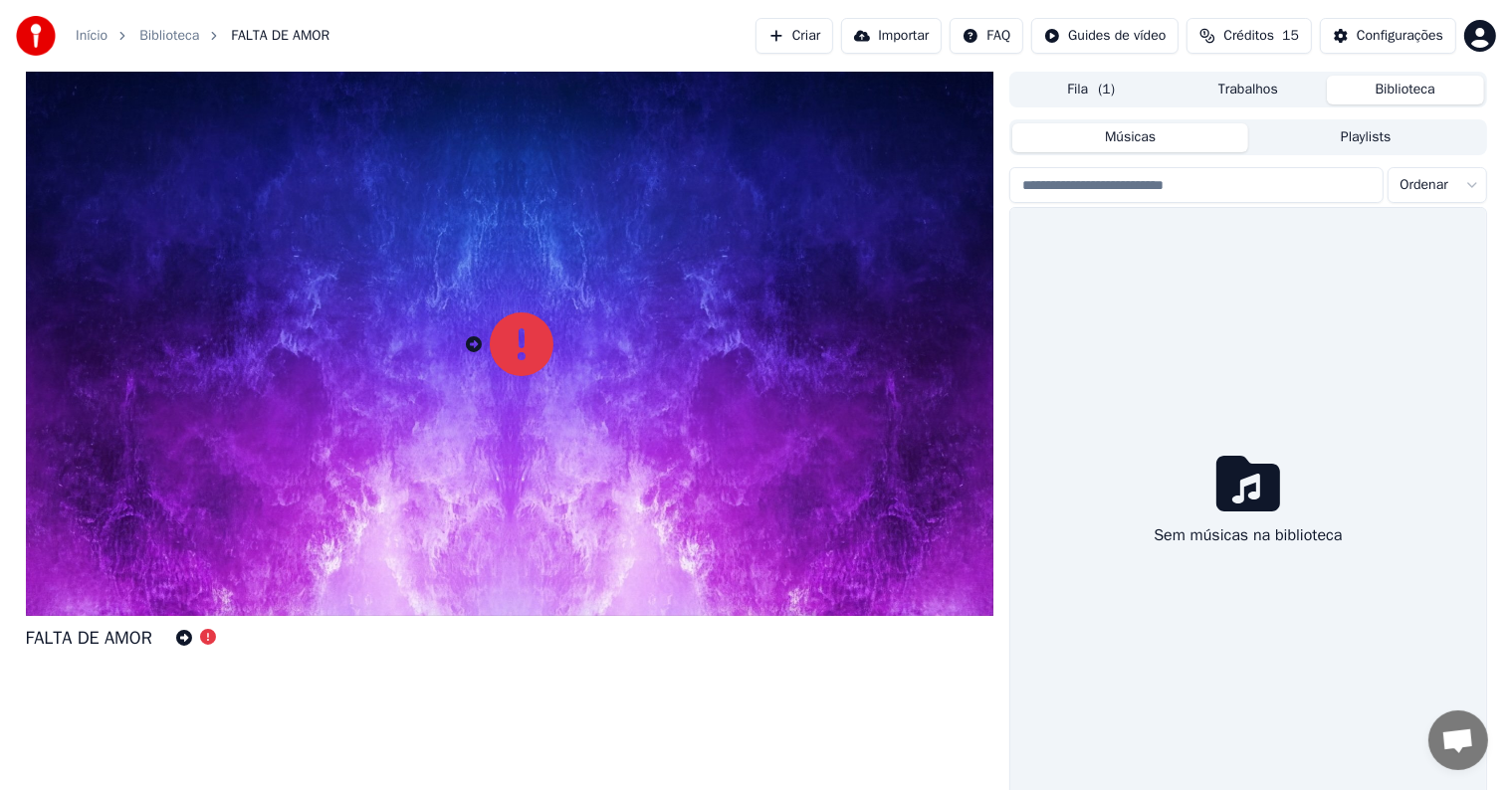 click on "Fila ( 1 )" at bounding box center (1091, 90) 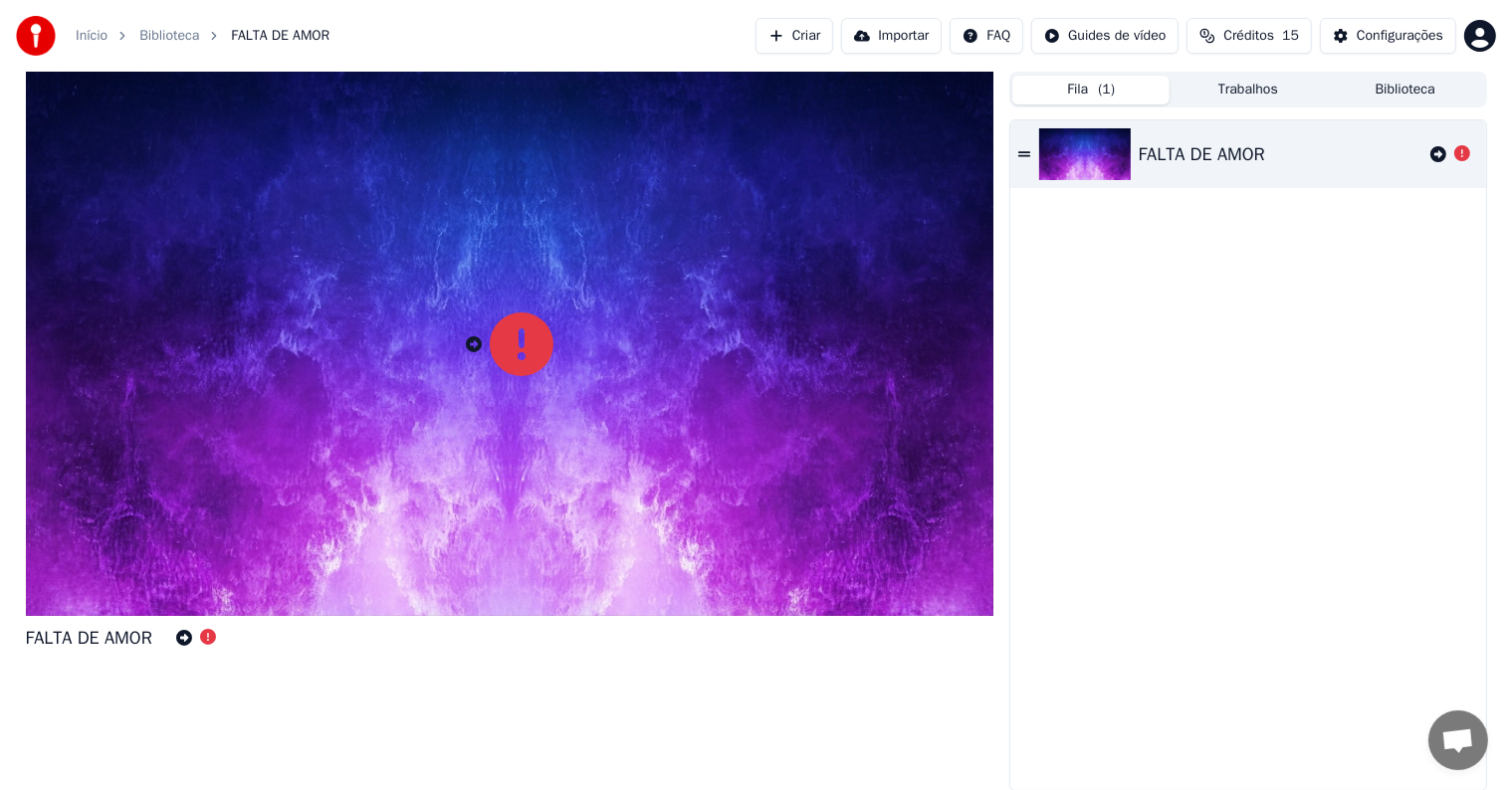 click 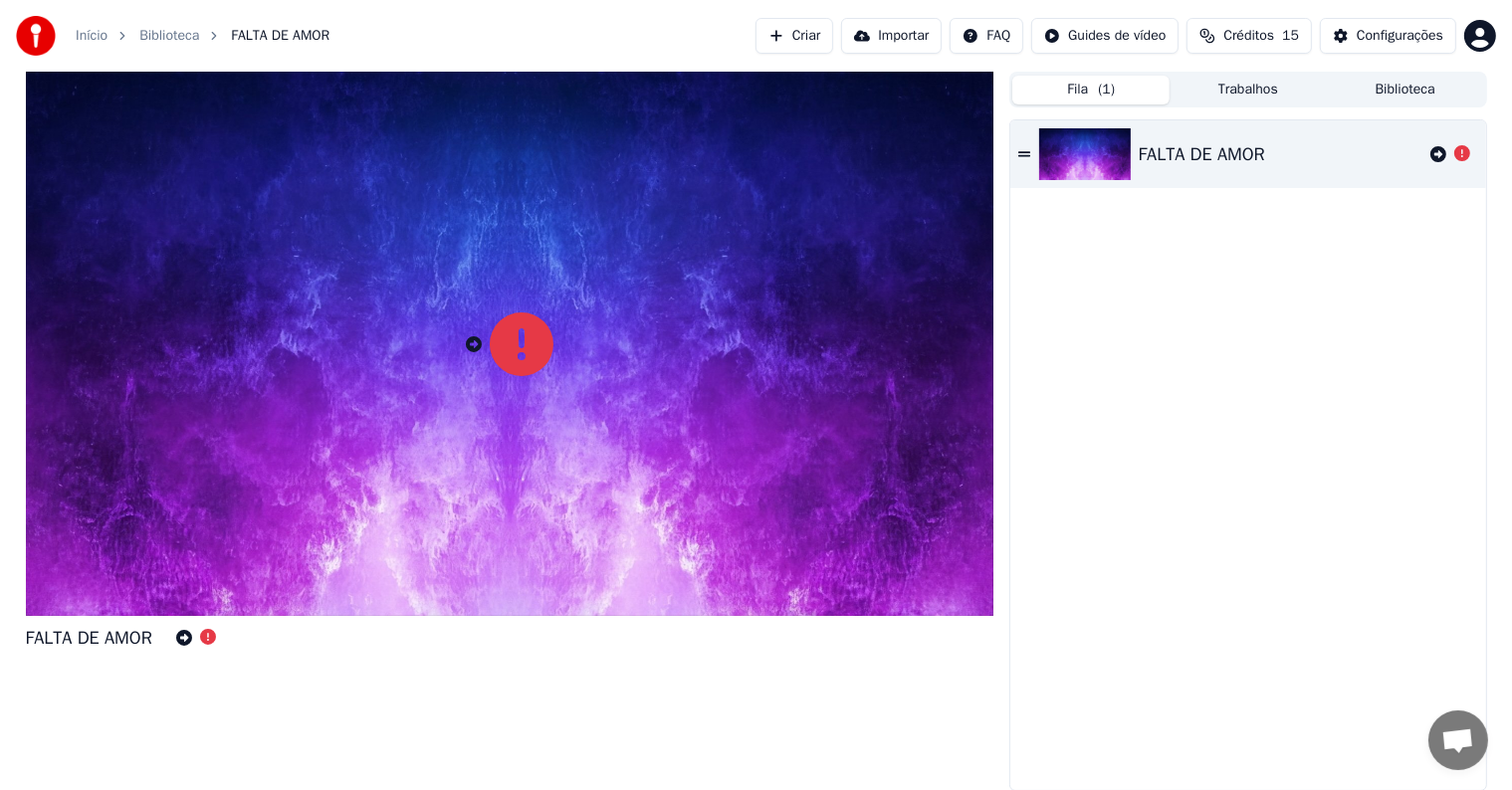 click 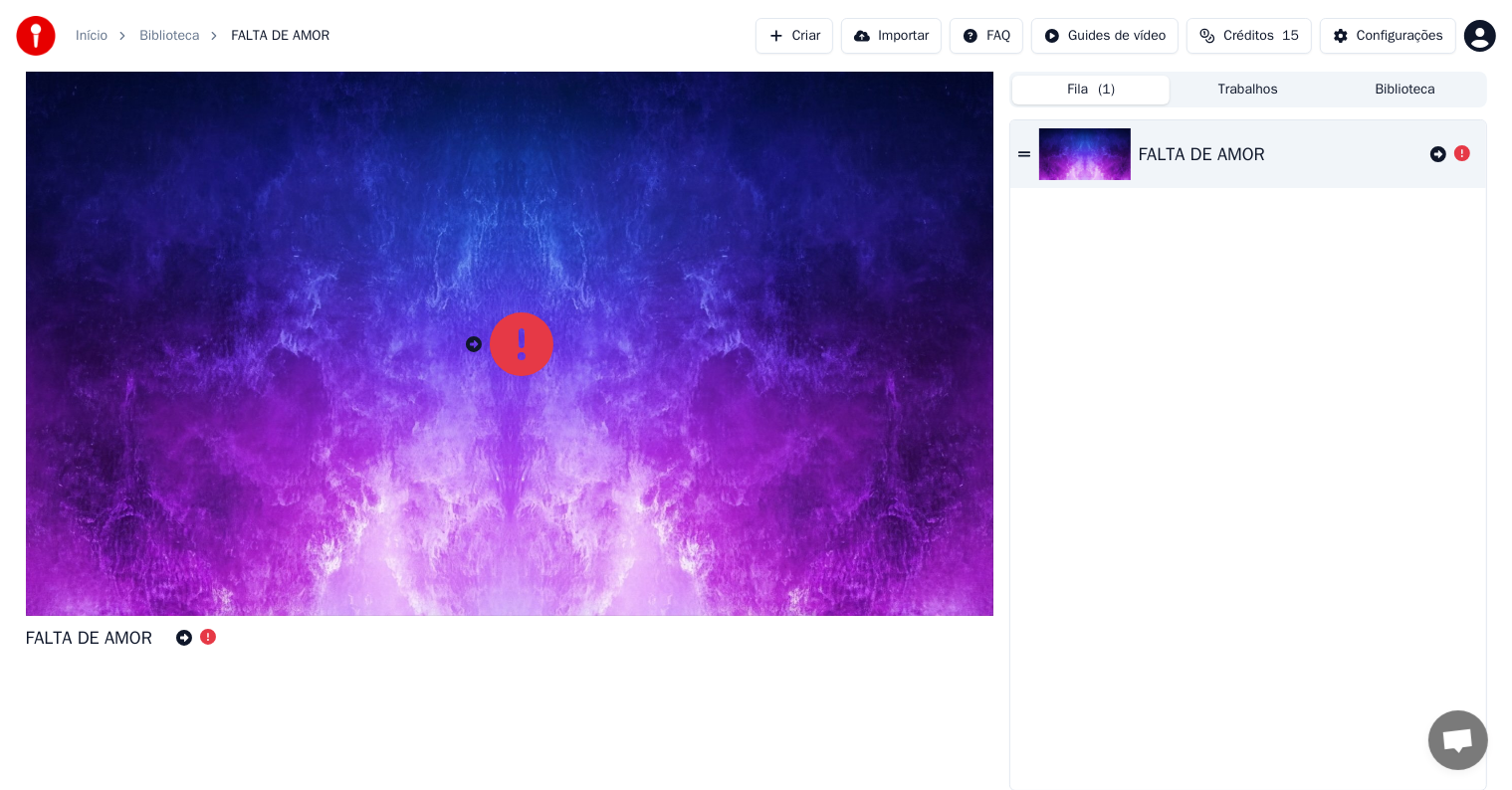 click on "Configurações" at bounding box center (1388, 36) 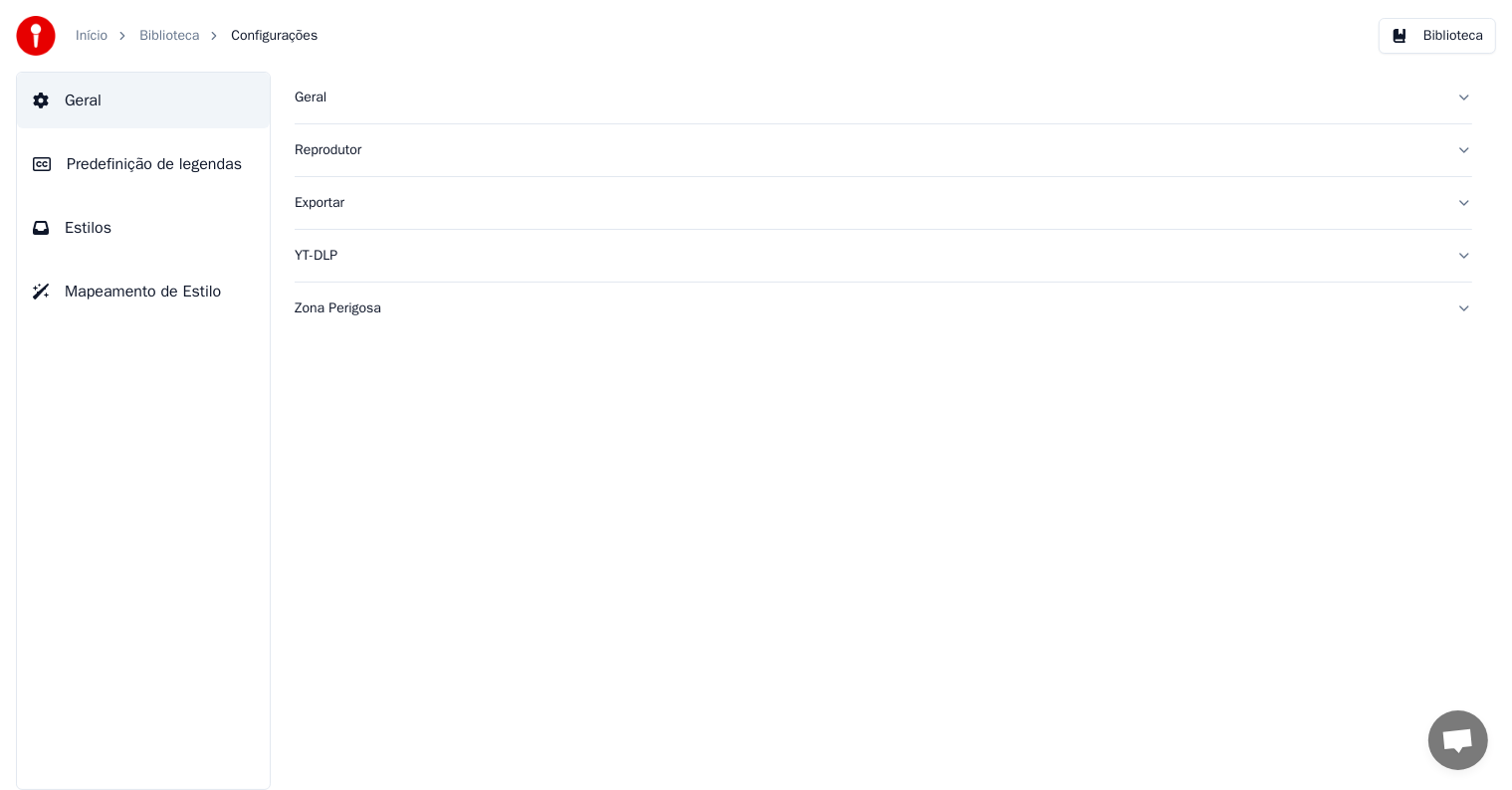 scroll, scrollTop: 0, scrollLeft: 0, axis: both 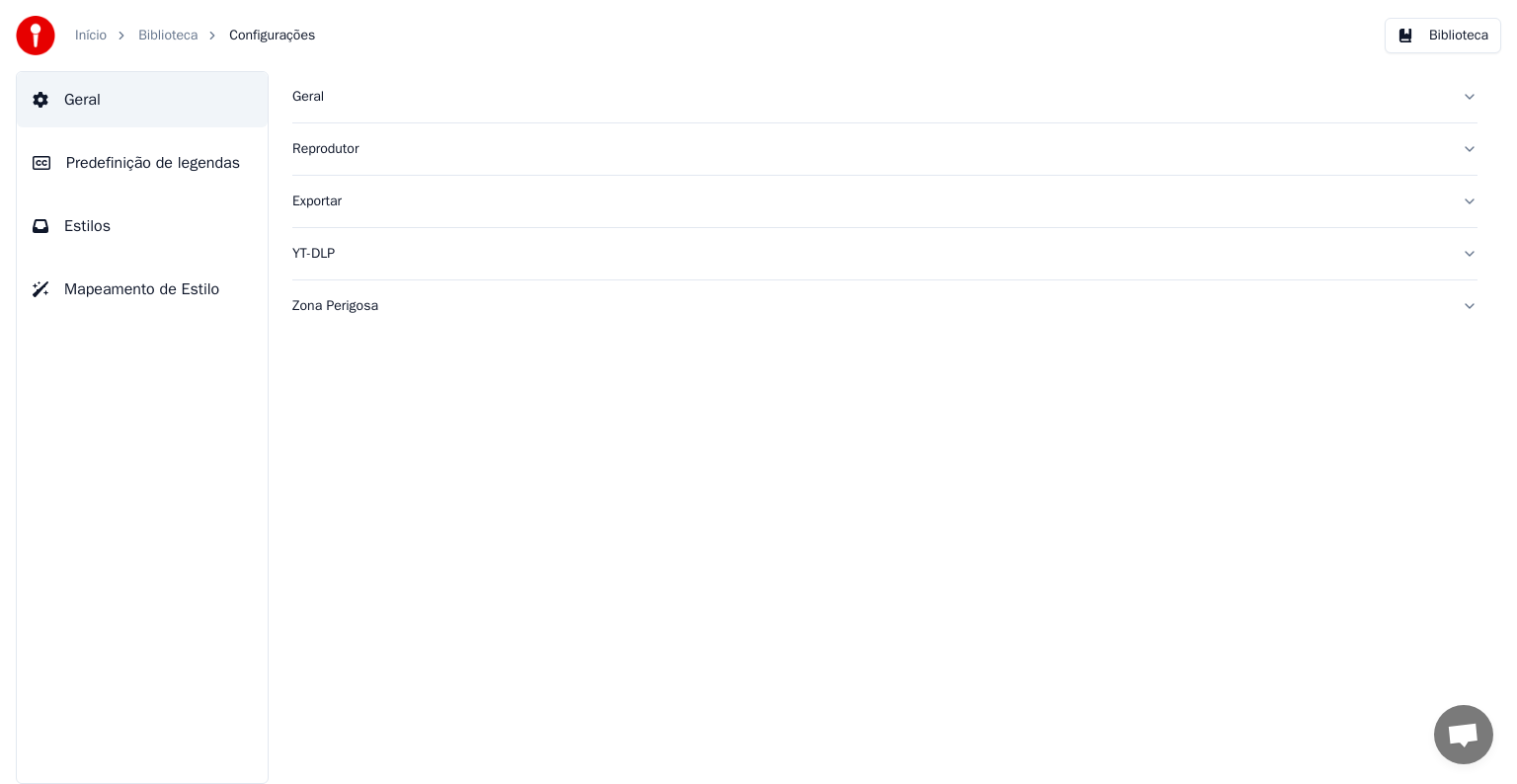 click on "Zona Perigosa" at bounding box center (885, 306) 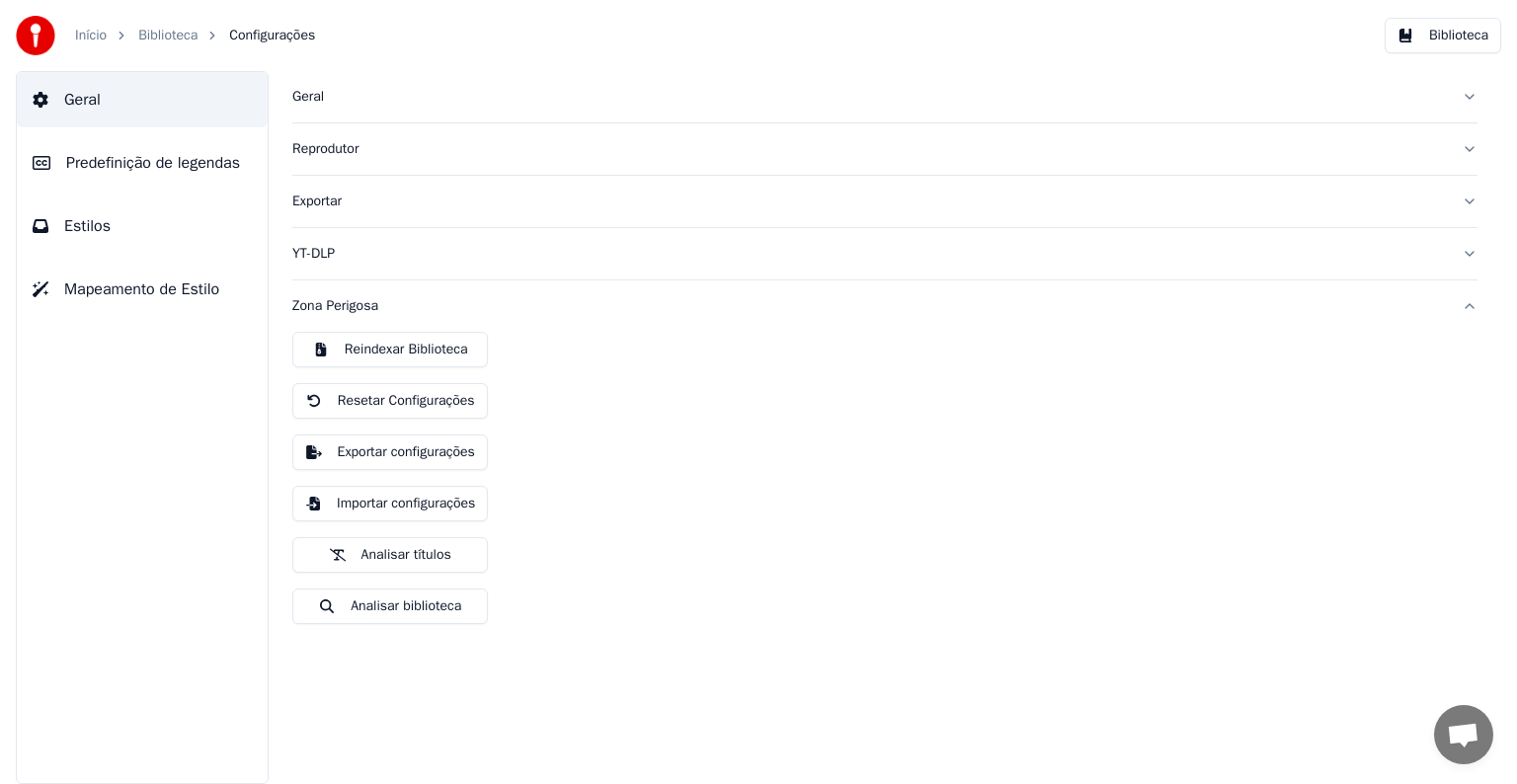 click on "Predefinição de legendas" at bounding box center [142, 163] 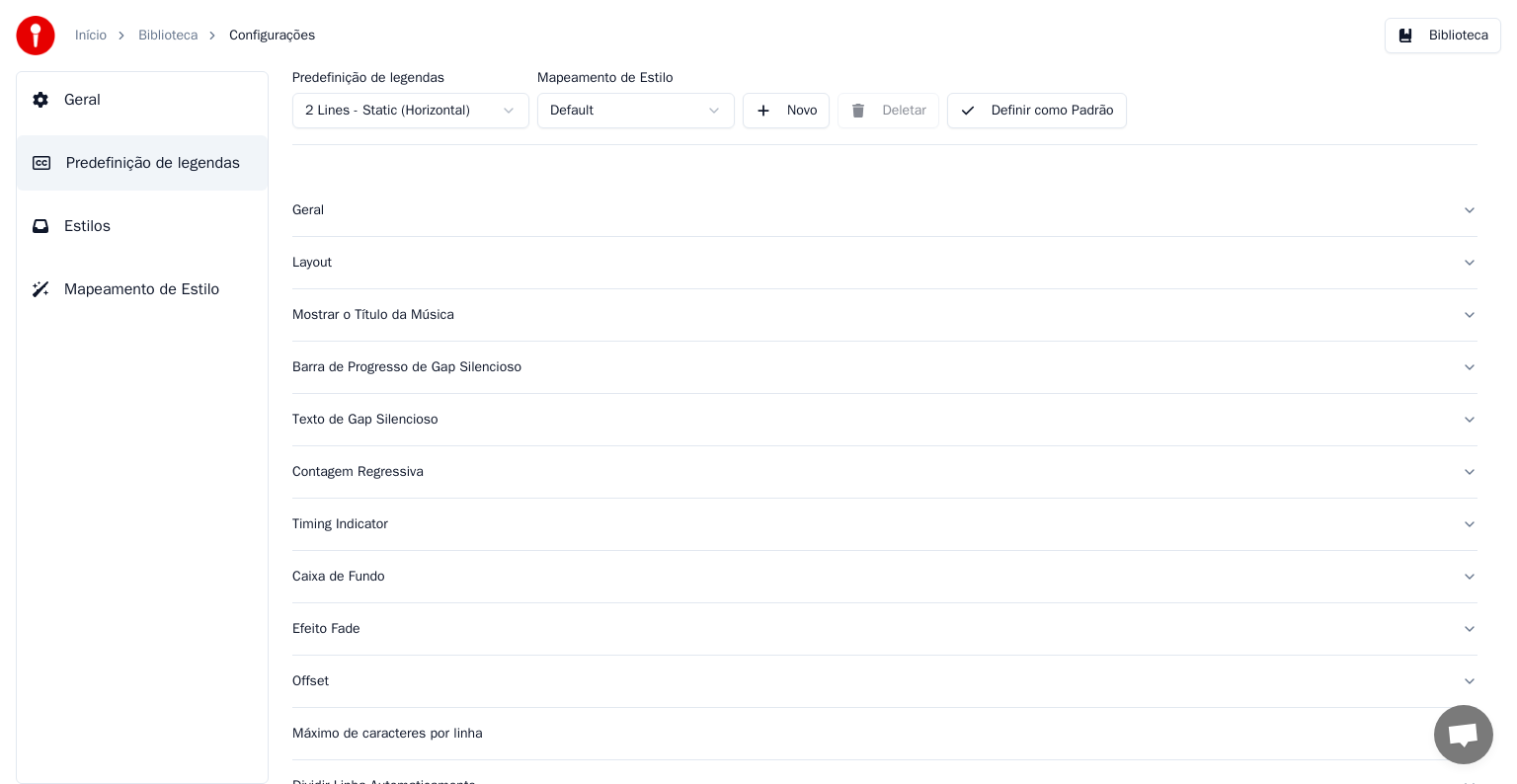 click on "Estilos" at bounding box center (87, 226) 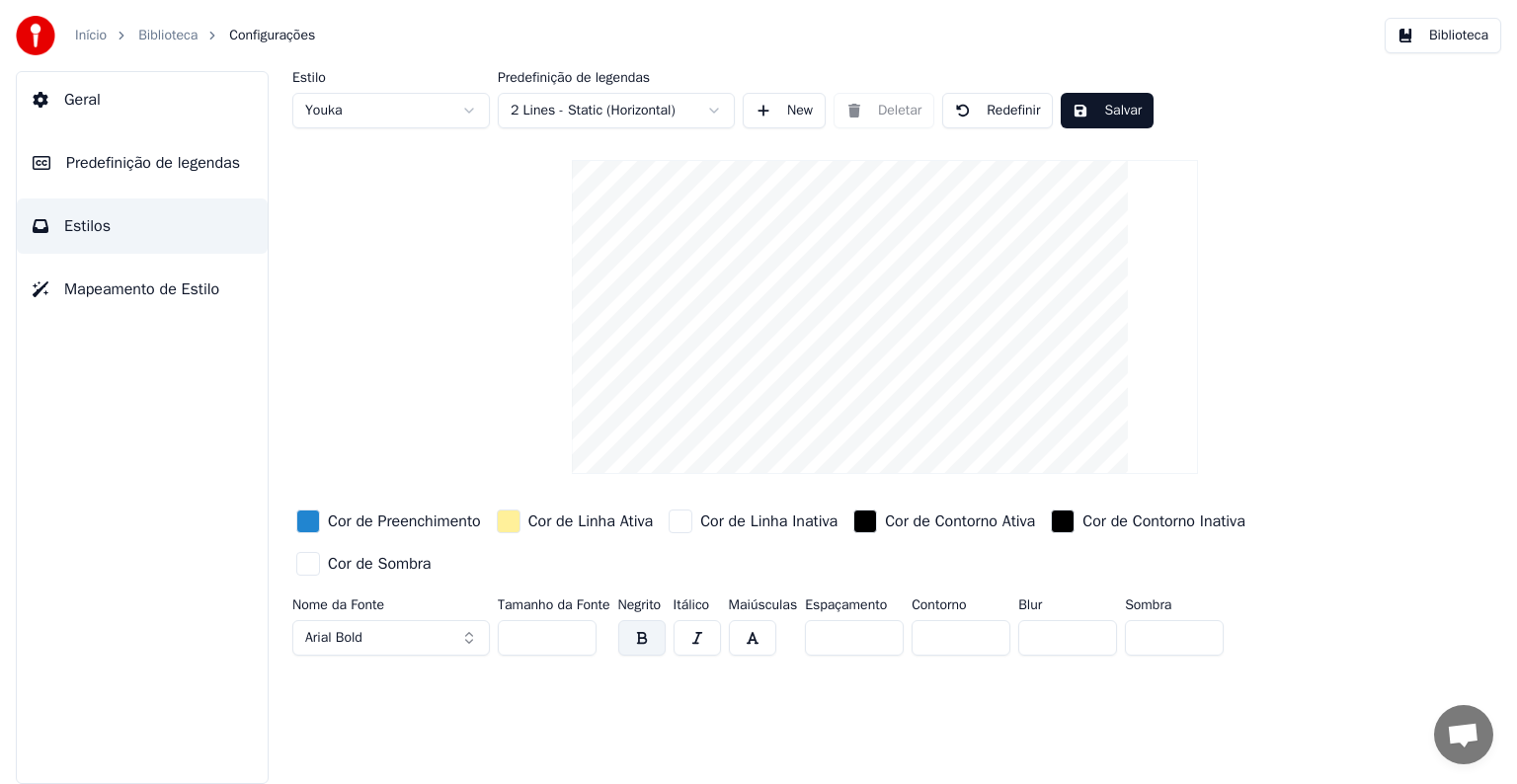 click on "Geral" at bounding box center (142, 100) 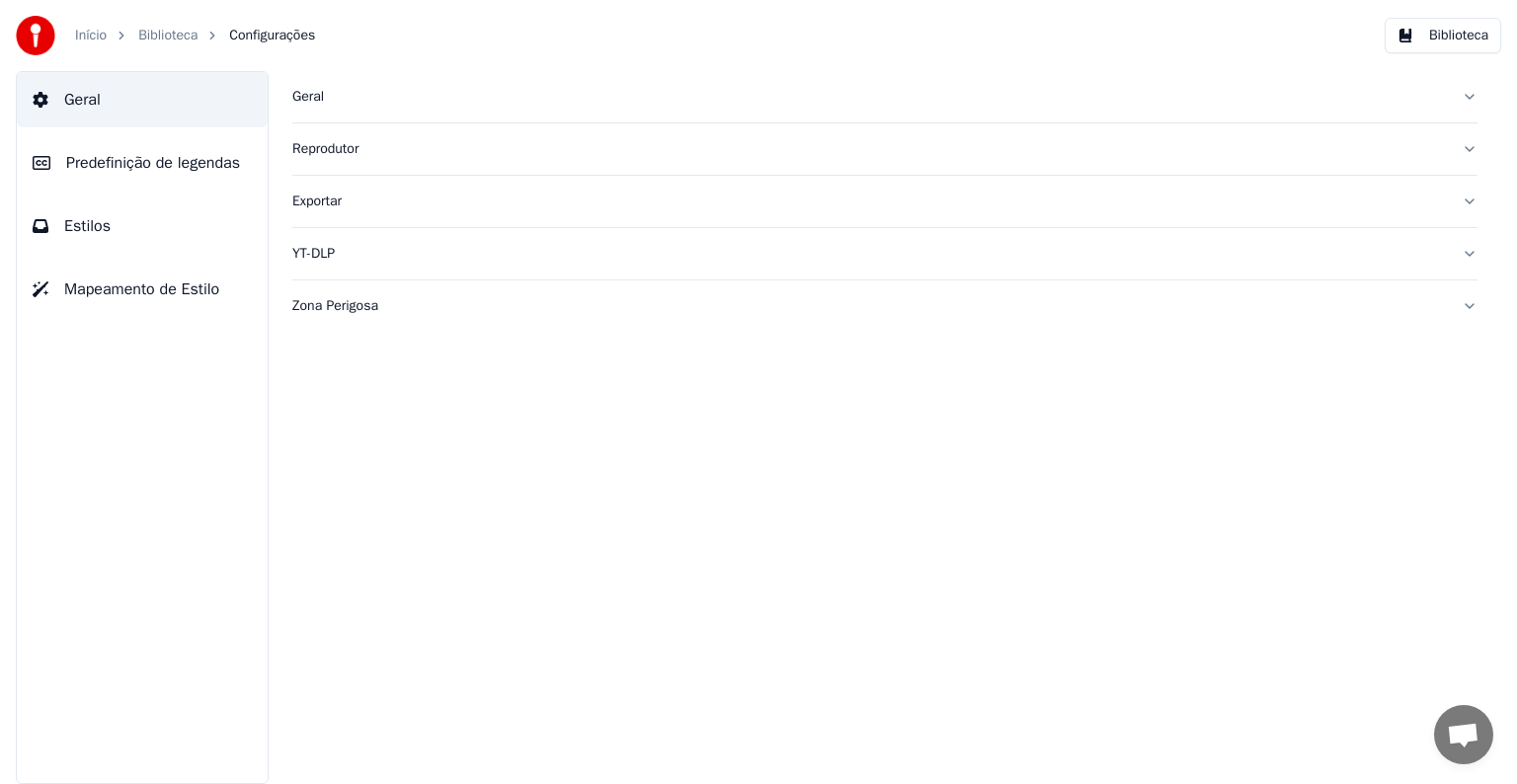 click 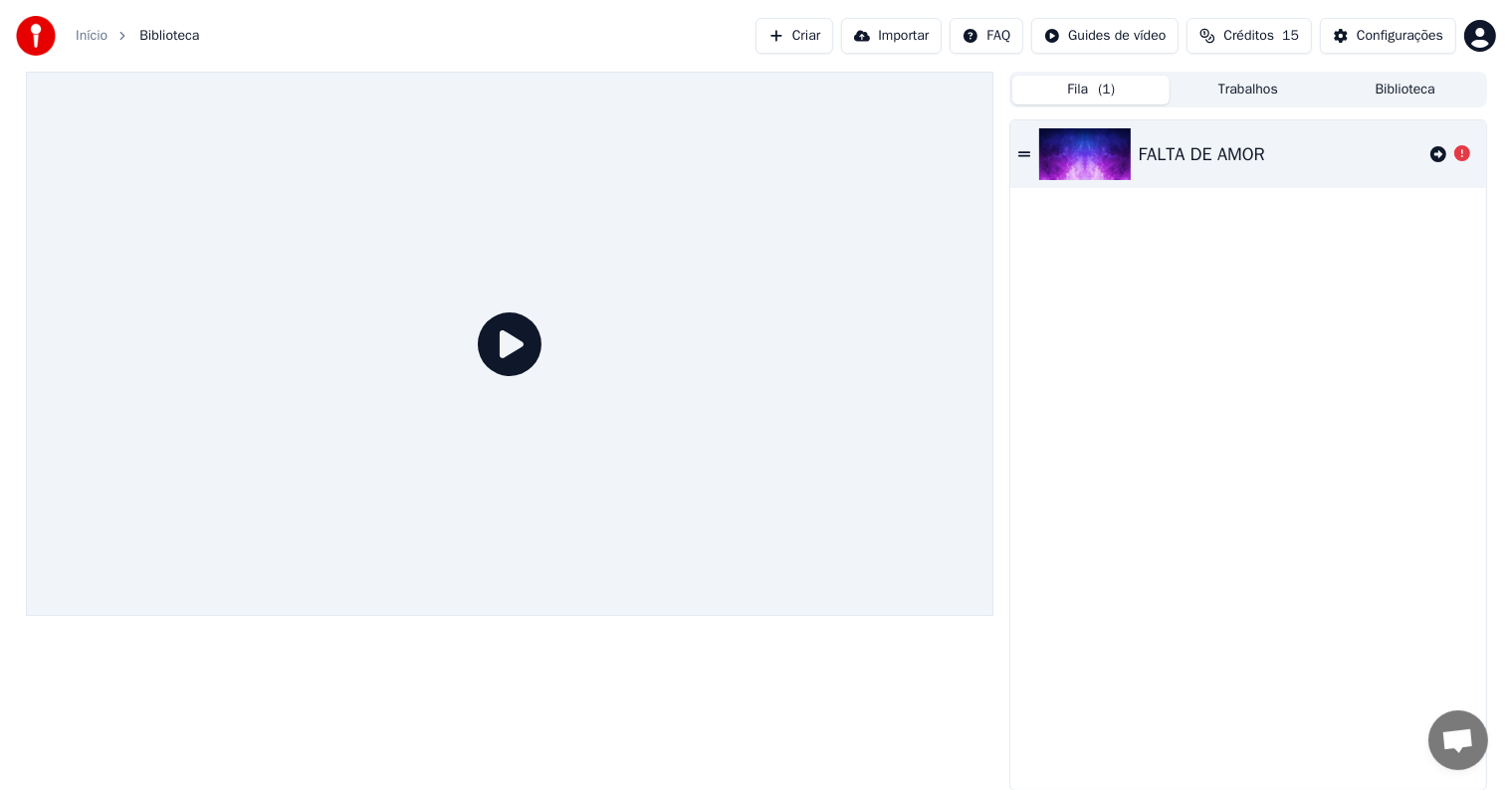 click on "Início Biblioteca Criar Importar FAQ Guides de vídeo Créditos 15 Configurações Fila ( 1 ) Trabalhos Biblioteca FALTA DE AMOR" at bounding box center (756, 395) 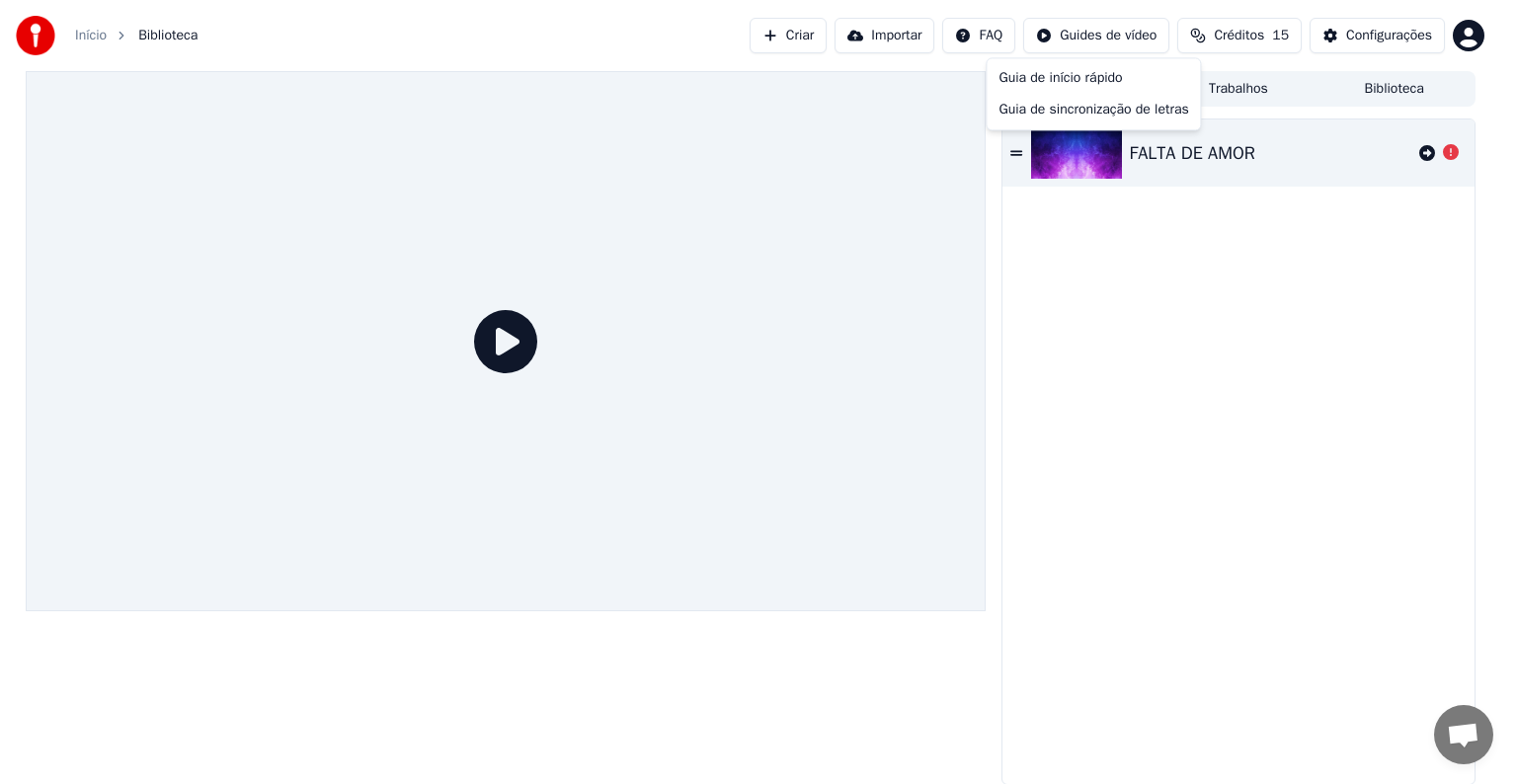 click on "Início Biblioteca Criar Importar FAQ Guides de vídeo Créditos 15 Configurações Fila ( 1 ) Trabalhos Biblioteca FALTA DE AMOR Guia de início rápido Guia de sincronização de letras" at bounding box center [758, 392] 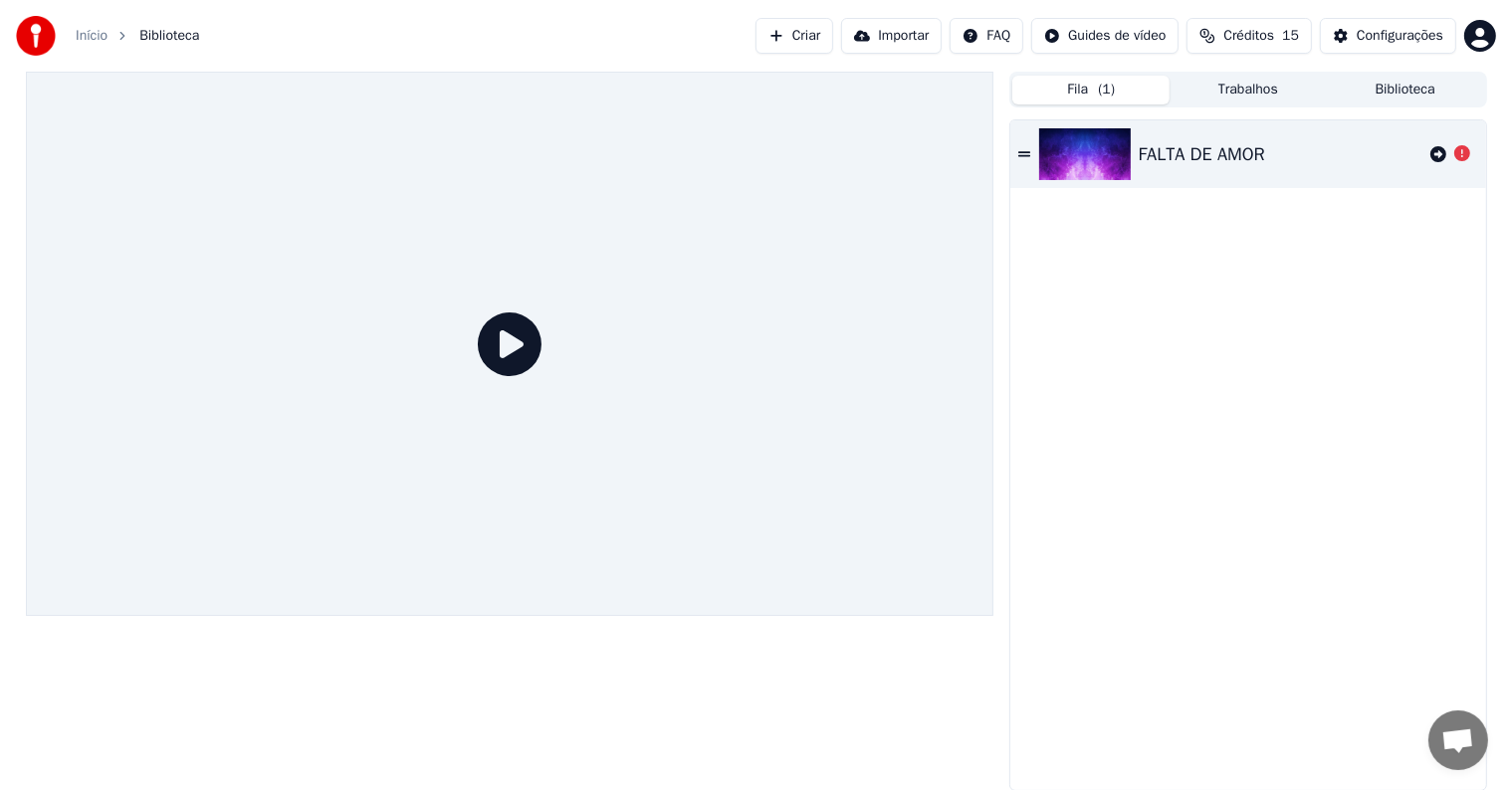 click 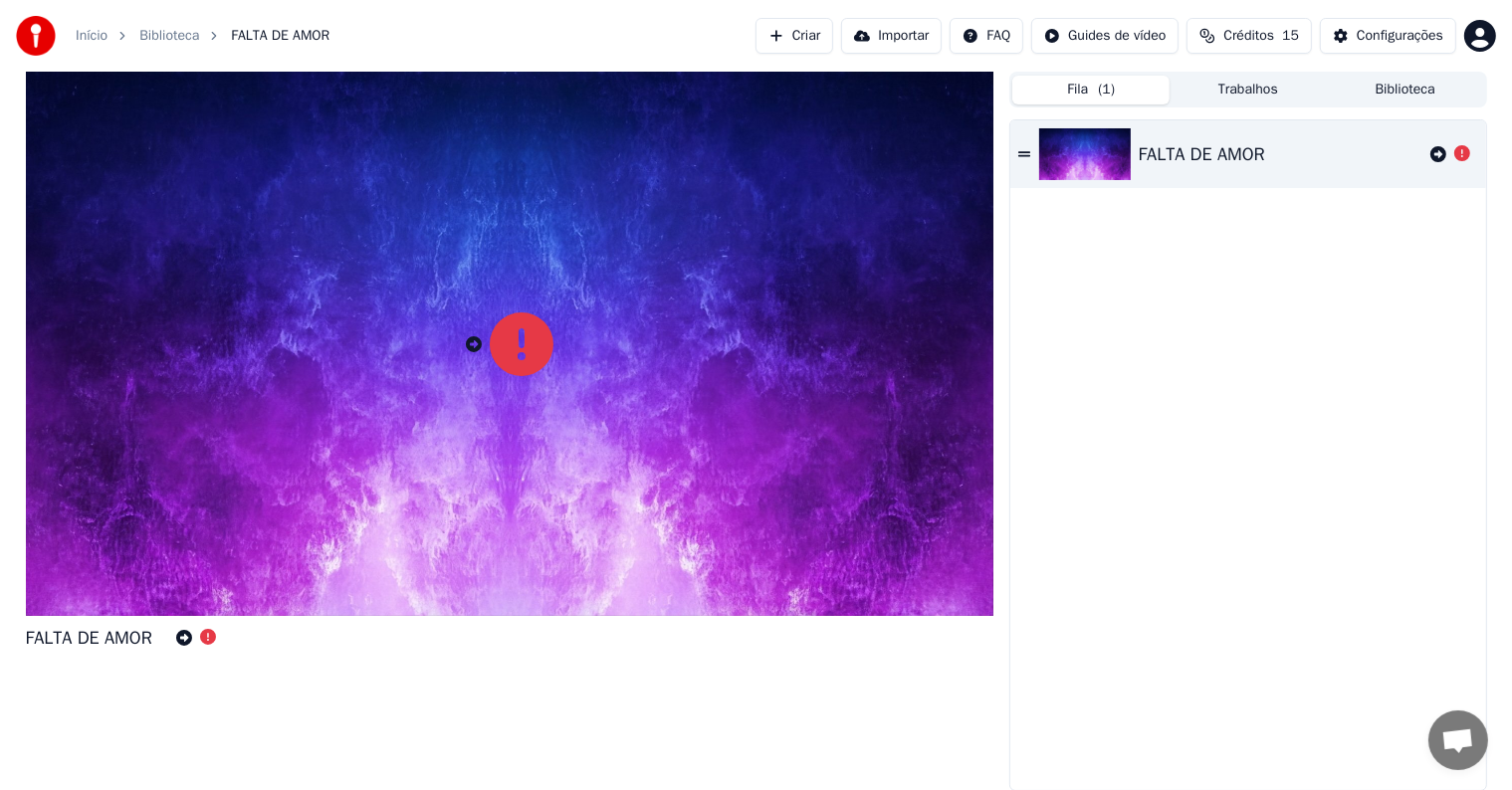 click 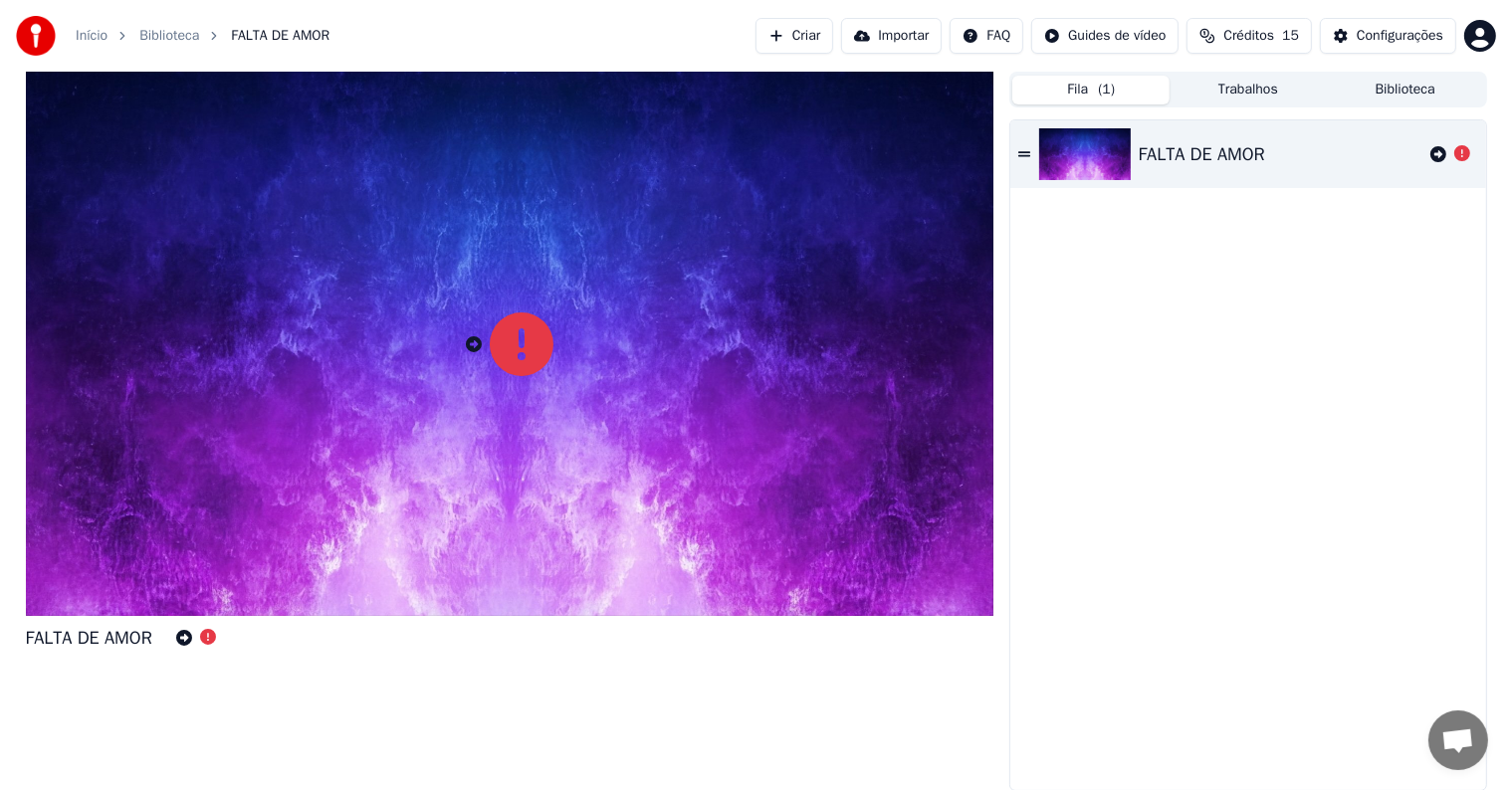 scroll, scrollTop: 0, scrollLeft: 0, axis: both 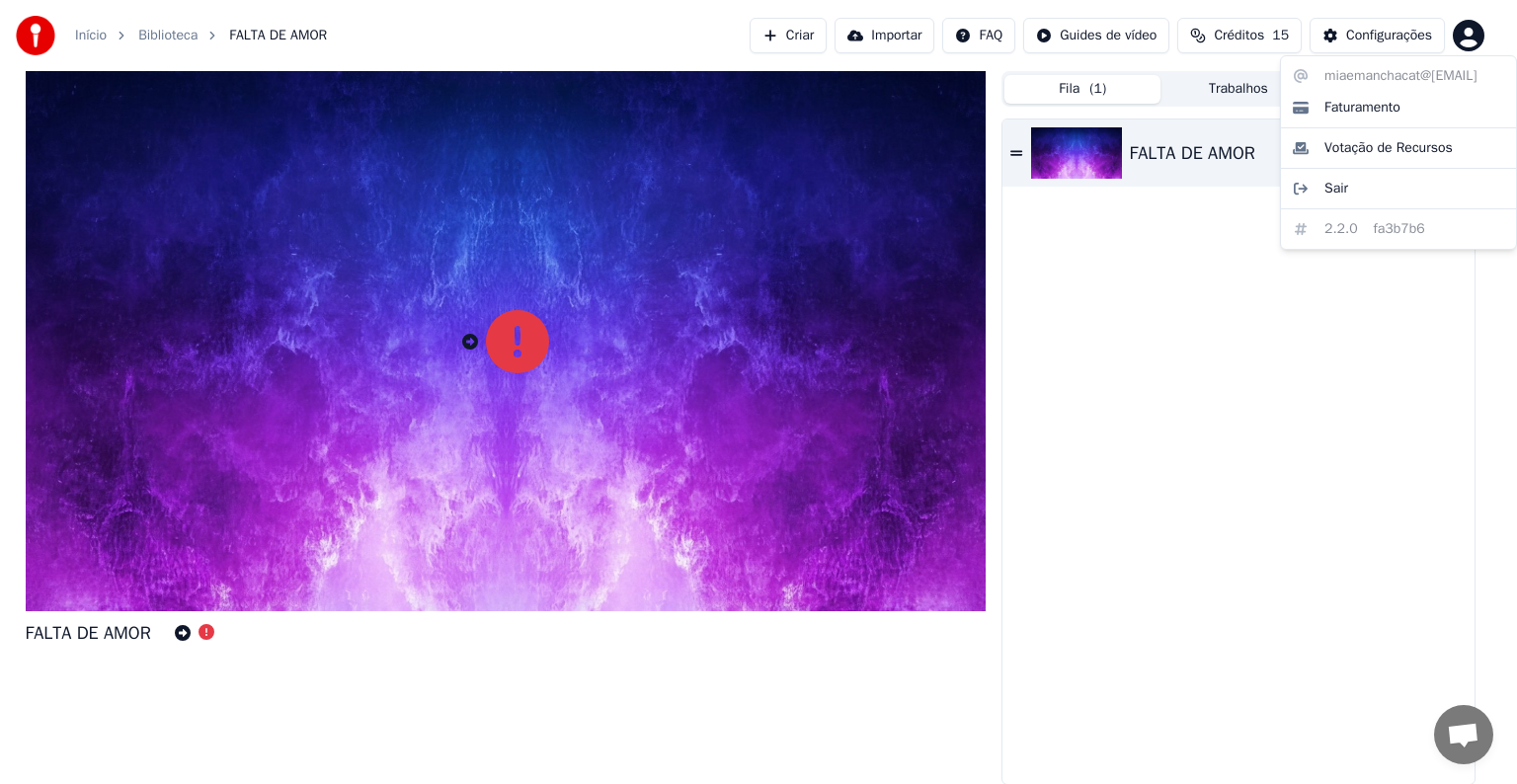 click on "Início Biblioteca FALTA DE AMOR Criar Importar FAQ Guides de vídeo Créditos 15 Configurações FALTA DE AMOR Fila ( 1 ) Trabalhos Biblioteca FALTA DE AMOR miaemanchacat@[EMAIL] Faturamento Votação de Recursos Sair 2.2.0 fa3b7b6" at bounding box center (758, 392) 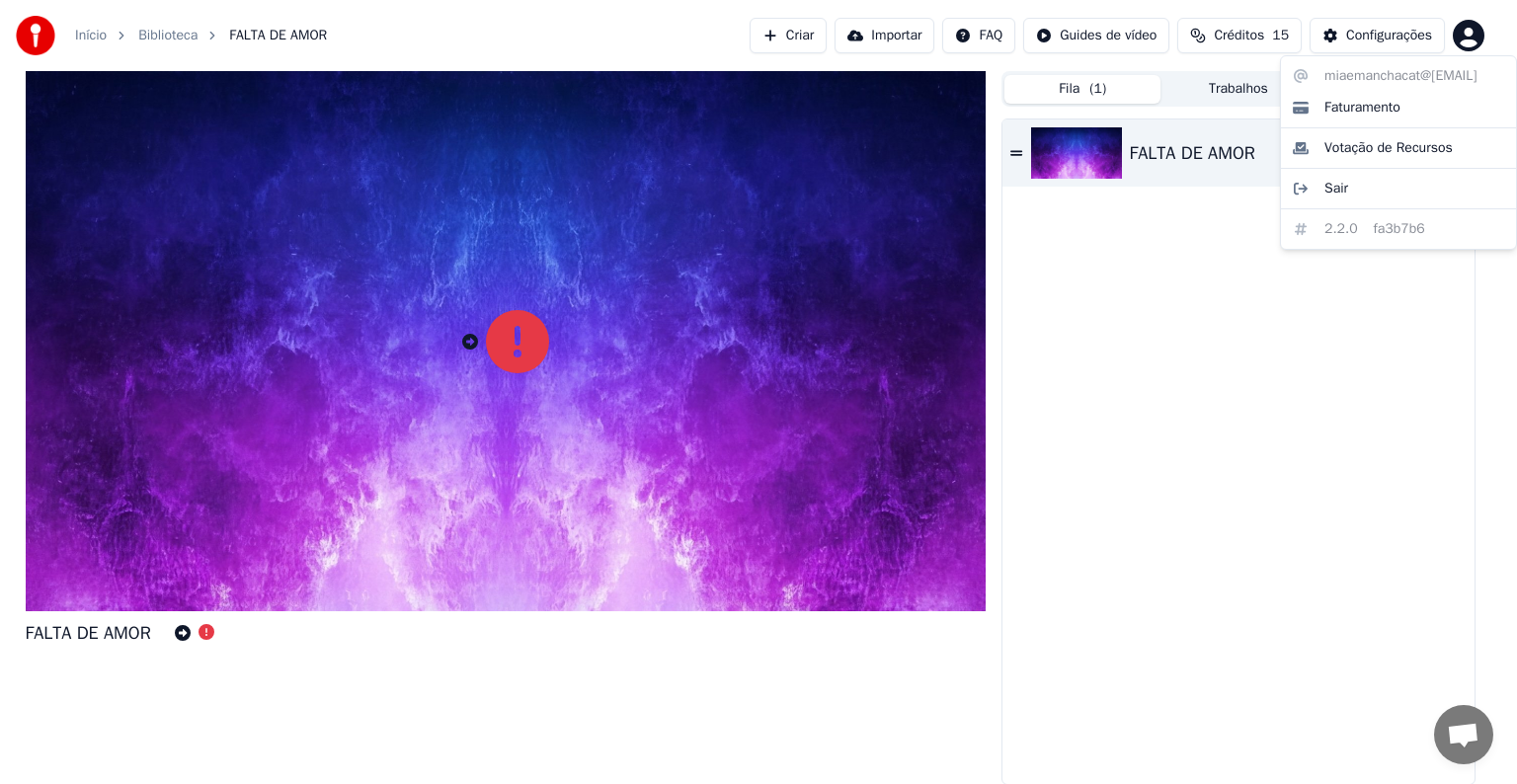 drag, startPoint x: 1048, startPoint y: 86, endPoint x: 1048, endPoint y: 100, distance: 14 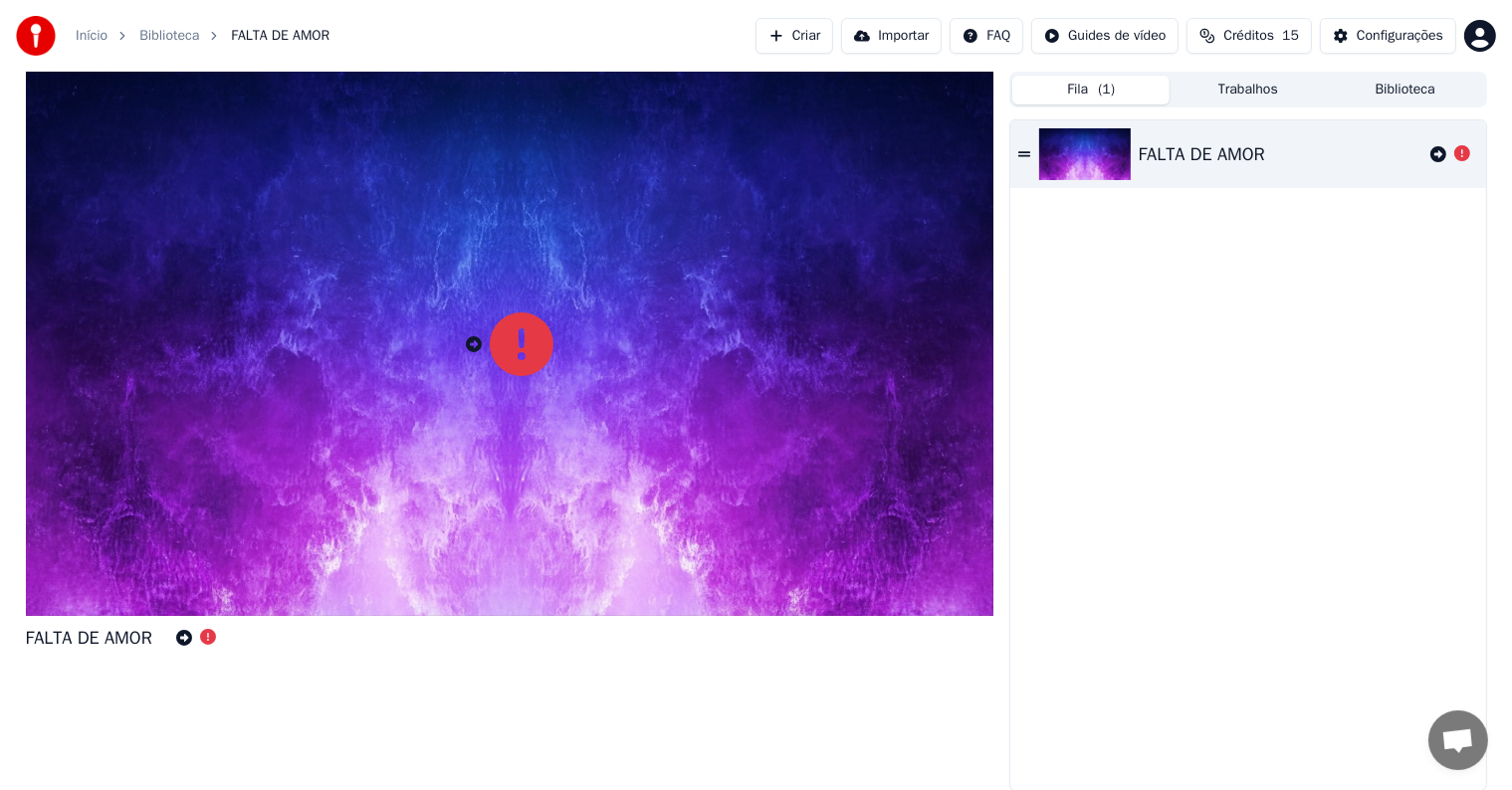 click on "FALTA DE AMOR" at bounding box center [1247, 154] 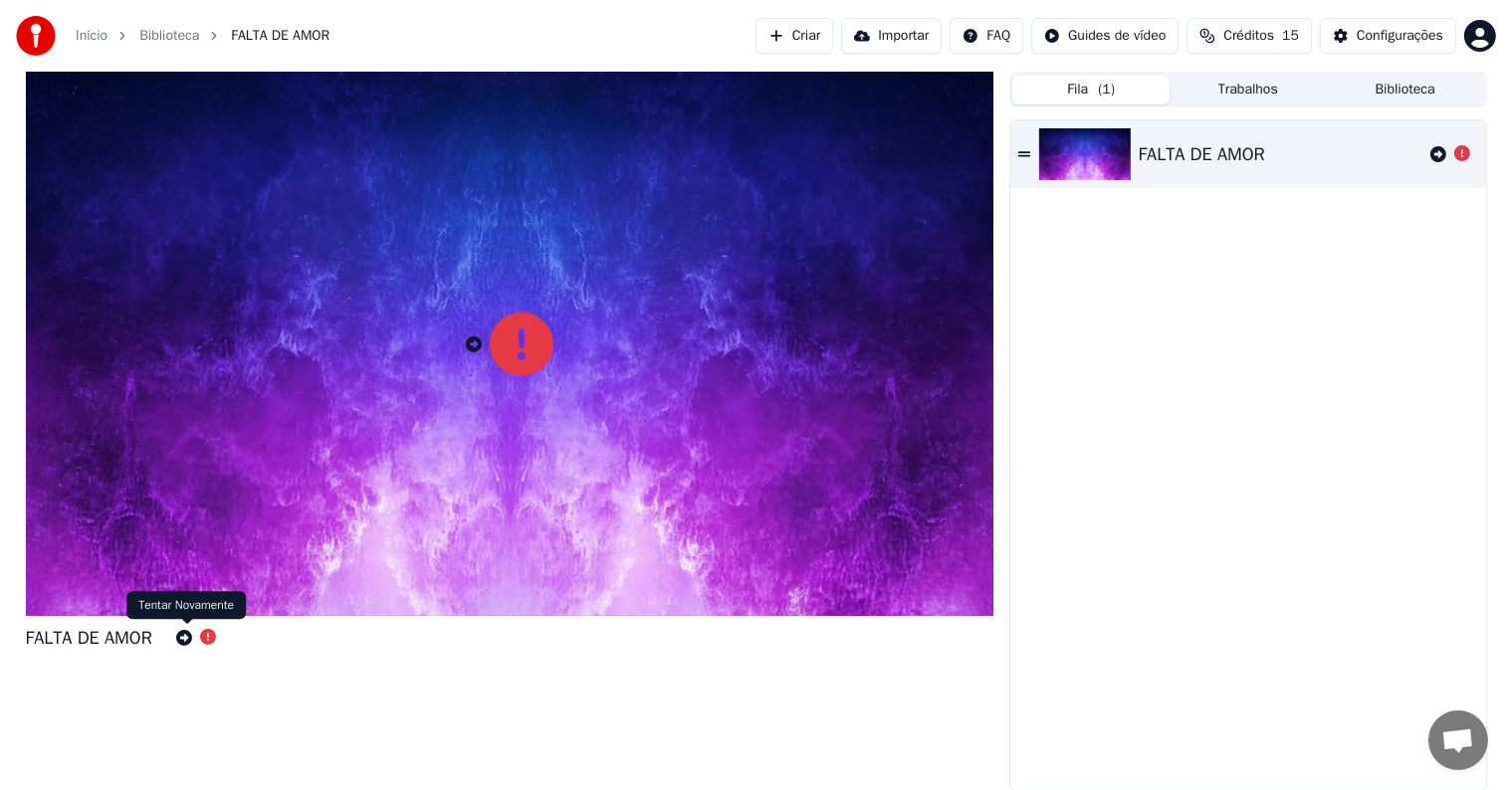 click 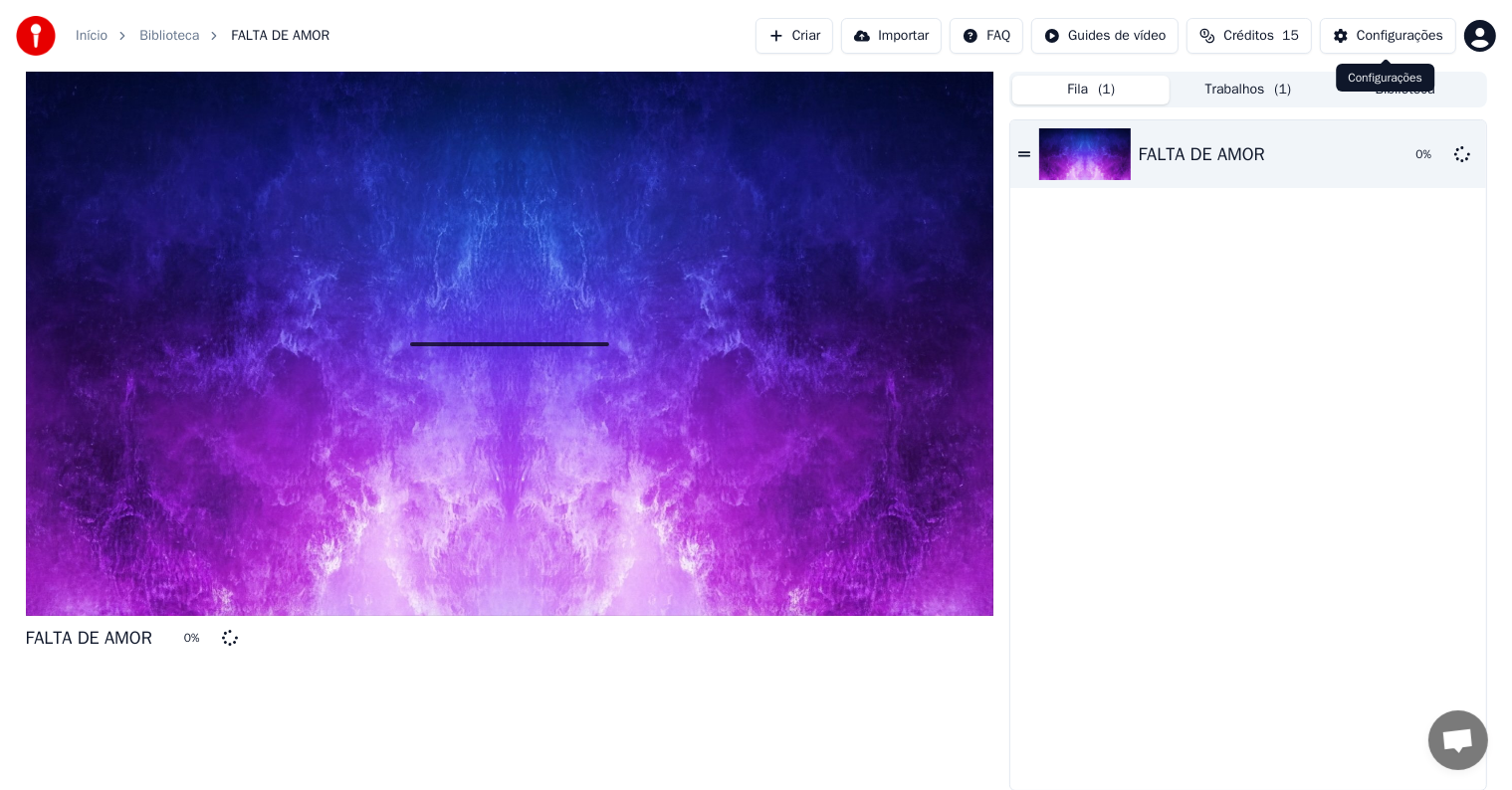 click on "Configurações" at bounding box center (1388, 36) 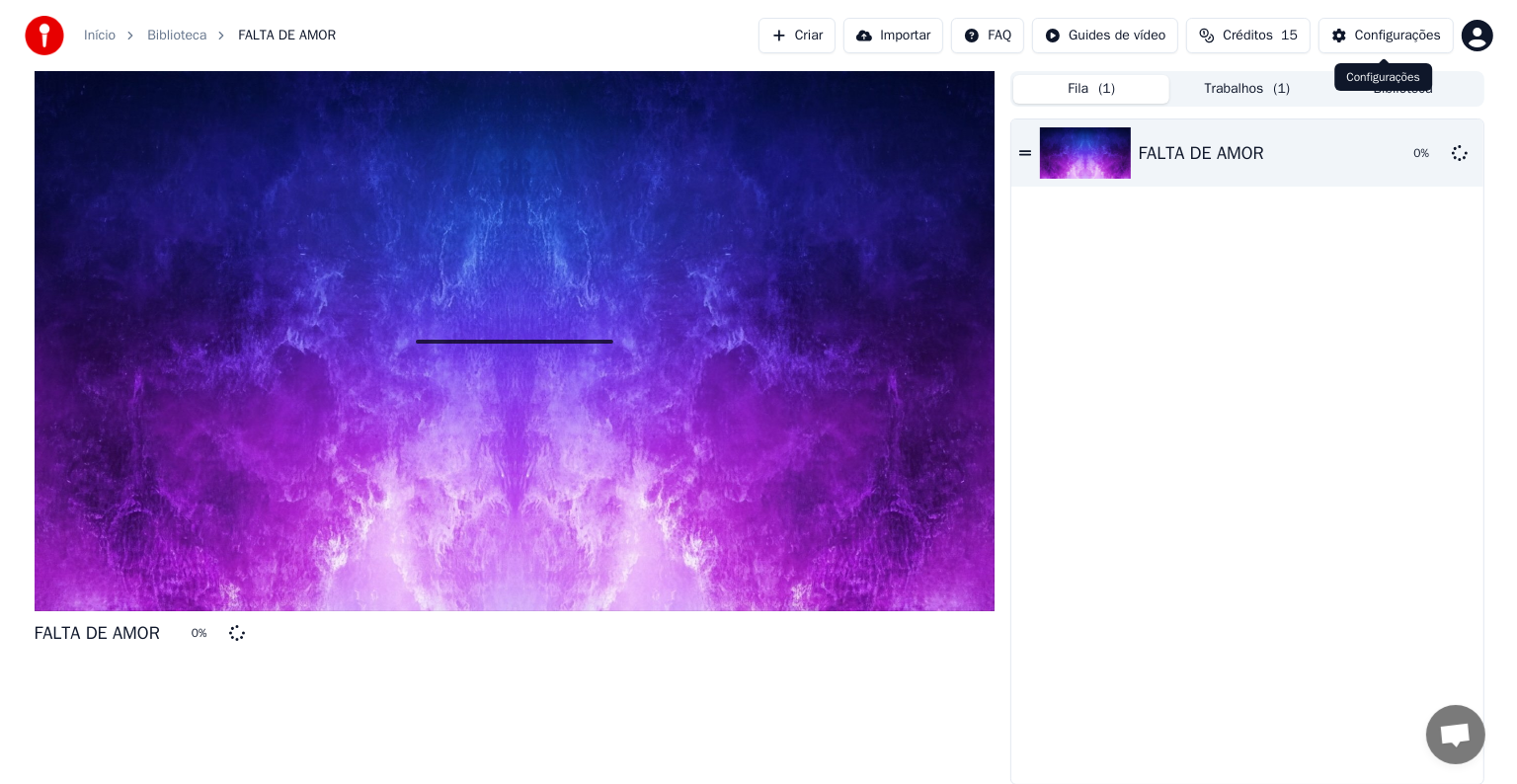 scroll, scrollTop: 0, scrollLeft: 0, axis: both 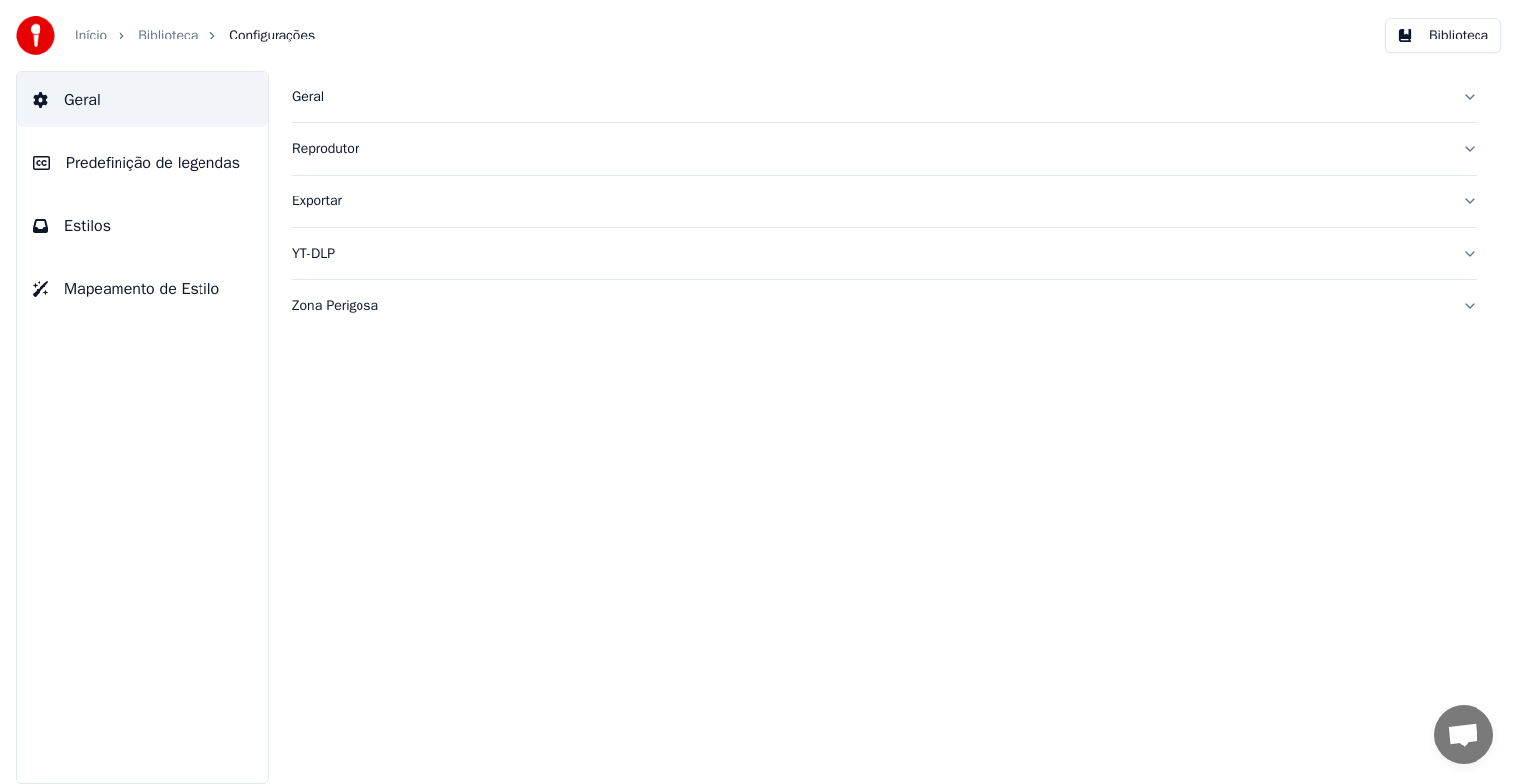 click on "Geral Reprodutor Exportar YT-DLP Zona Perigosa" at bounding box center (885, 428) 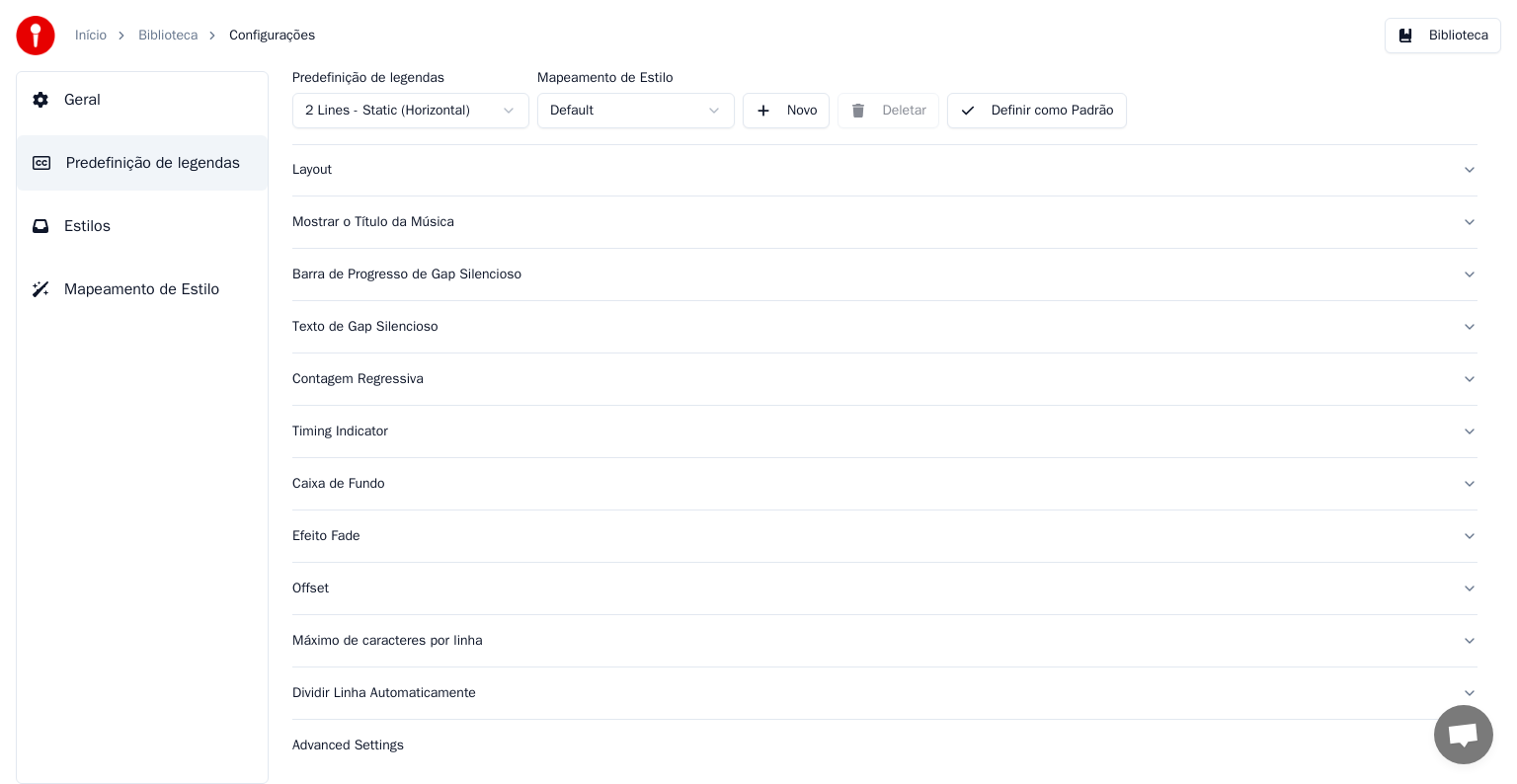 scroll, scrollTop: 0, scrollLeft: 0, axis: both 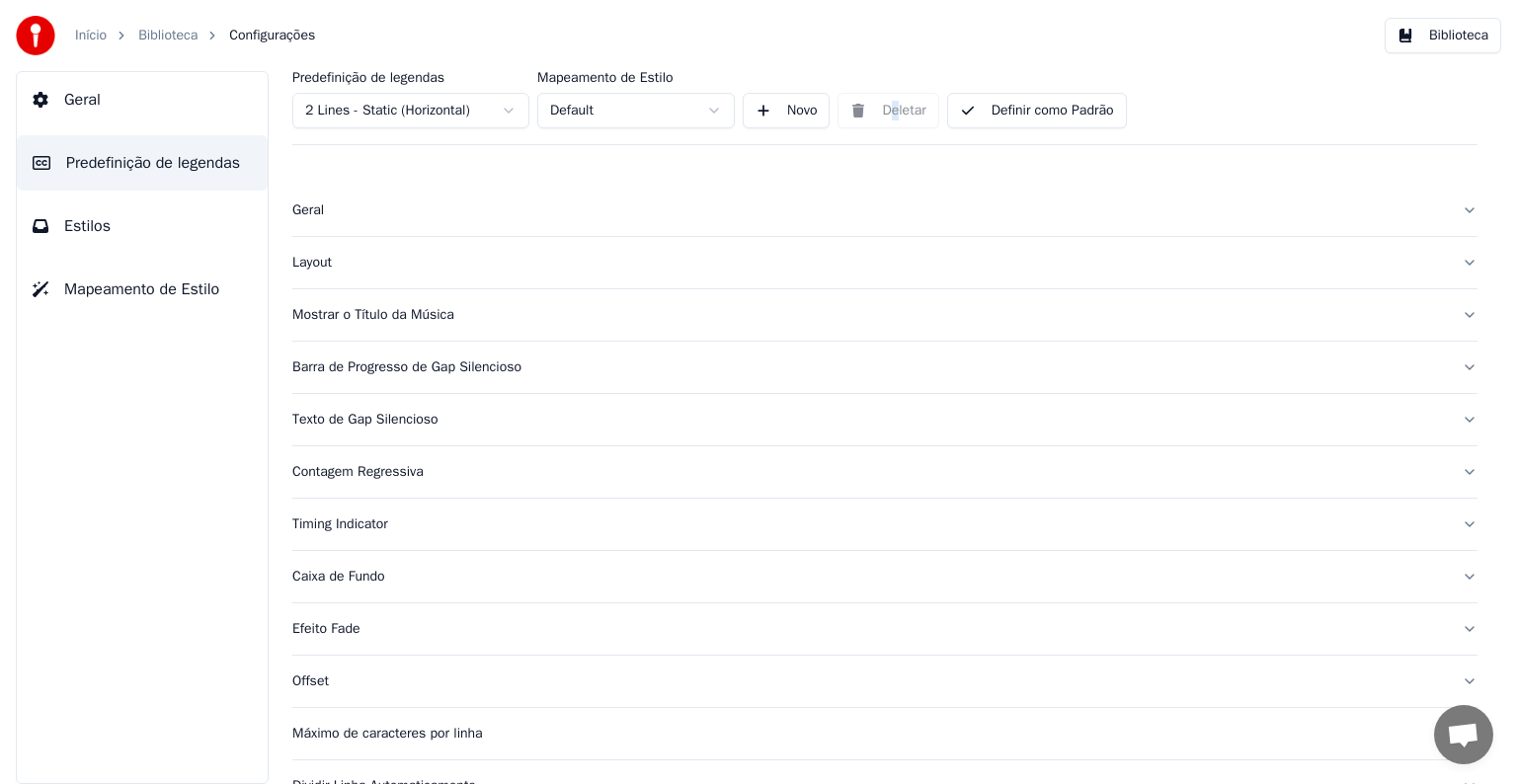 click on "Predefinição de legendas 2 Lines - Static (Horizontal) Mapeamento de Estilo Default Novo Deletar Definir como Padrão" at bounding box center [885, 108] 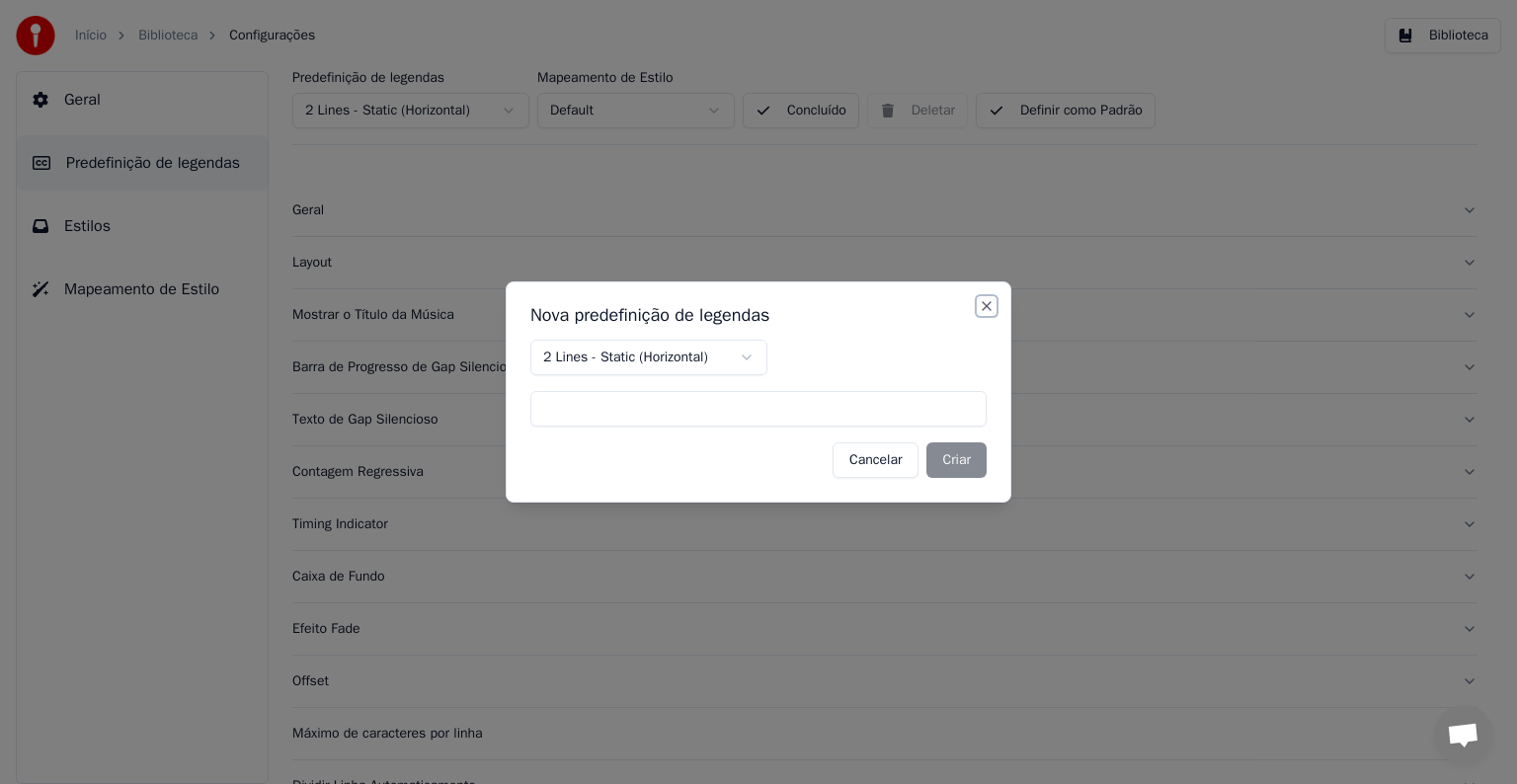 click on "Close" at bounding box center (987, 306) 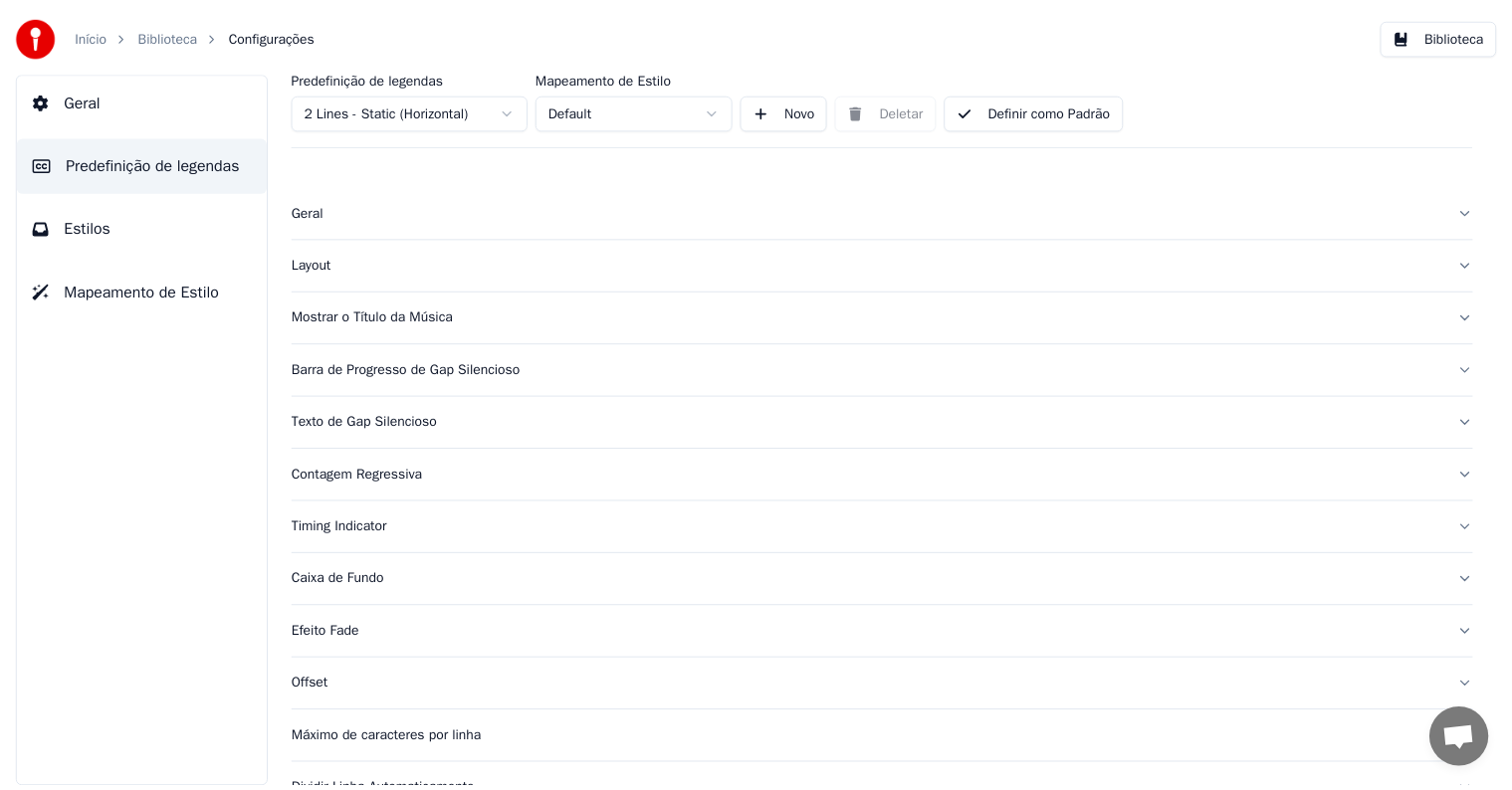 scroll, scrollTop: 0, scrollLeft: 0, axis: both 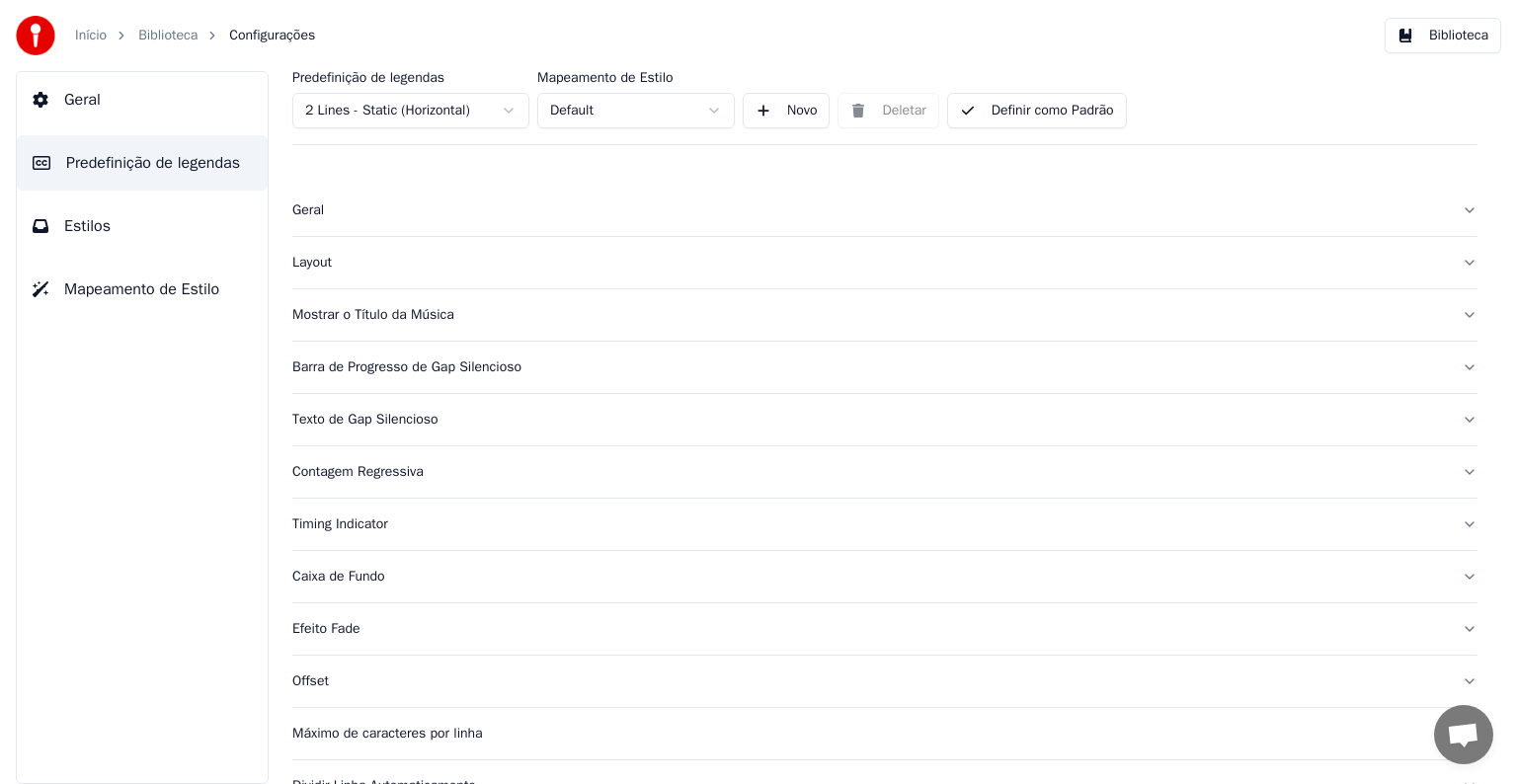 click on "Biblioteca" at bounding box center [1443, 36] 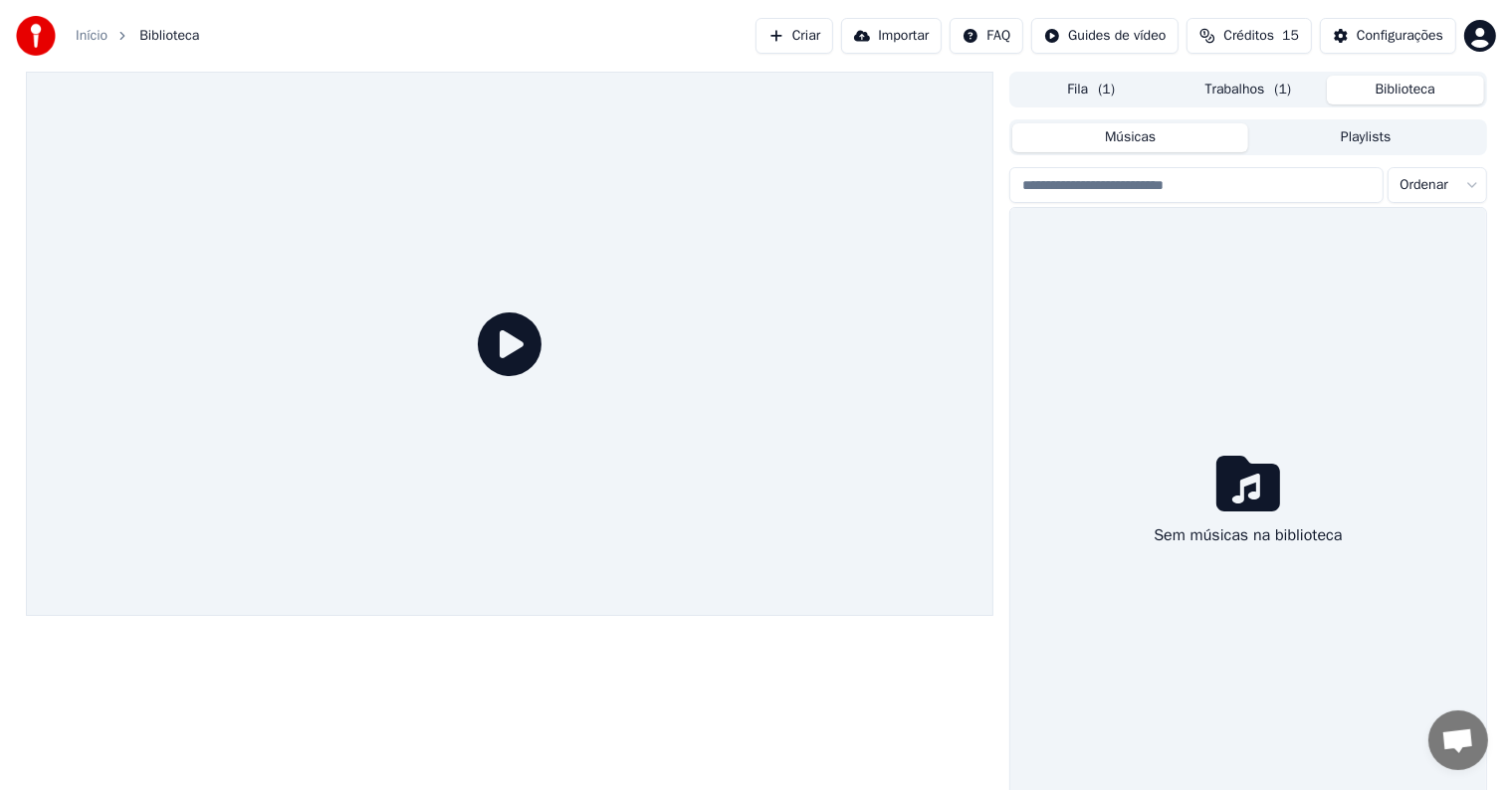 click on "Fila ( 1 )" at bounding box center [1091, 90] 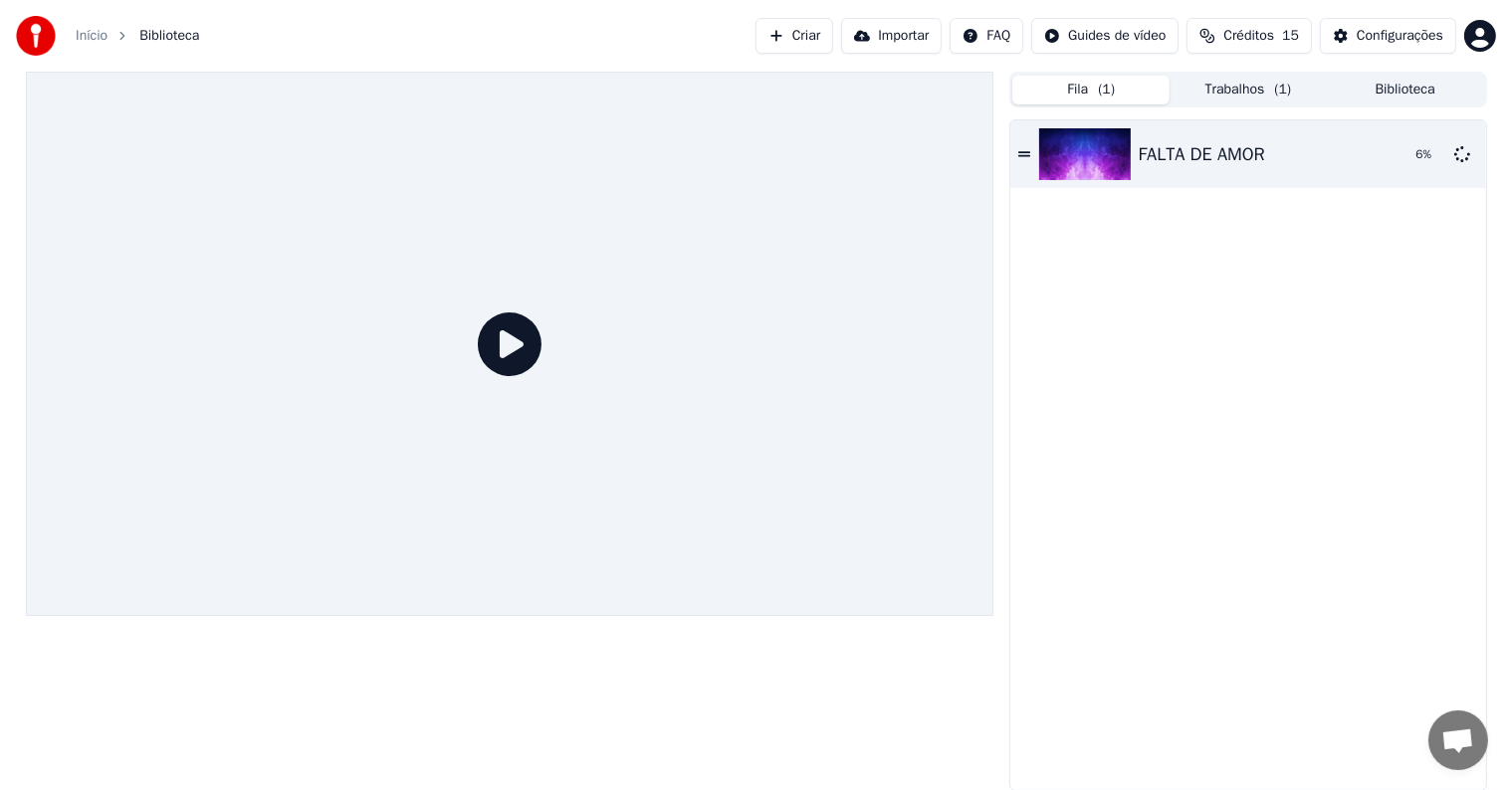 click on "Trabalhos ( 1 )" at bounding box center [1248, 90] 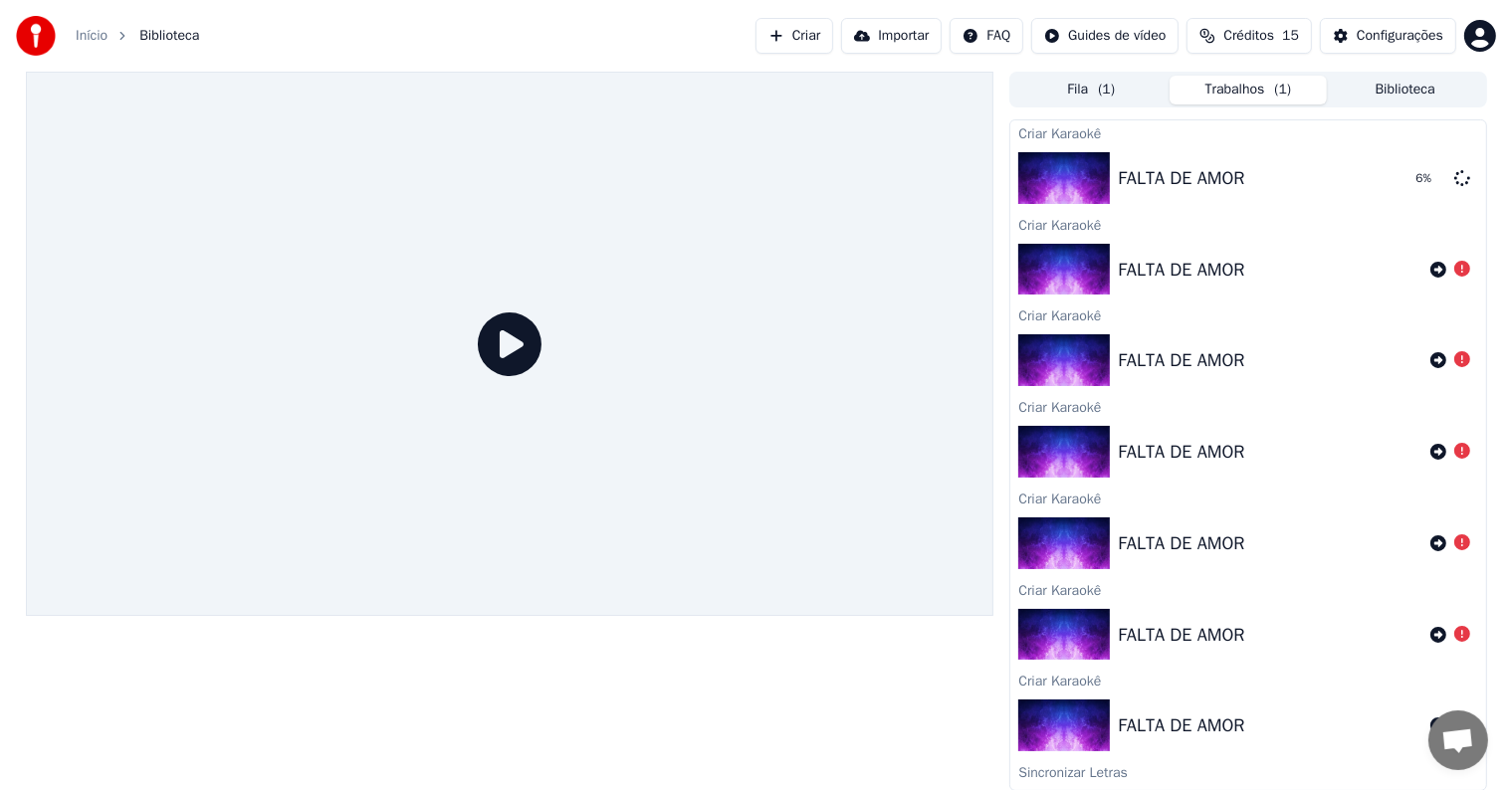 click on "Fila ( 1 )" at bounding box center (1091, 90) 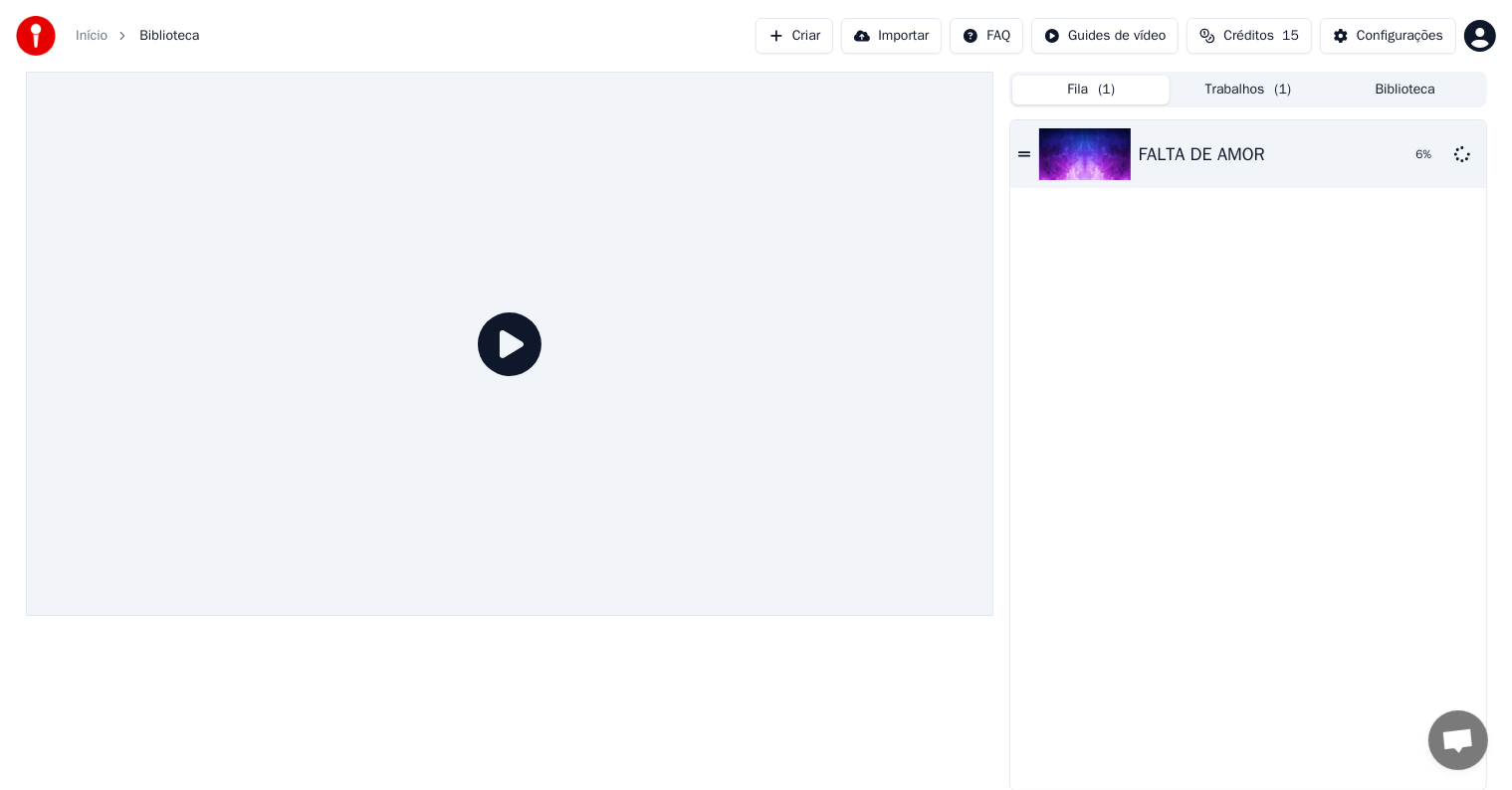 click on "Trabalhos ( 1 )" at bounding box center [1248, 90] 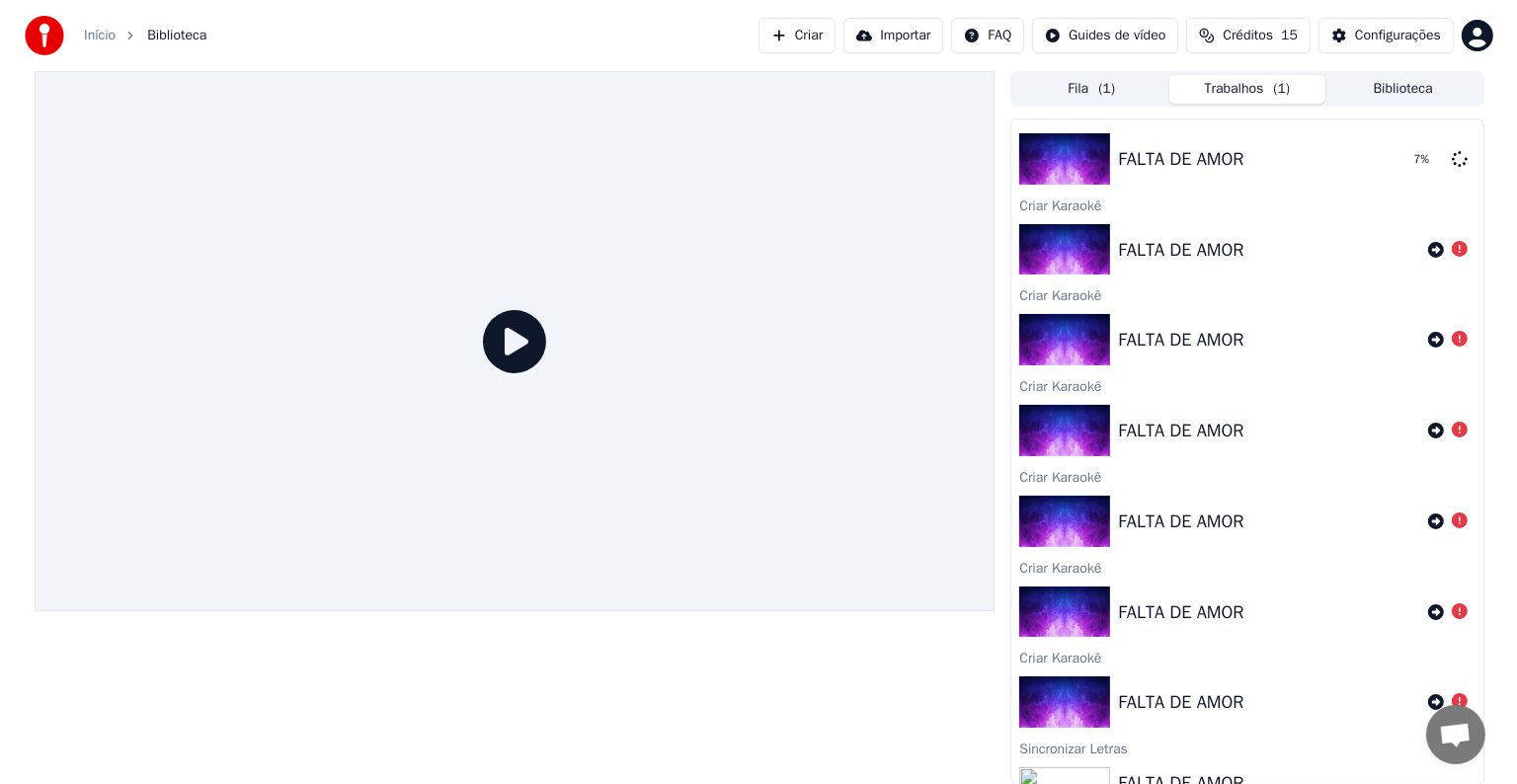 scroll, scrollTop: 0, scrollLeft: 0, axis: both 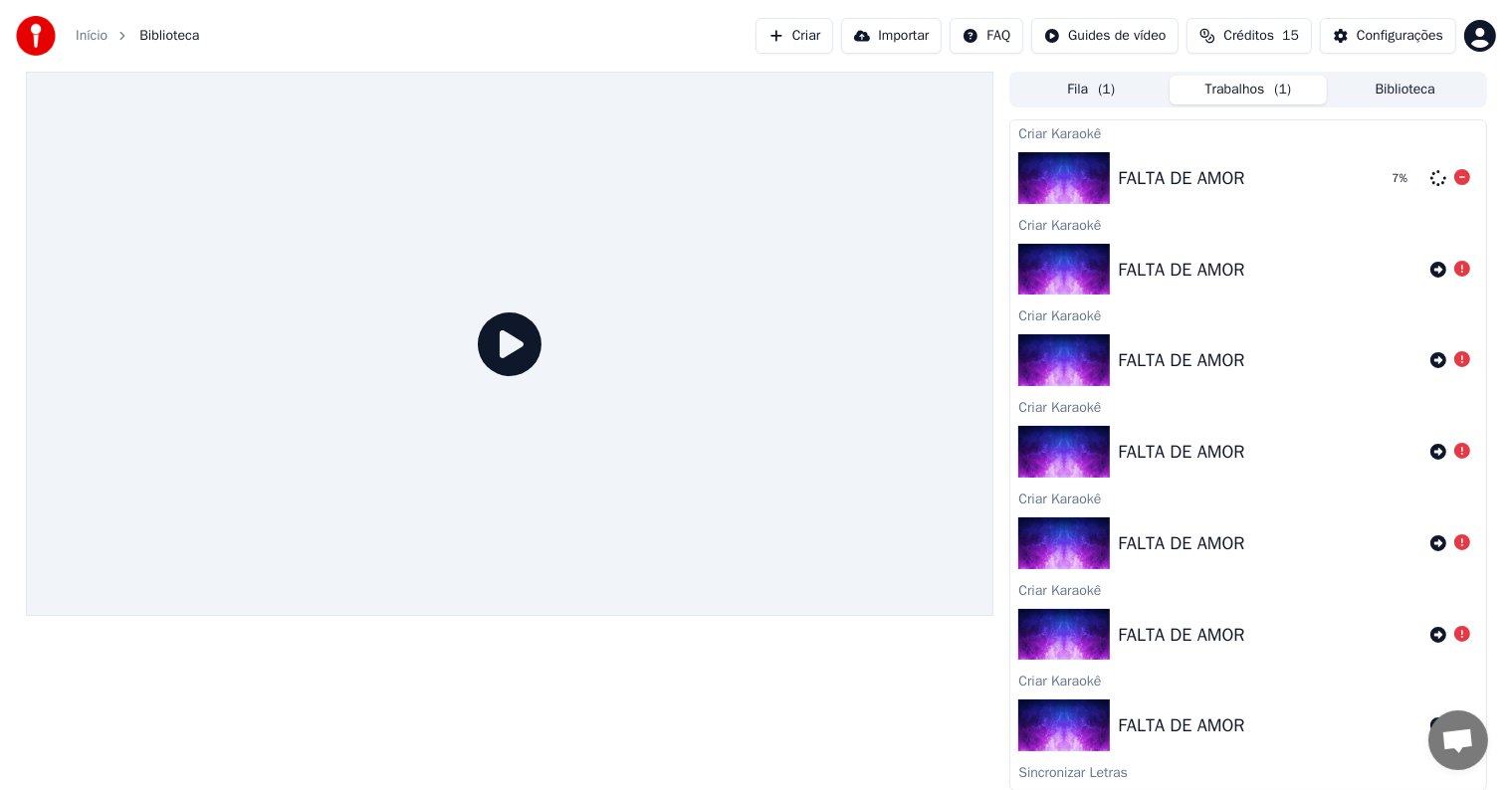 click on "FALTA DE AMOR" at bounding box center [1181, 178] 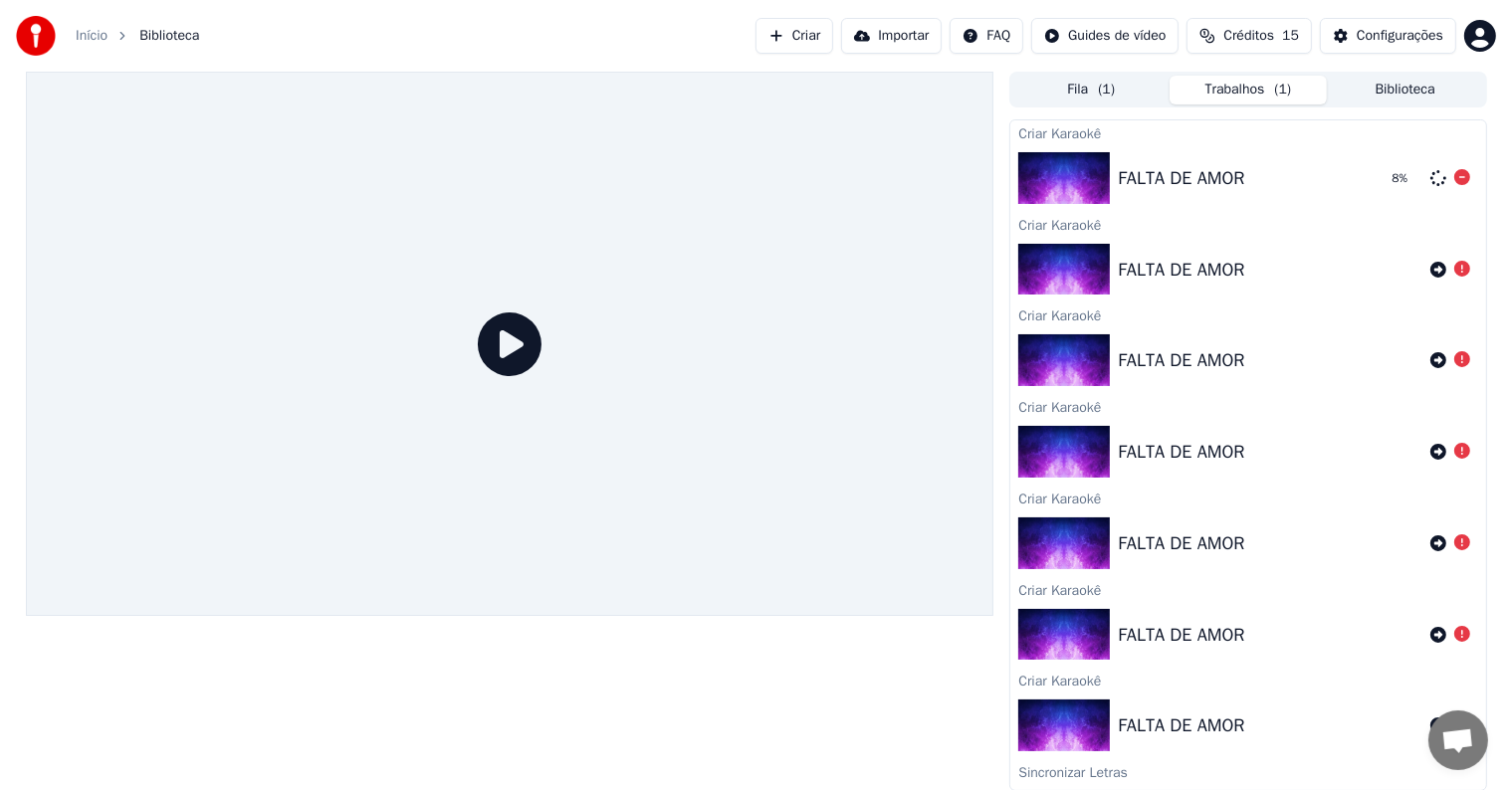 click on "FALTA DE AMOR" at bounding box center (1181, 178) 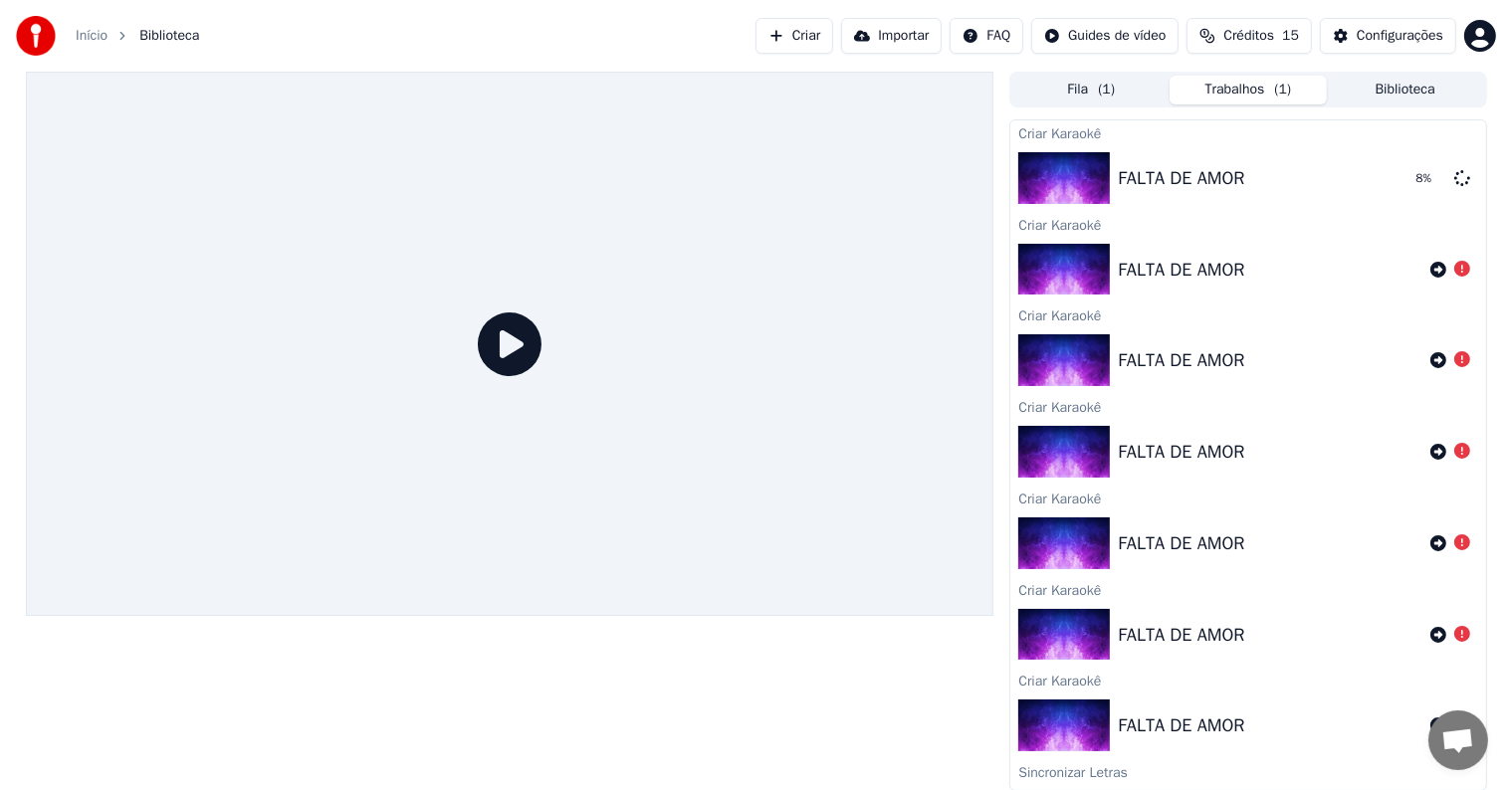 click on "FALTA DE AMOR" at bounding box center (1247, 270) 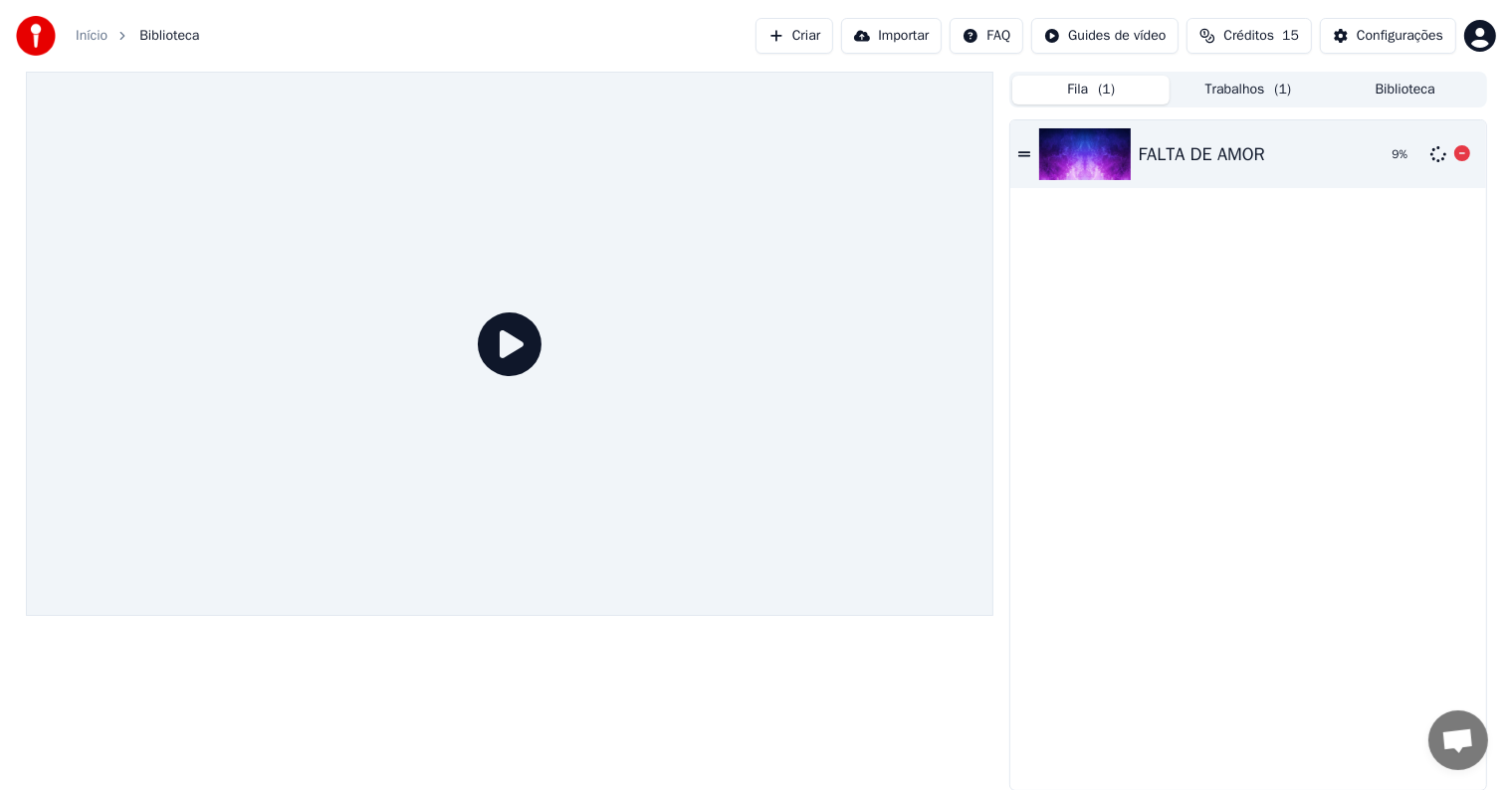 click 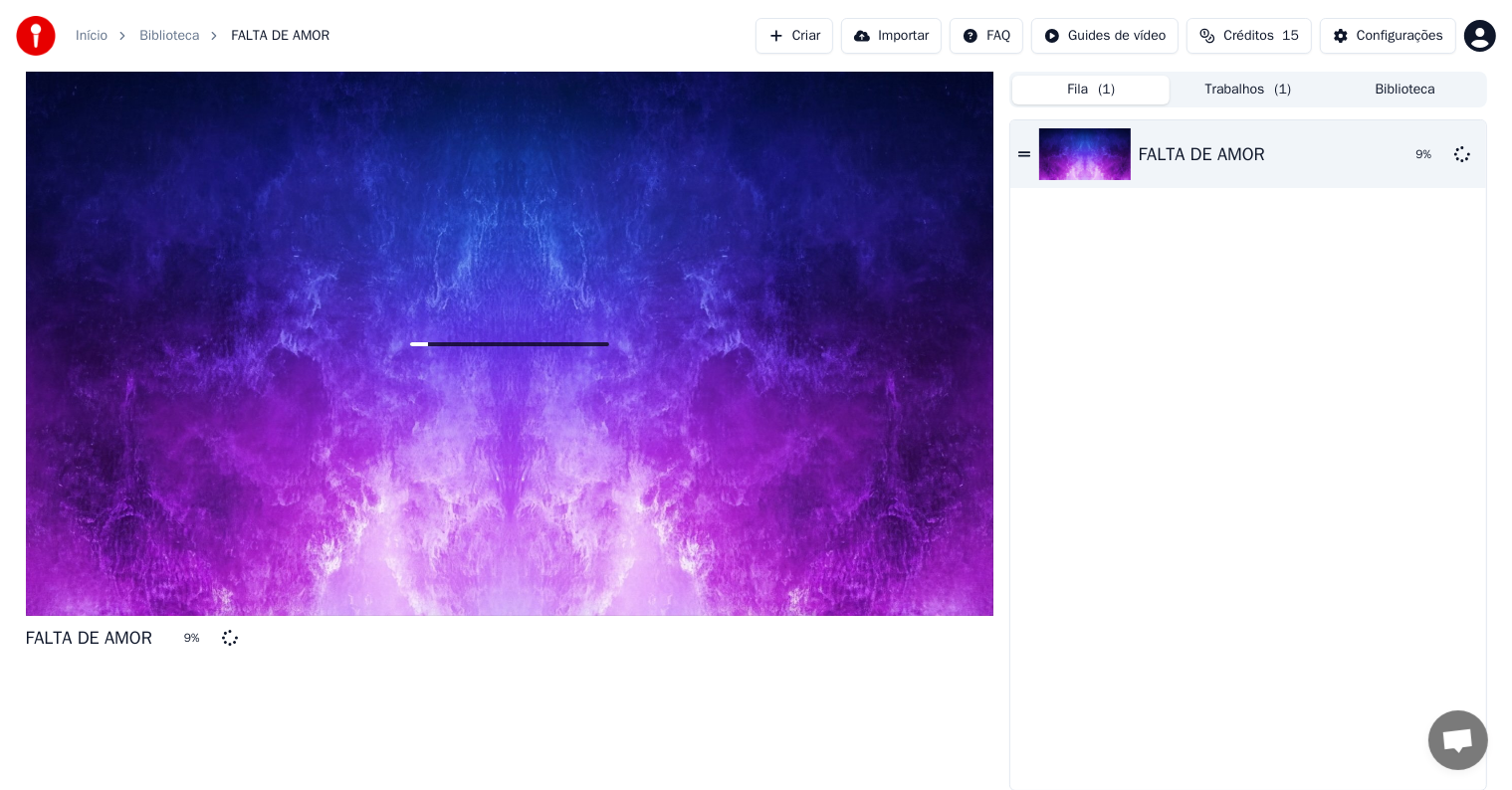 click on "Trabalhos ( 1 )" at bounding box center [1248, 90] 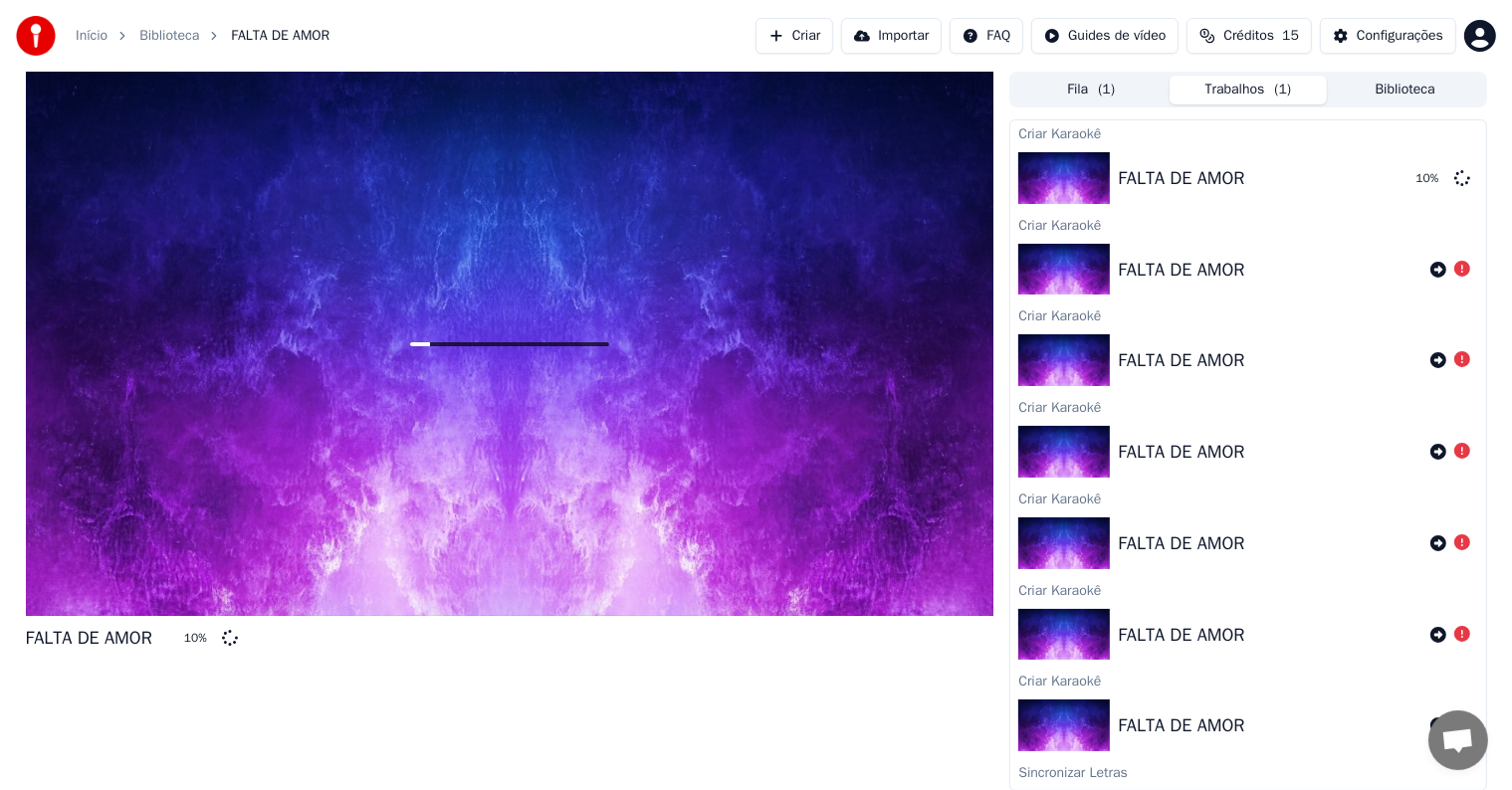 click on "Importar" at bounding box center [891, 36] 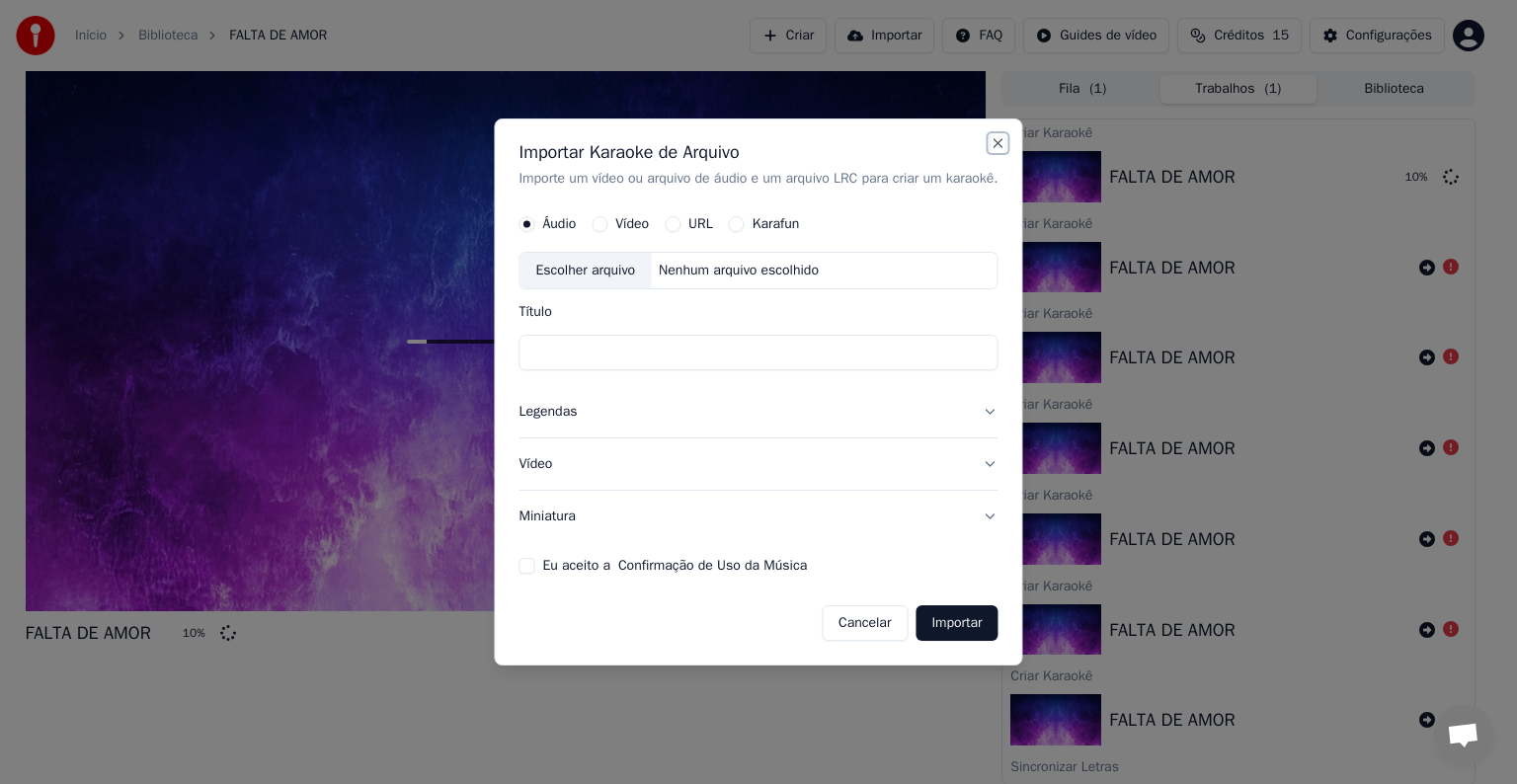 click on "Close" at bounding box center (998, 143) 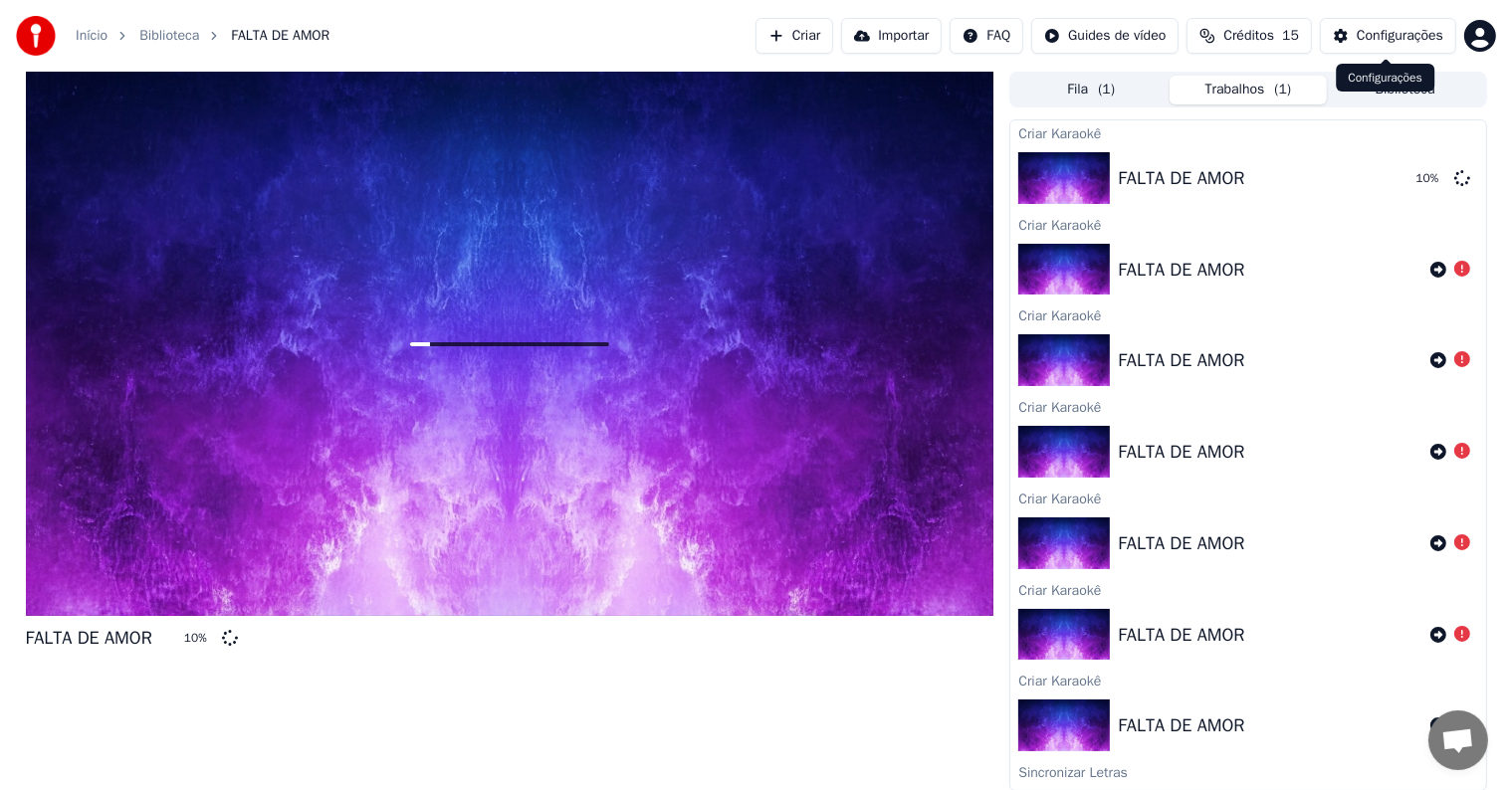 click on "Configurações" at bounding box center [1400, 36] 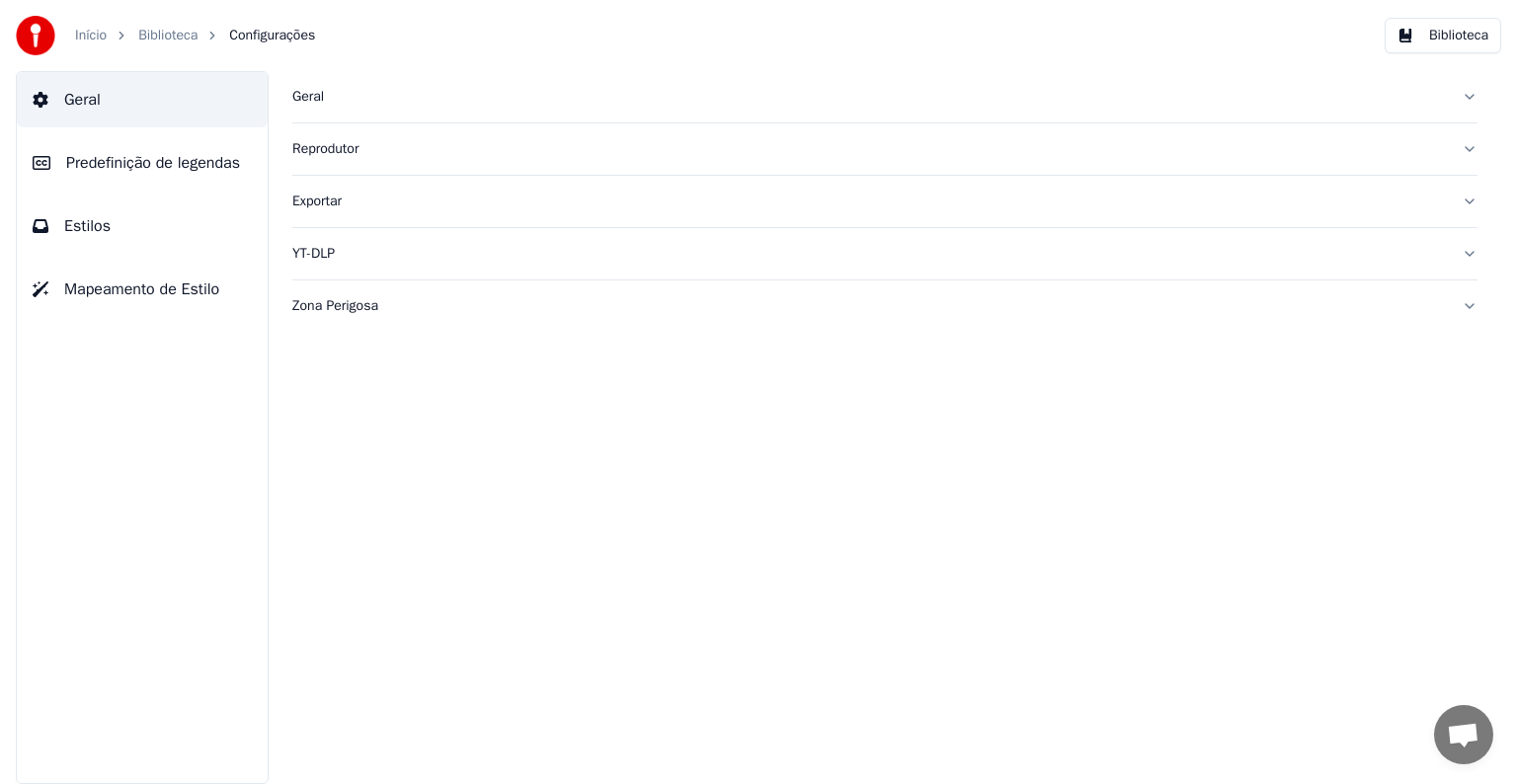 click on "Início" at bounding box center [91, 36] 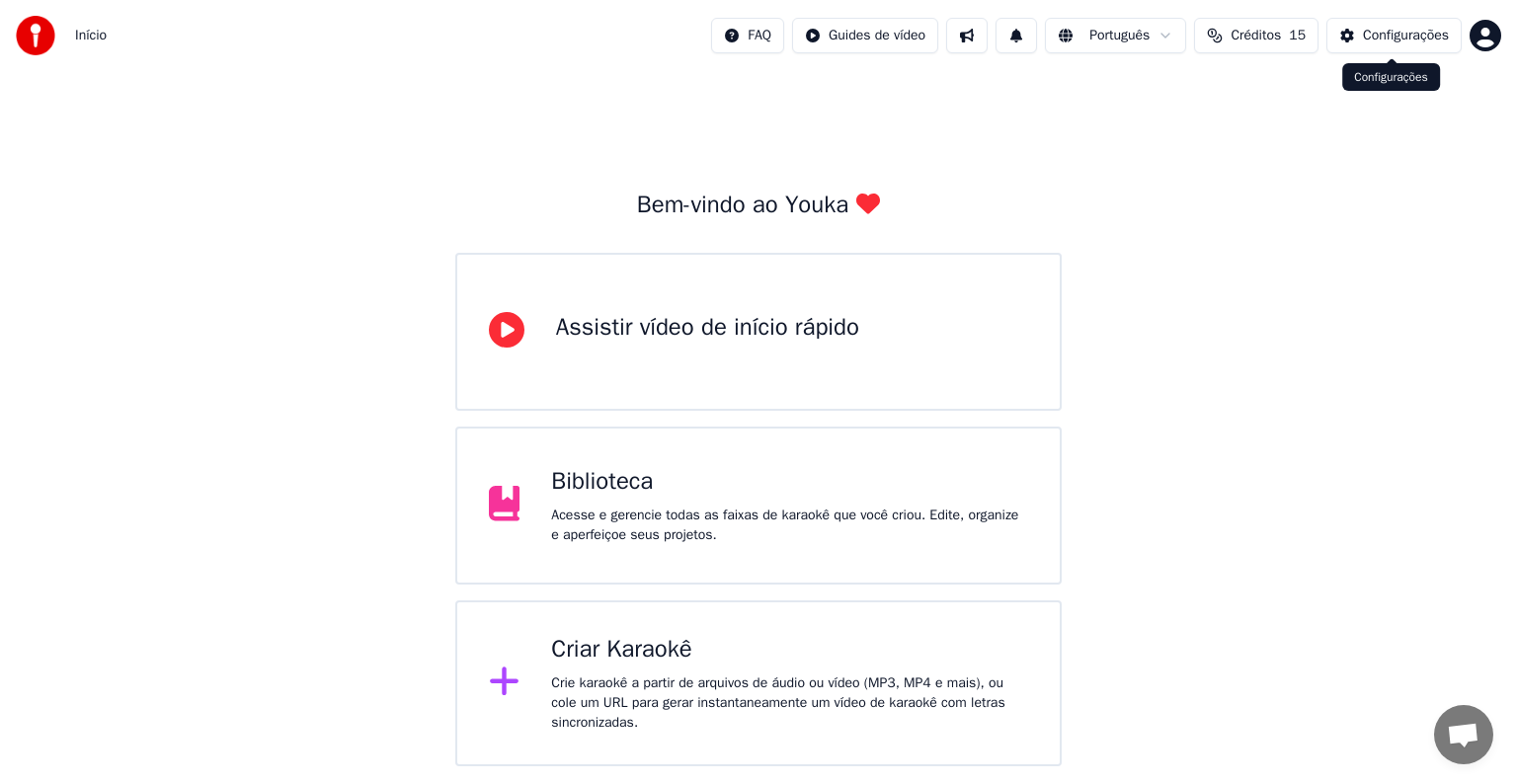 click on "Início FAQ Guides de vídeo Português Créditos 15 Configurações Bem-vindo ao Youka Assistir vídeo de início rápido Biblioteca Acesse e gerencie todas as faixas de karaokê que você criou. Edite, organize e aperfeiçoe seus projetos. Criar Karaokê Crie karaokê a partir de arquivos de áudio ou vídeo (MP3, MP4 e mais), ou cole um URL para gerar instantaneamente um vídeo de karaokê com letras sincronizadas. Configurações Configurações" at bounding box center [758, 383] 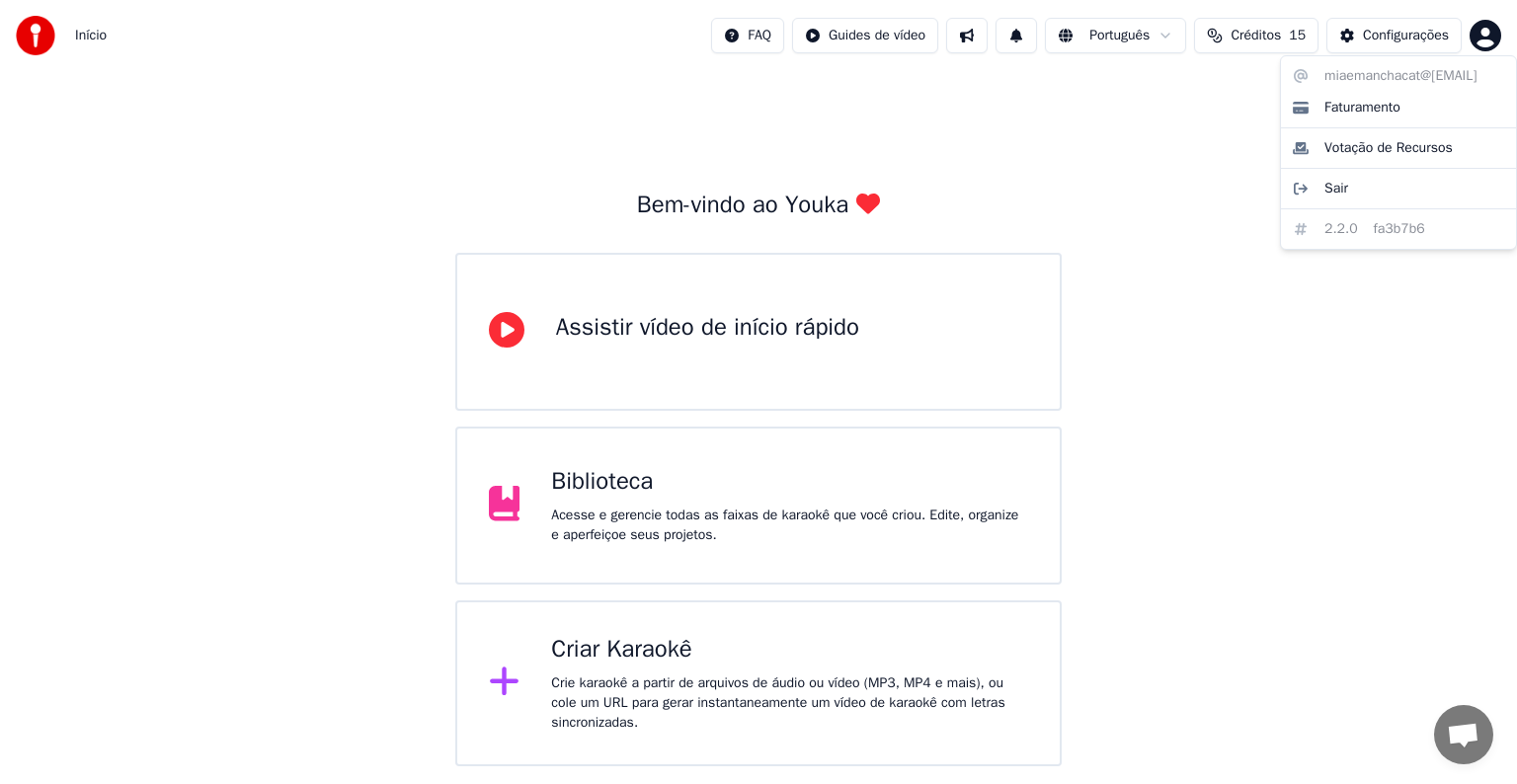 click on "Início FAQ Guides de vídeo Português Créditos 15 Configurações Bem-vindo ao Youka Assistir vídeo de início rápido Biblioteca Acesse e gerencie todas as faixas de karaokê que você criou. Edite, organize e aperfeiçoe seus projetos. Criar Karaokê Crie karaokê a partir de arquivos de áudio ou vídeo (MP3, MP4 e mais), ou cole um URL para gerar instantaneamente um vídeo de karaokê com letras sincronizadas. miaemanchacat@[EMAIL] Faturamento Votação de Recursos Sair 2.2.0 fa3b7b6" at bounding box center (758, 383) 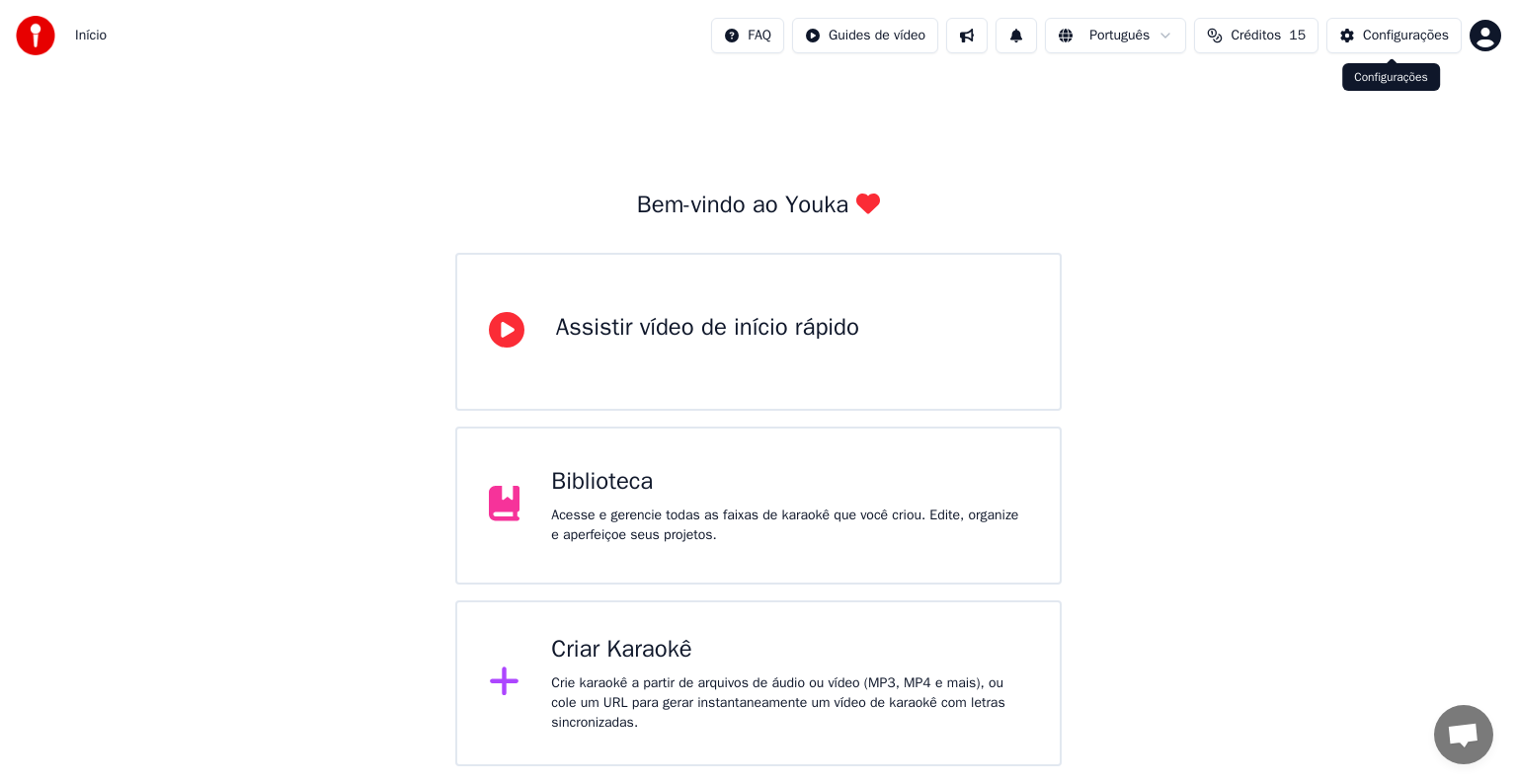 click on "Configurações" at bounding box center [1405, 36] 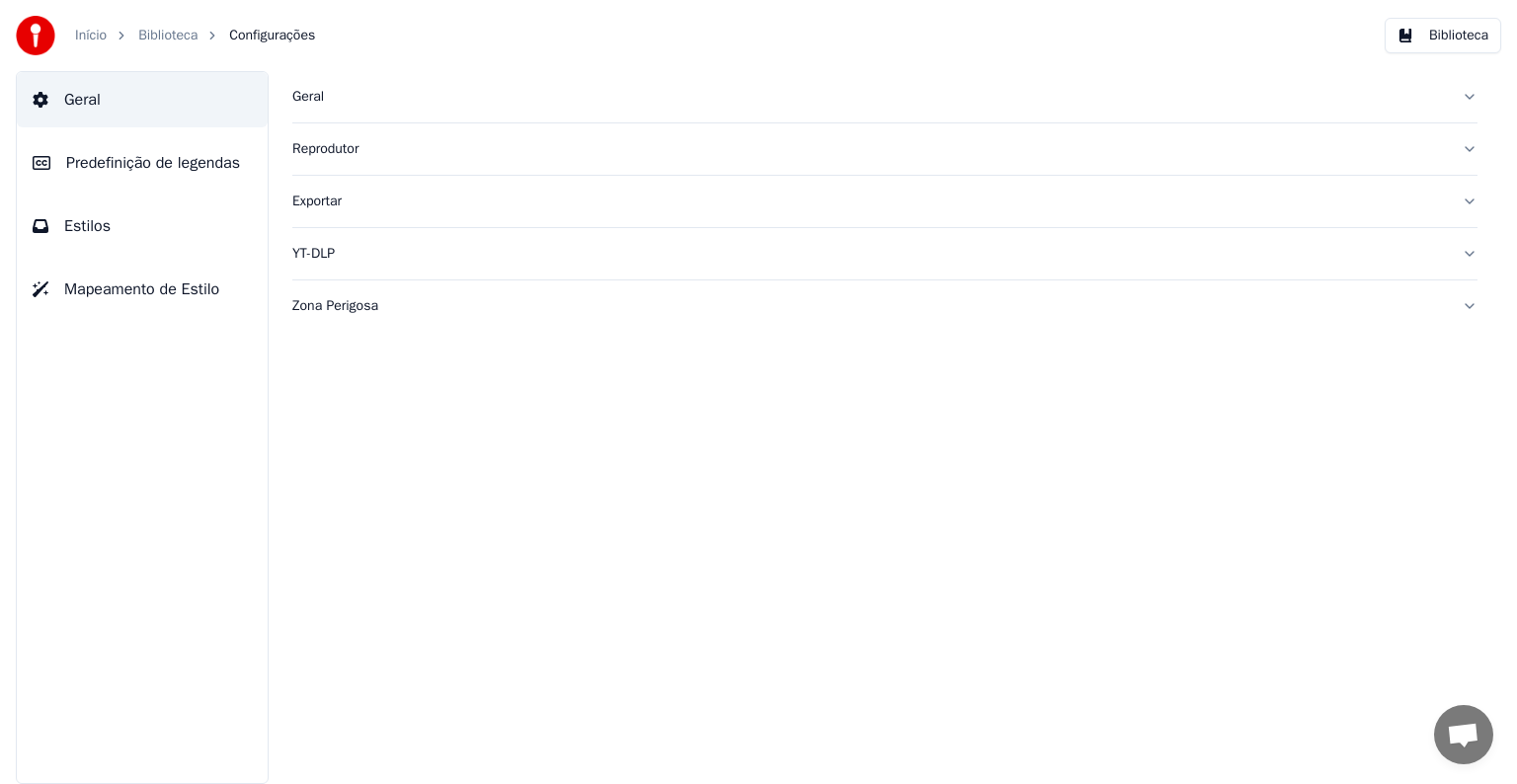 click on "Predefinição de legendas" at bounding box center [142, 163] 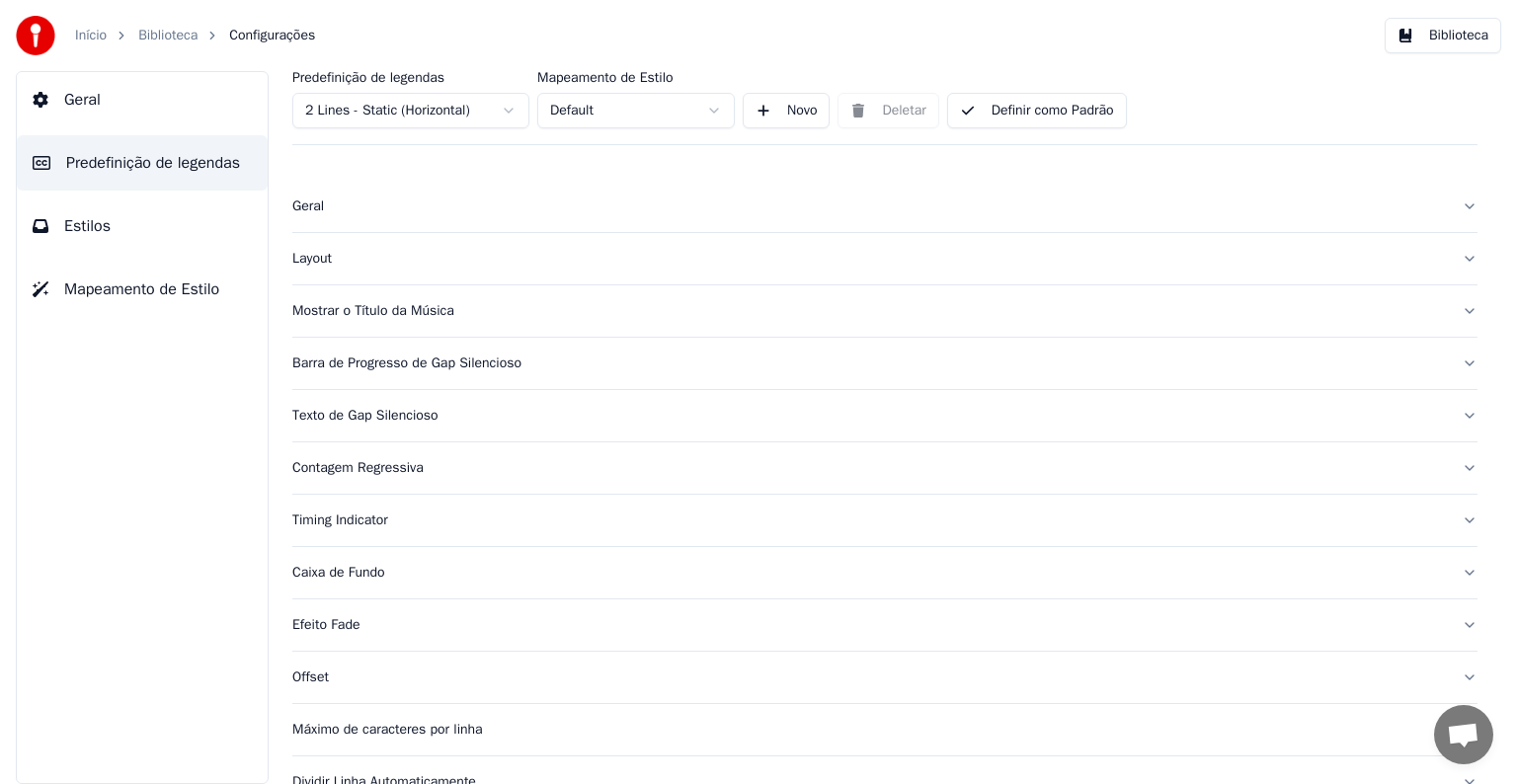 scroll, scrollTop: 0, scrollLeft: 0, axis: both 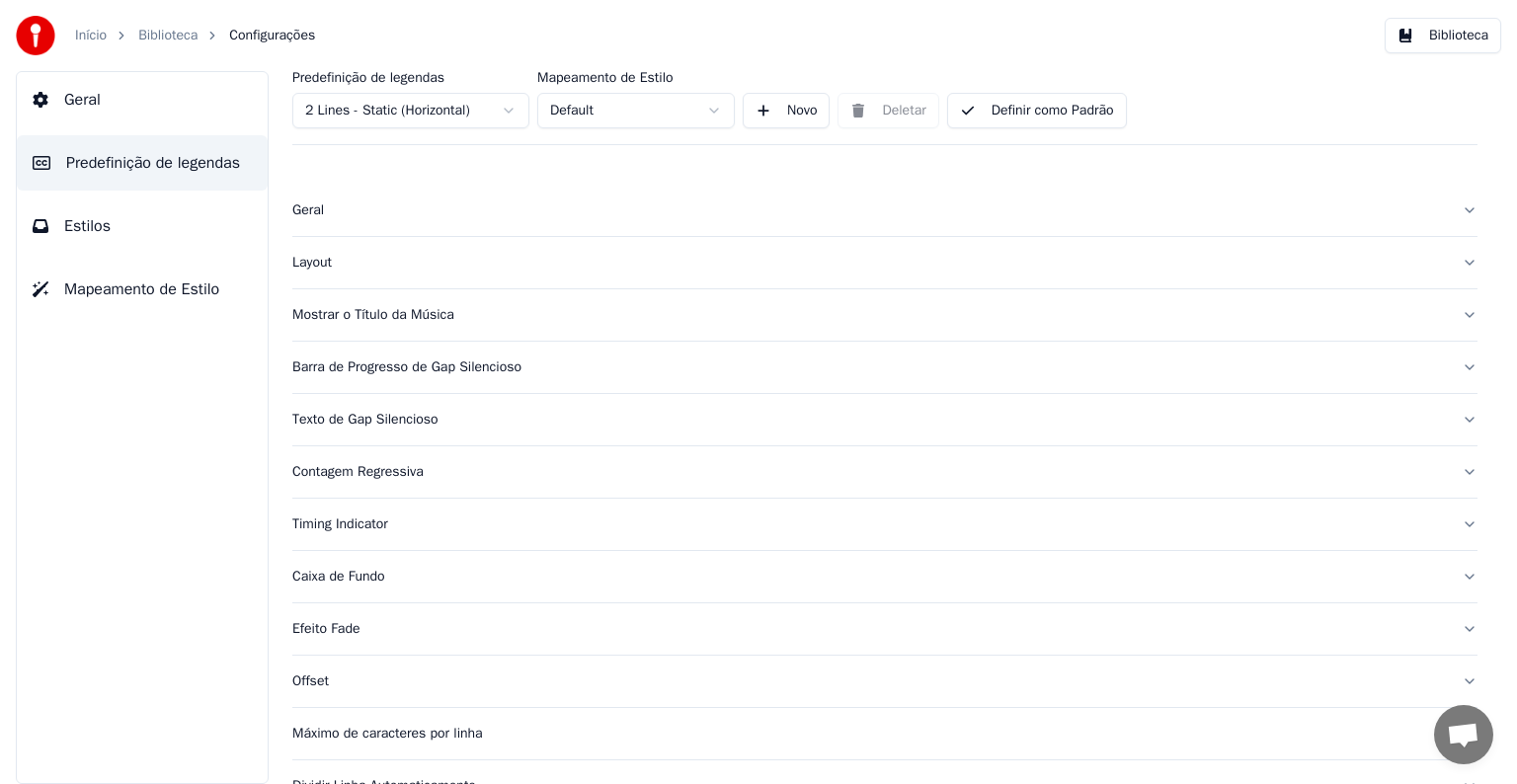 click on "Predefinição de legendas 2 Lines - Static (Horizontal) Mapeamento de Estilo Default Novo Deletar Definir como Padrão" at bounding box center [885, 108] 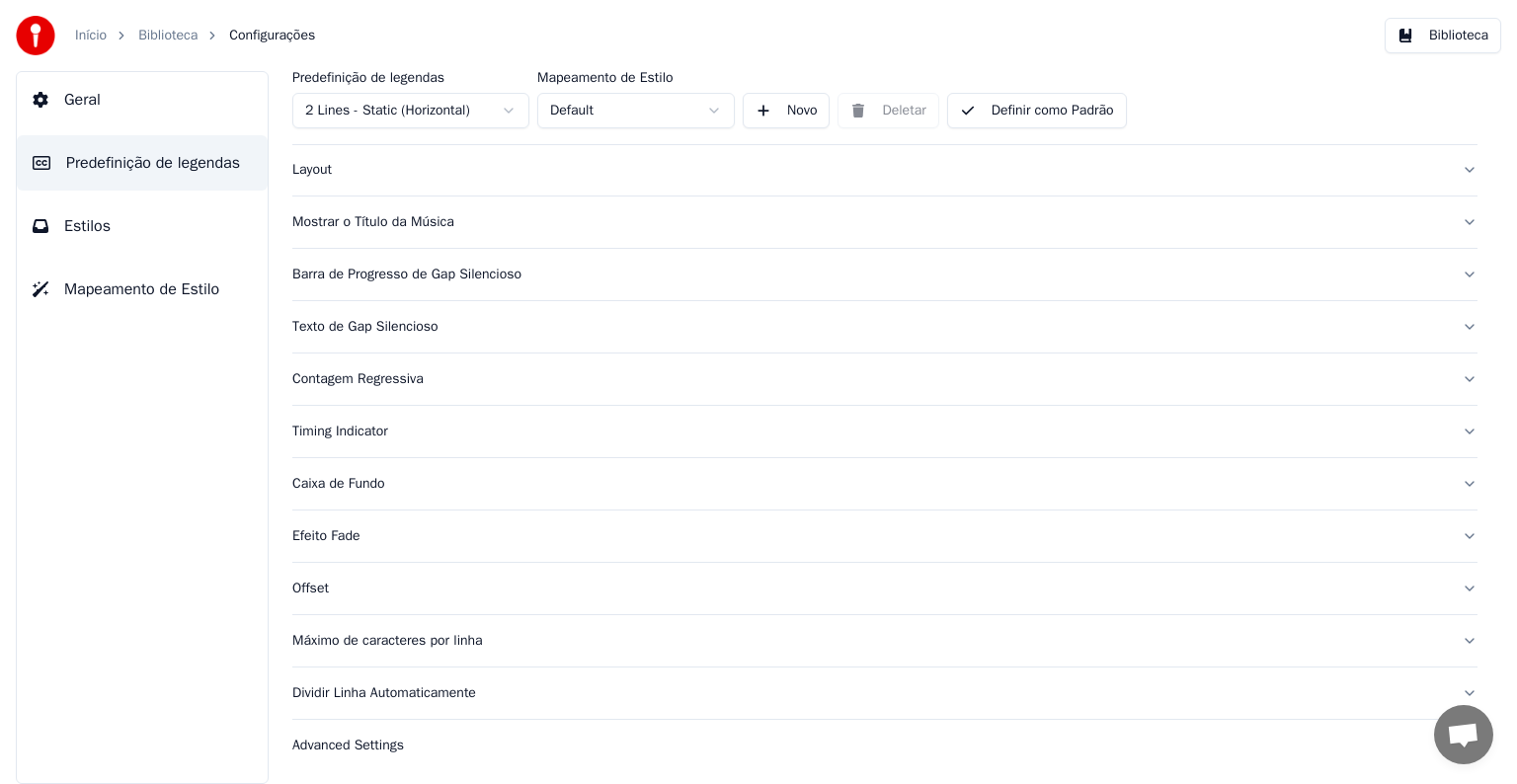 scroll, scrollTop: 0, scrollLeft: 0, axis: both 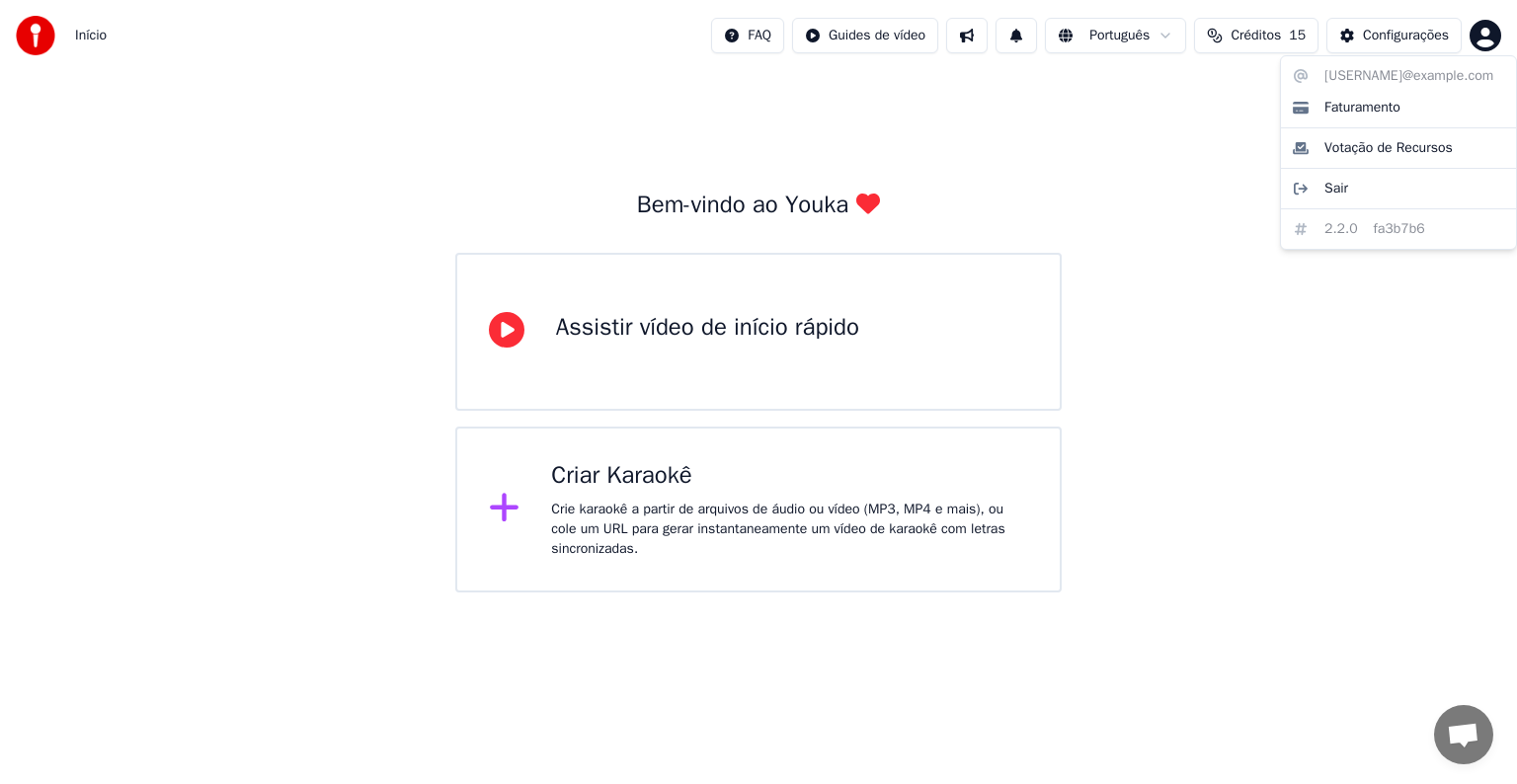 click on "Início FAQ Guides de vídeo Português Créditos 15 Configurações Bem-vindo ao Youka Assistir vídeo de início rápido Criar Karaokê Crie karaokê a partir de arquivos de áudio ou vídeo (MP3, MP4 e mais), ou cole um URL para gerar instantaneamente um vídeo de karaokê com letras sincronizadas. [EMAIL] Faturamento Votação de Recursos Sair 2.2.0 fa3b7b6" at bounding box center (758, 296) 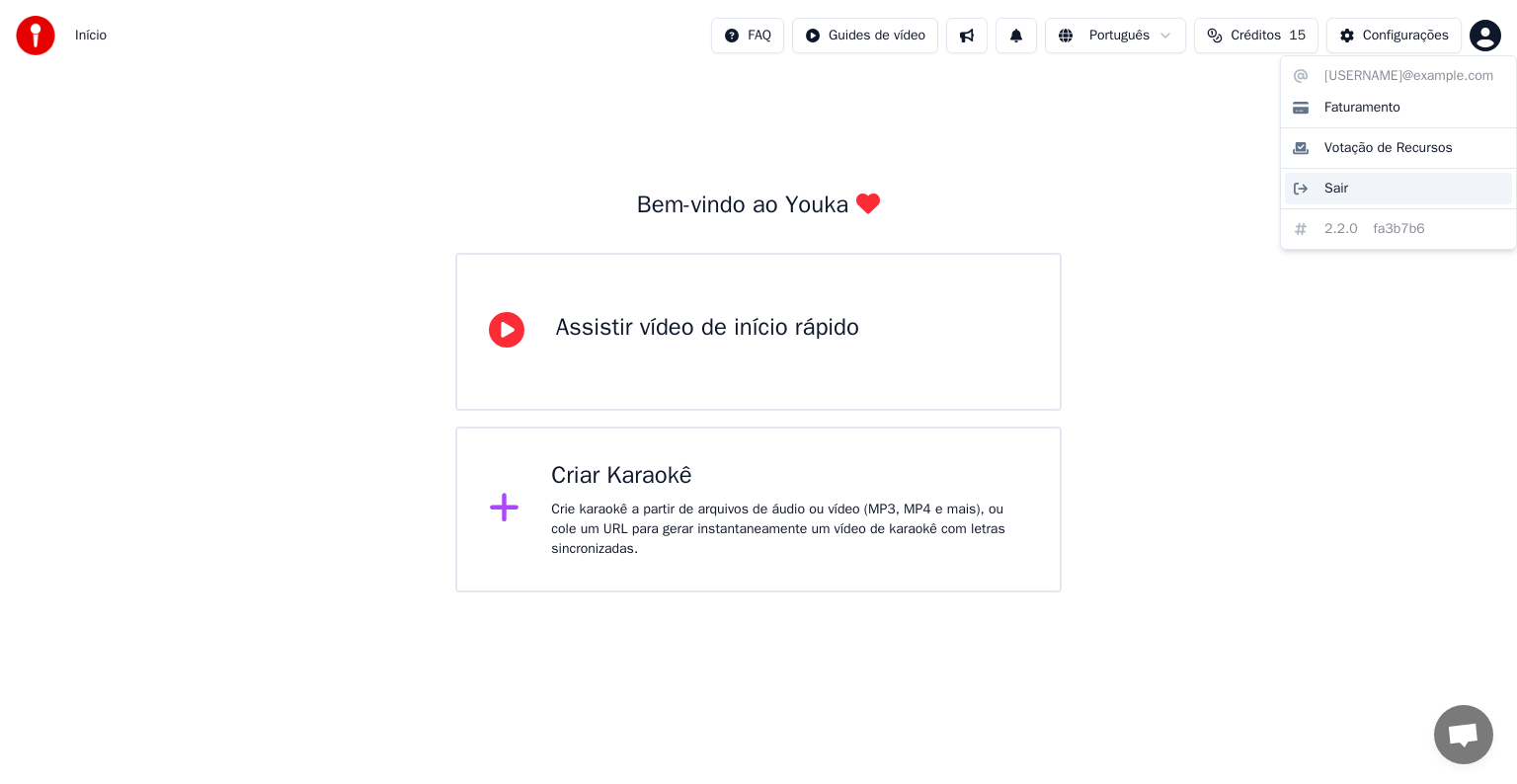 click on "Sair" at bounding box center (1336, 189) 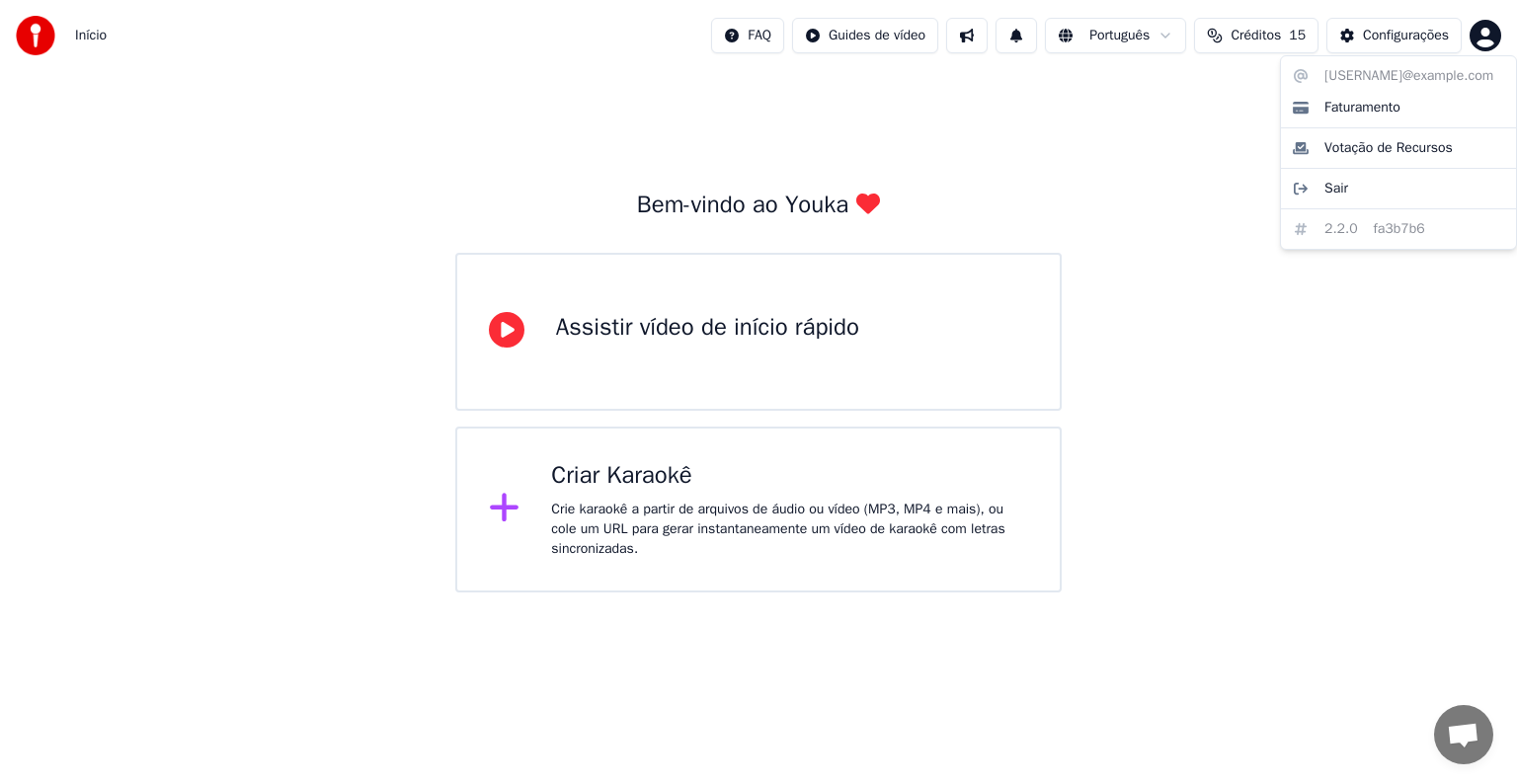click on "Início FAQ Guides de vídeo Português Créditos 15 Configurações Bem-vindo ao Youka Assistir vídeo de início rápido Criar Karaokê Crie karaokê a partir de arquivos de áudio ou vídeo (MP3, MP4 e mais), ou cole um URL para gerar instantaneamente um vídeo de karaokê com letras sincronizadas. [EMAIL] Faturamento Votação de Recursos Sair 2.2.0 fa3b7b6" at bounding box center (758, 296) 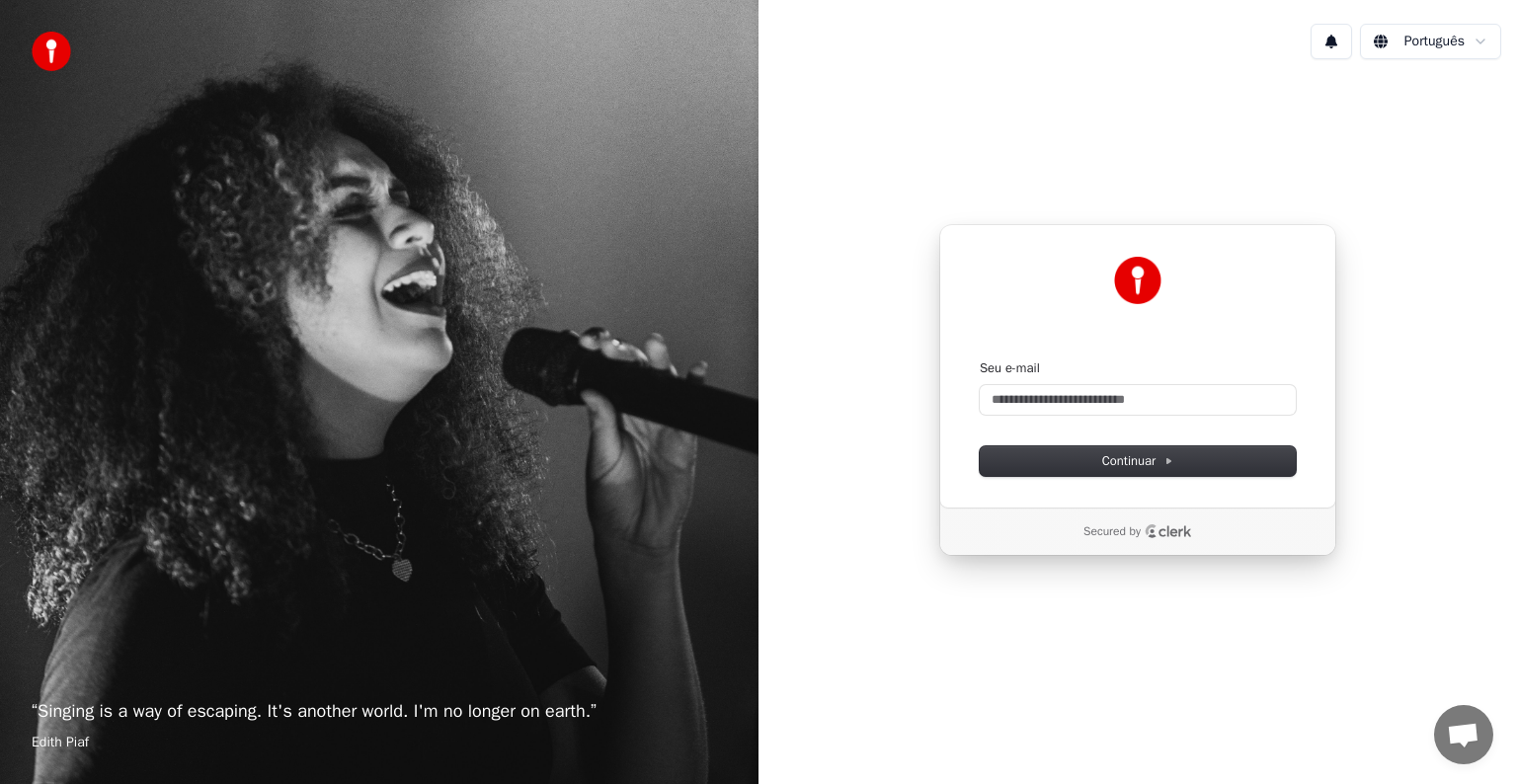 click on "Continuar com Google ou Seu e-mail Continuar Secured by" at bounding box center [1138, 390] 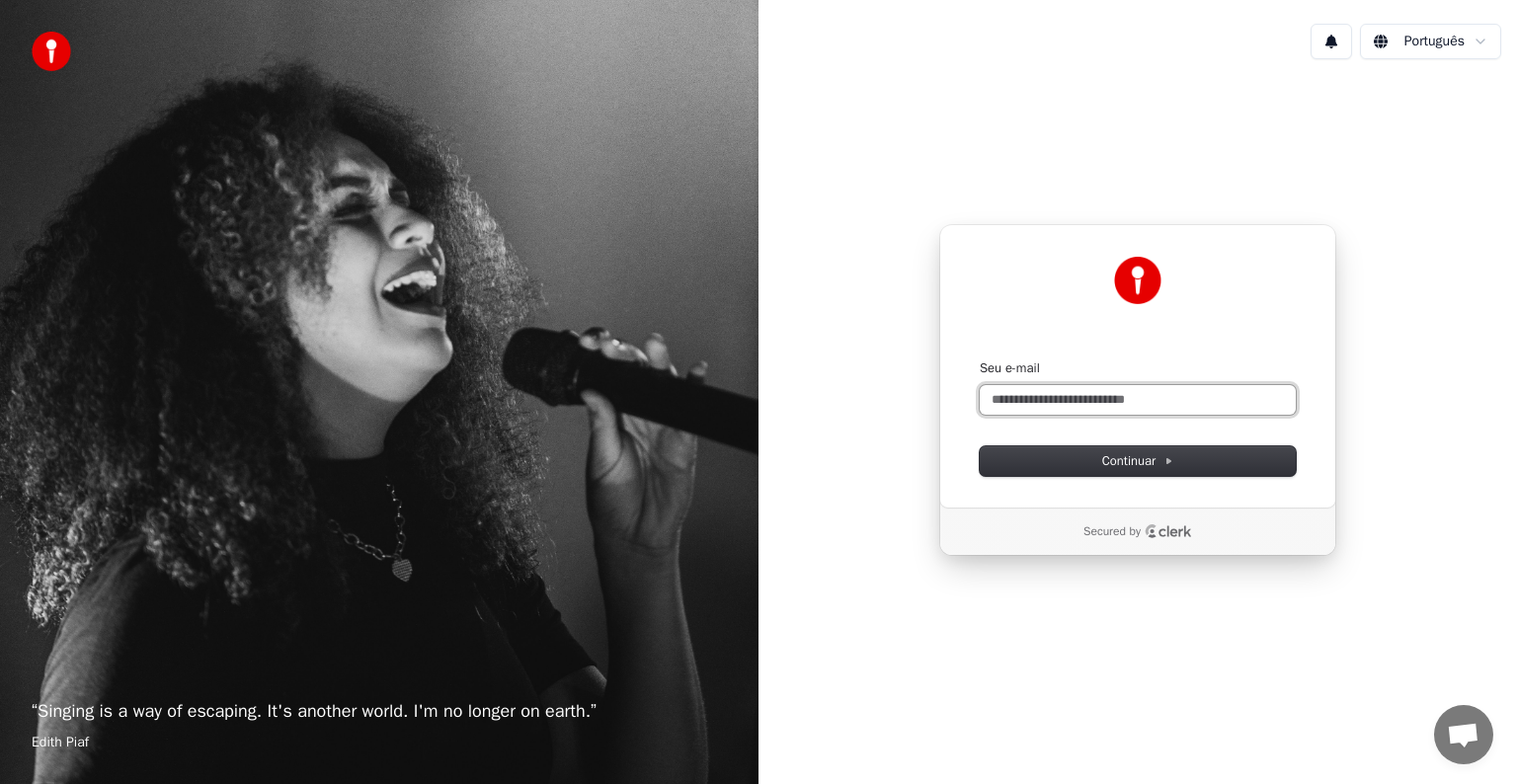 click on "Seu e-mail" at bounding box center [1138, 400] 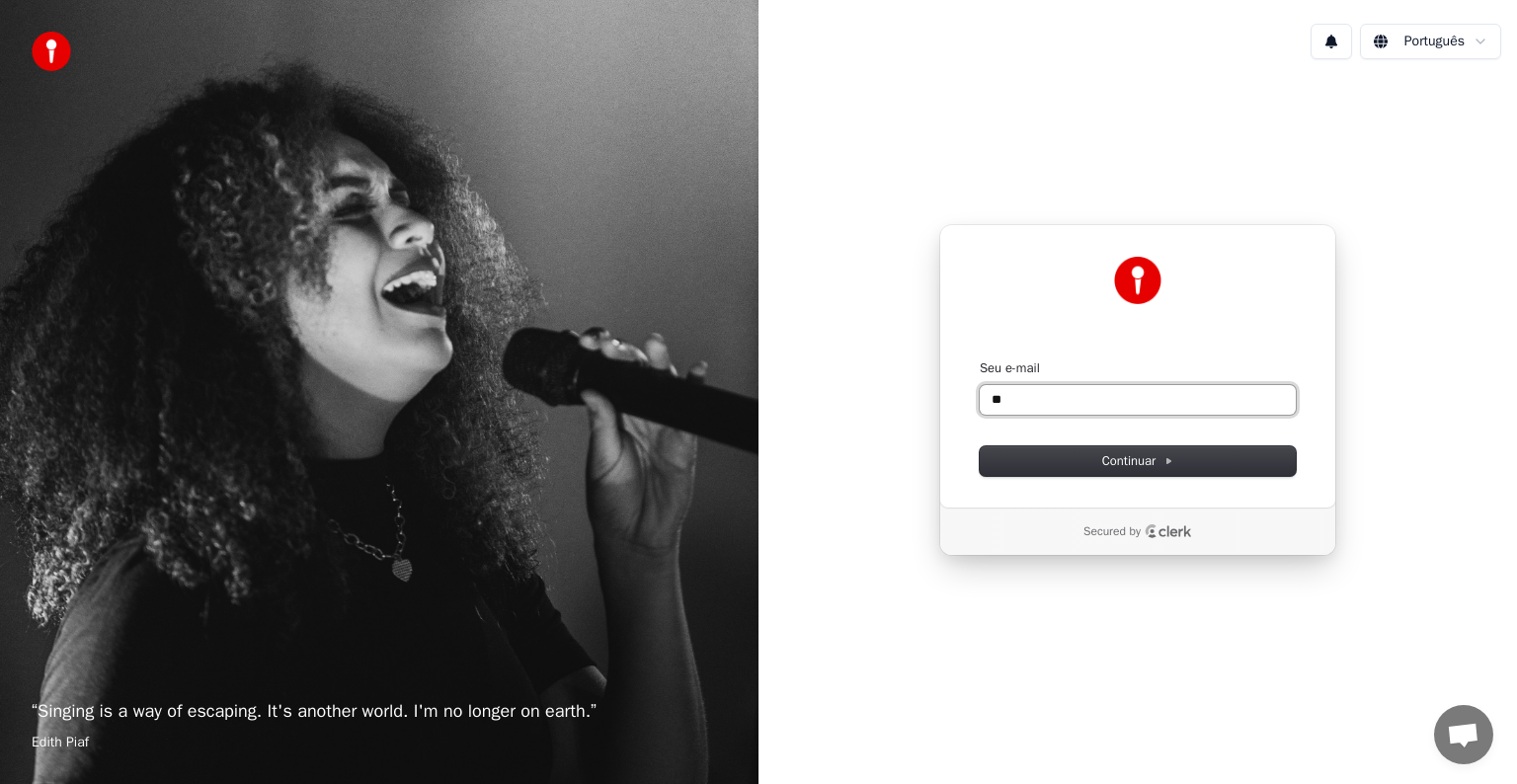 type on "*" 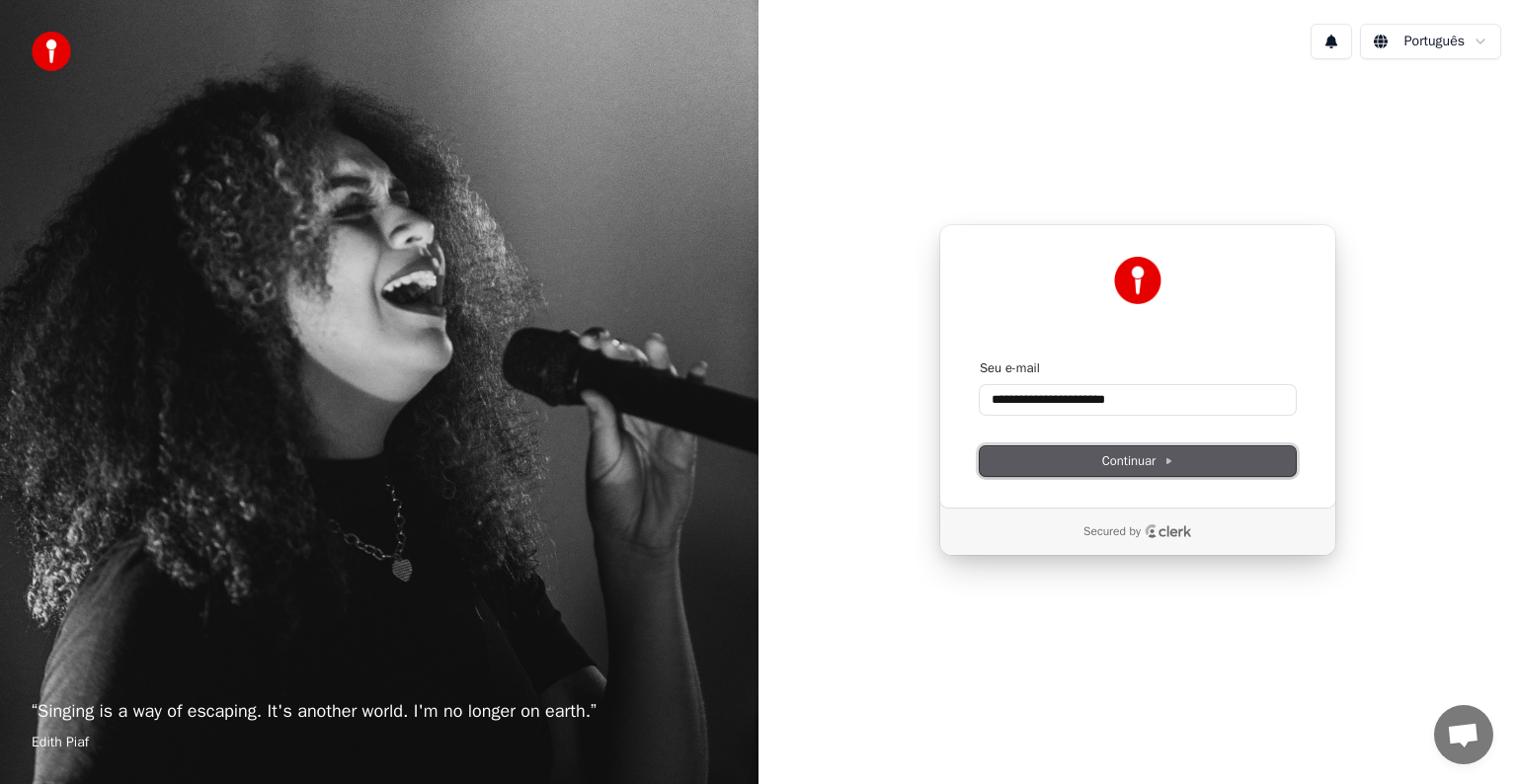 click on "Continuar" at bounding box center (1138, 461) 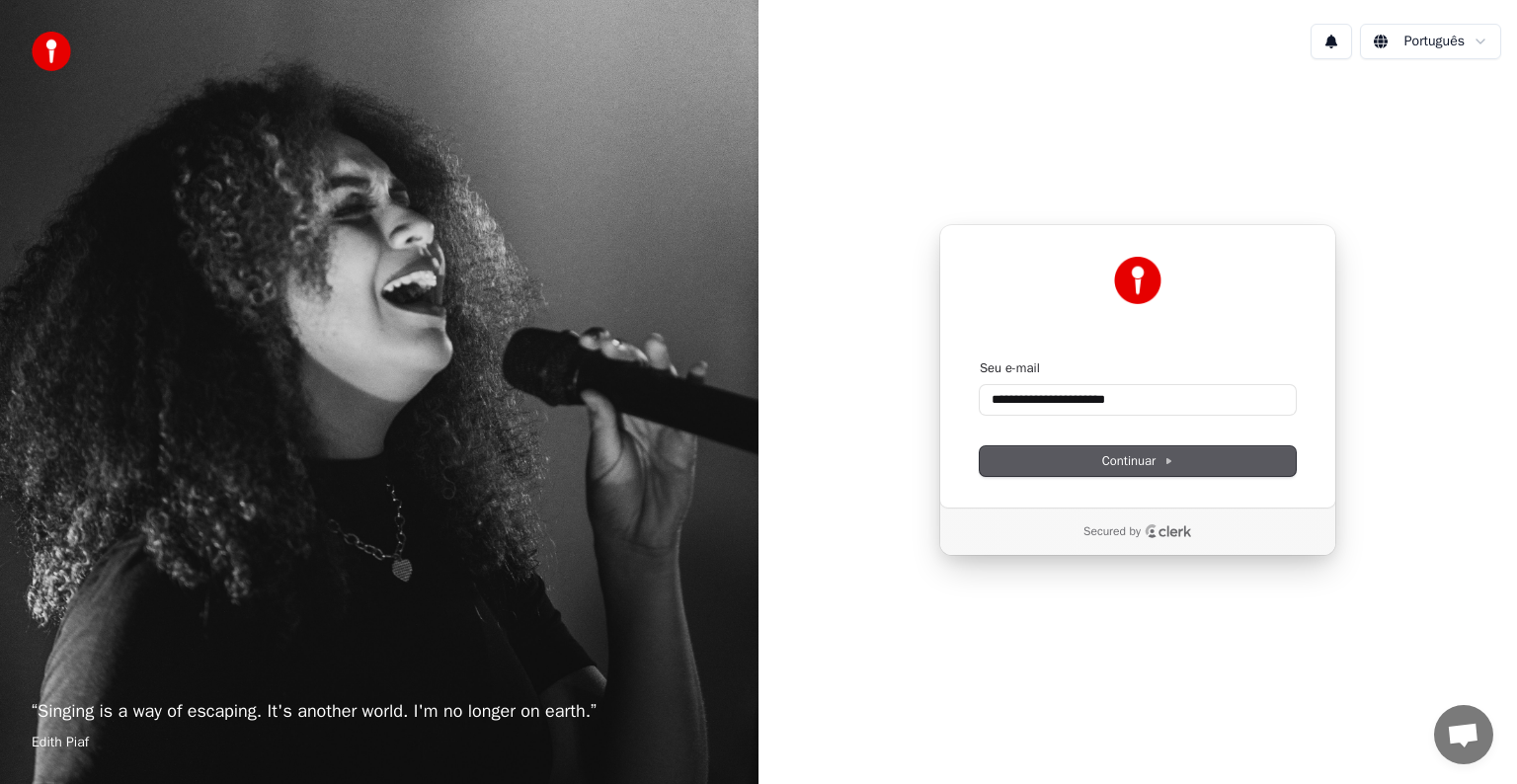 type on "**********" 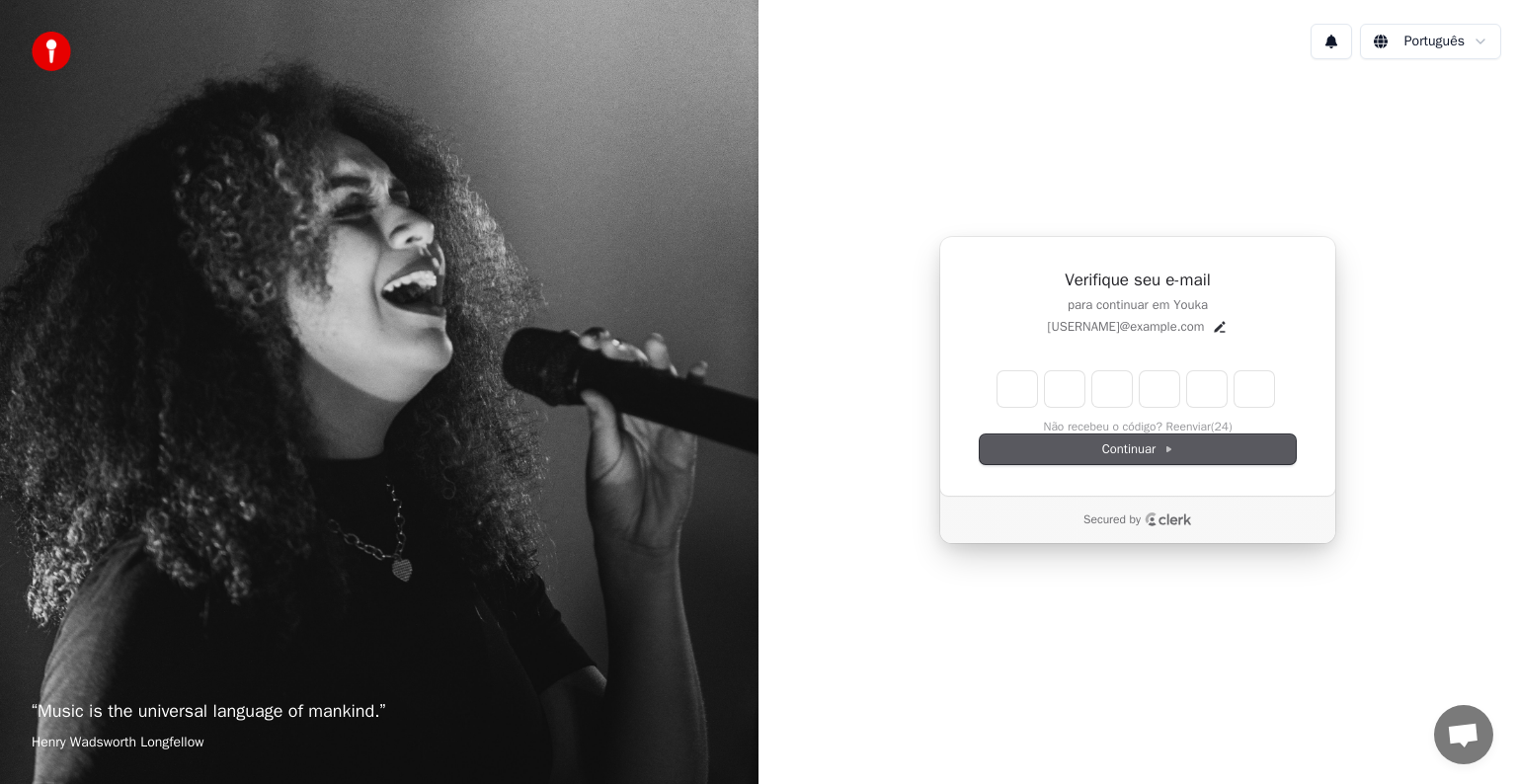 type on "*" 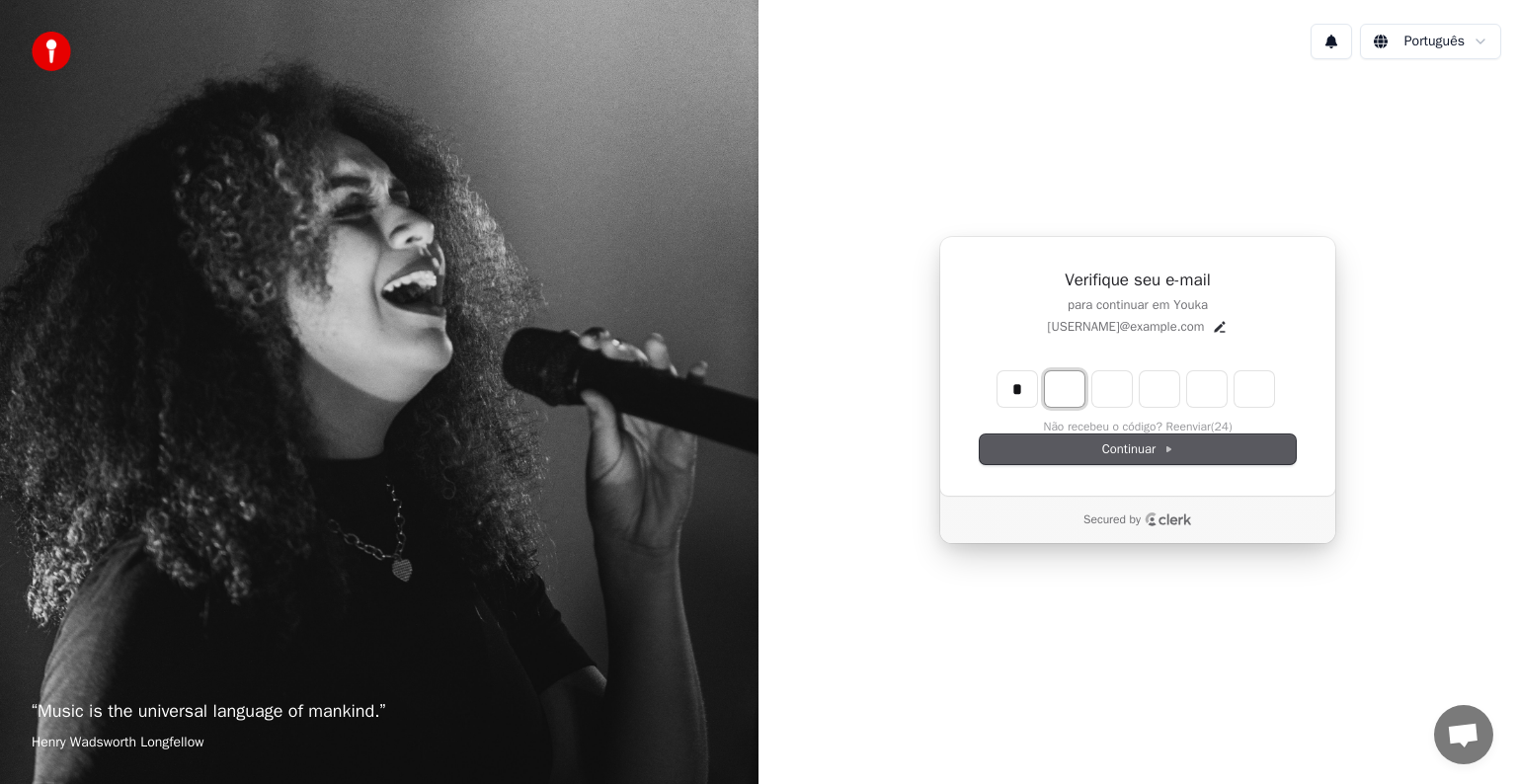 type on "*" 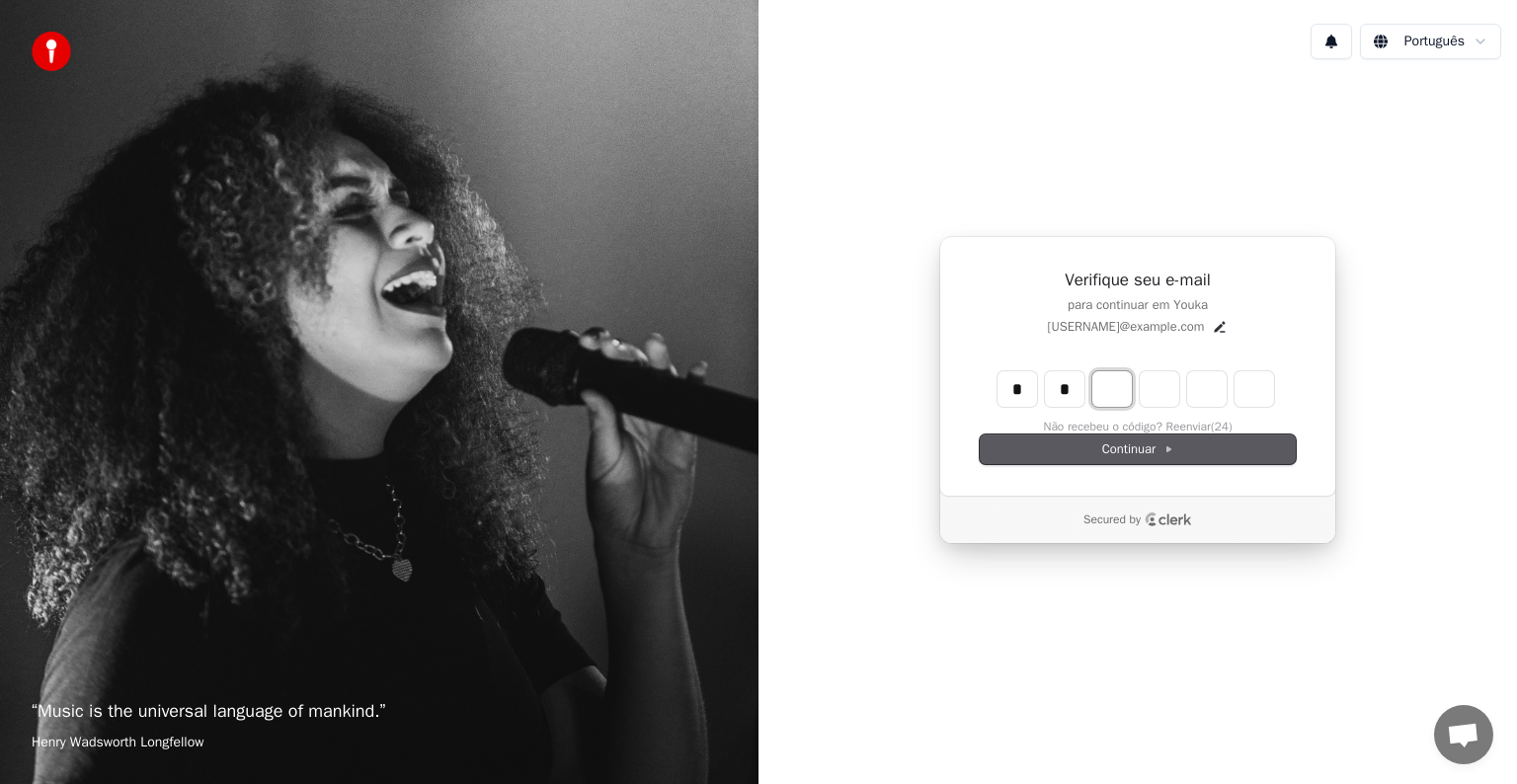 type on "**" 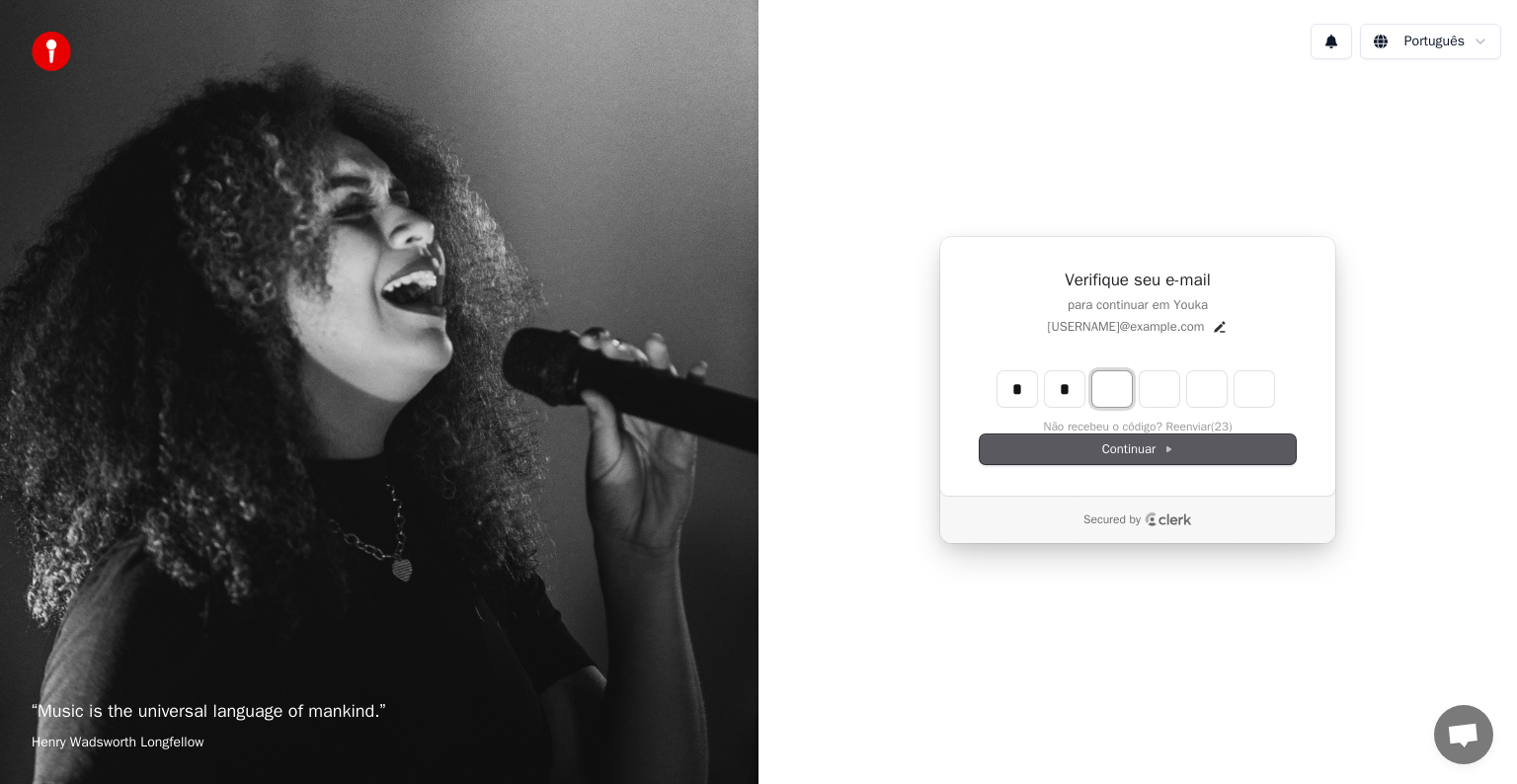 type on "*" 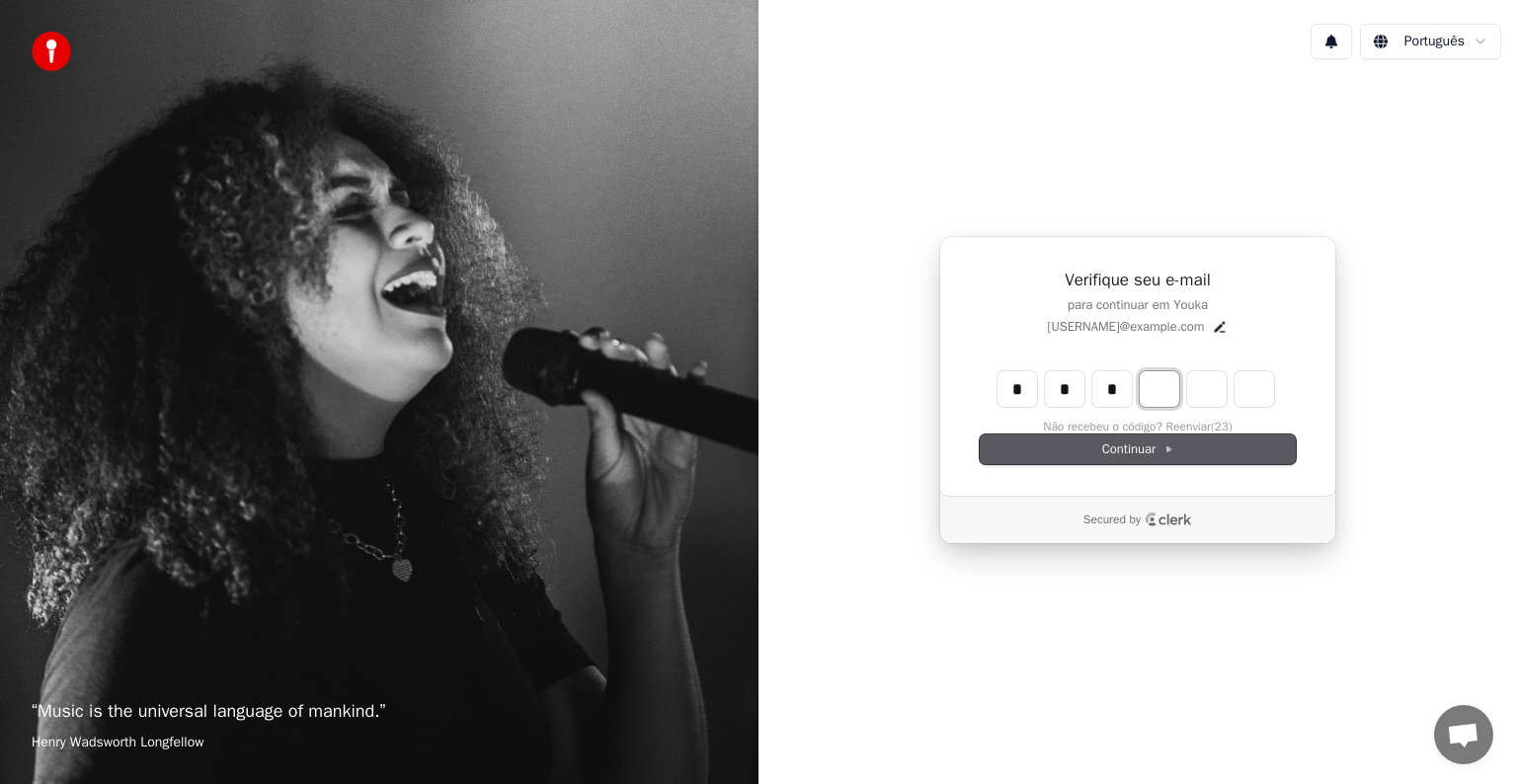 type on "***" 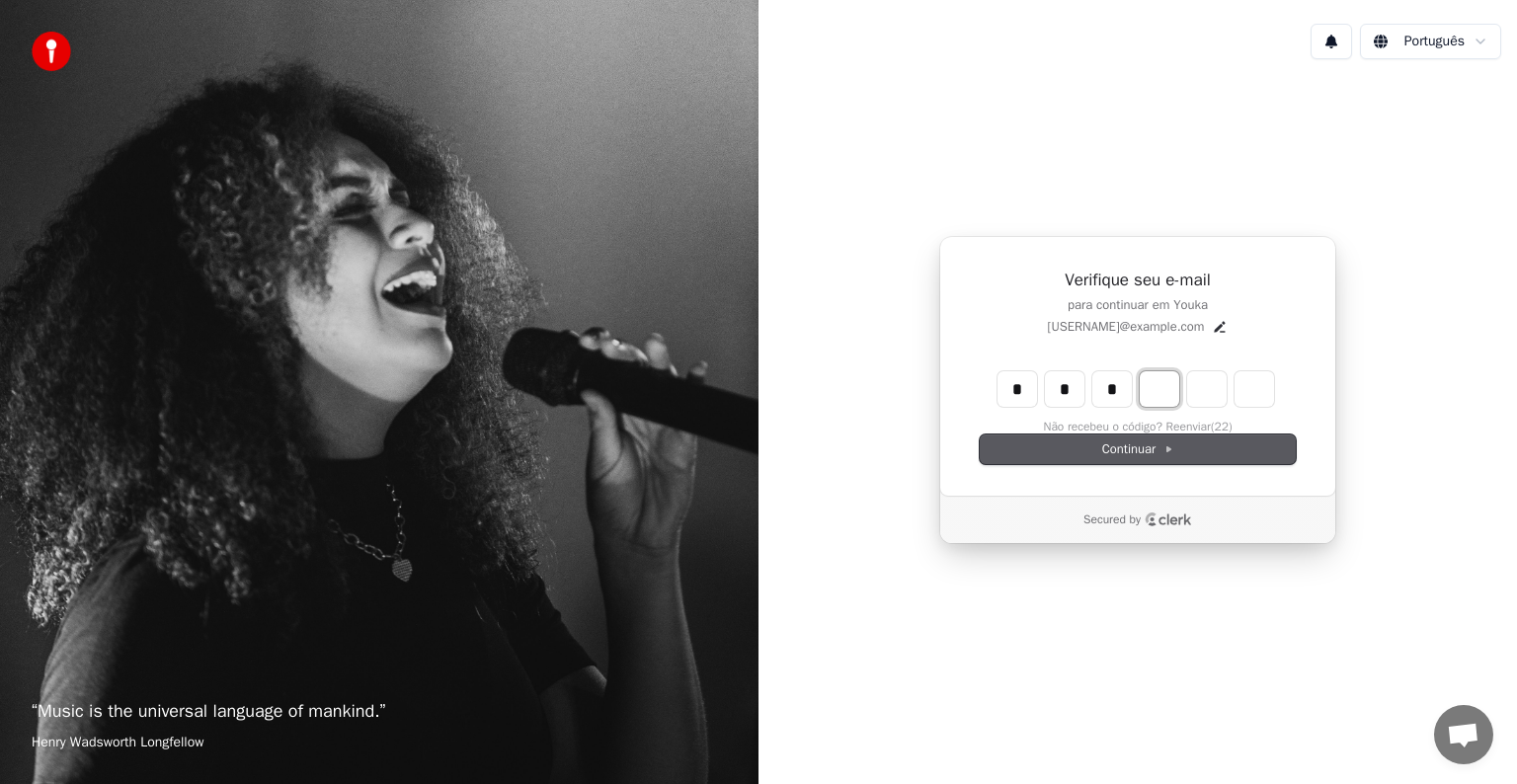 type on "*" 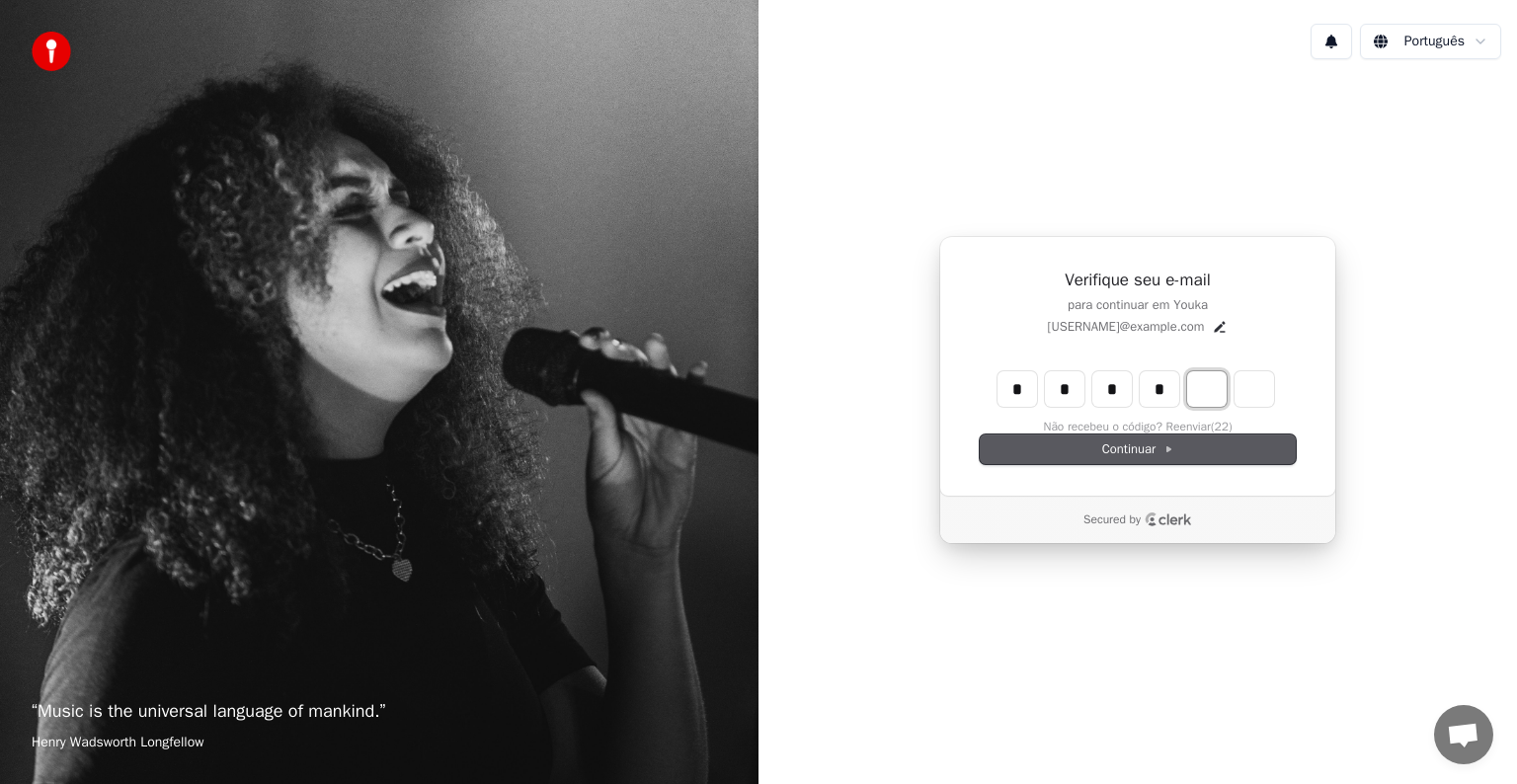 type on "****" 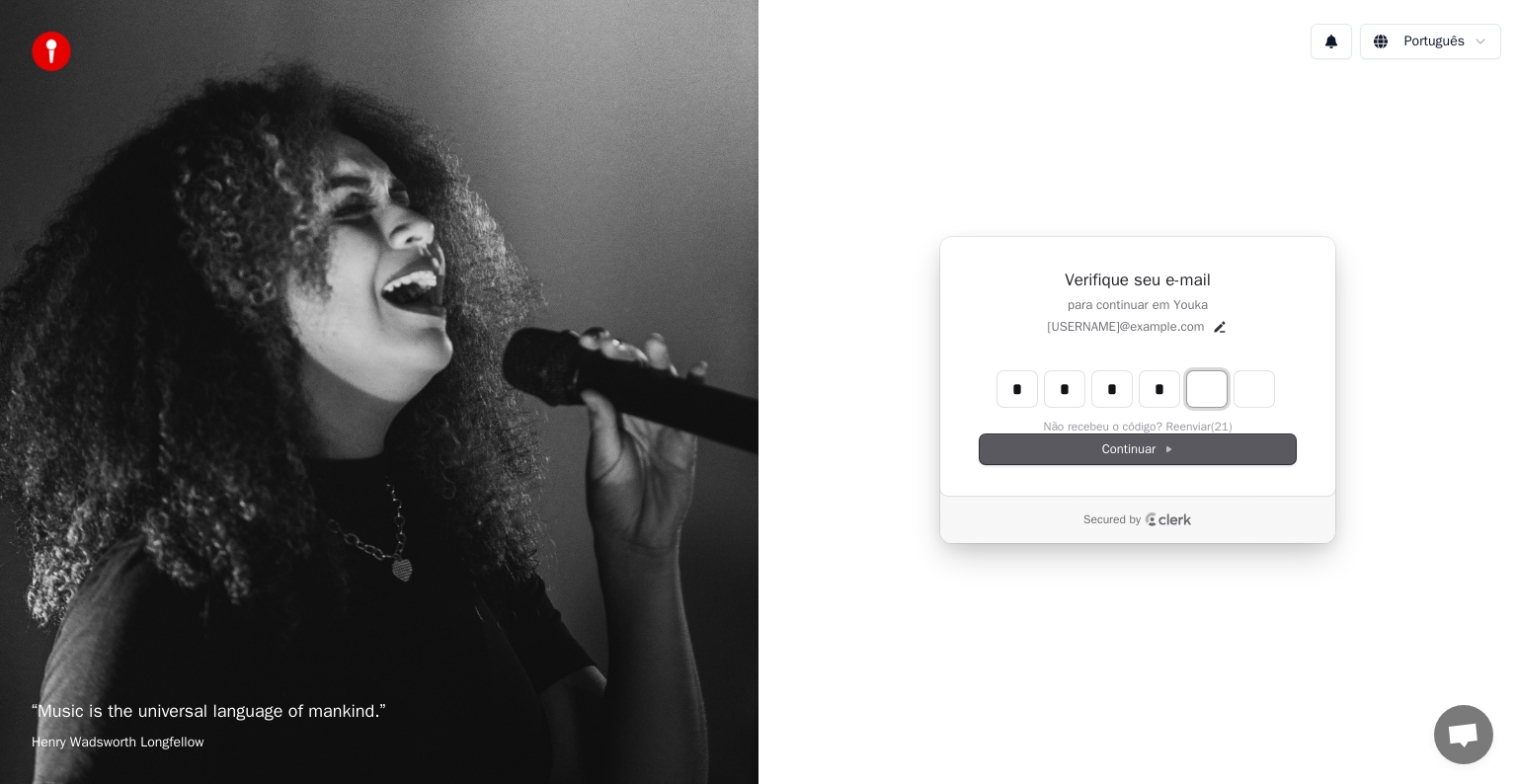 type on "*" 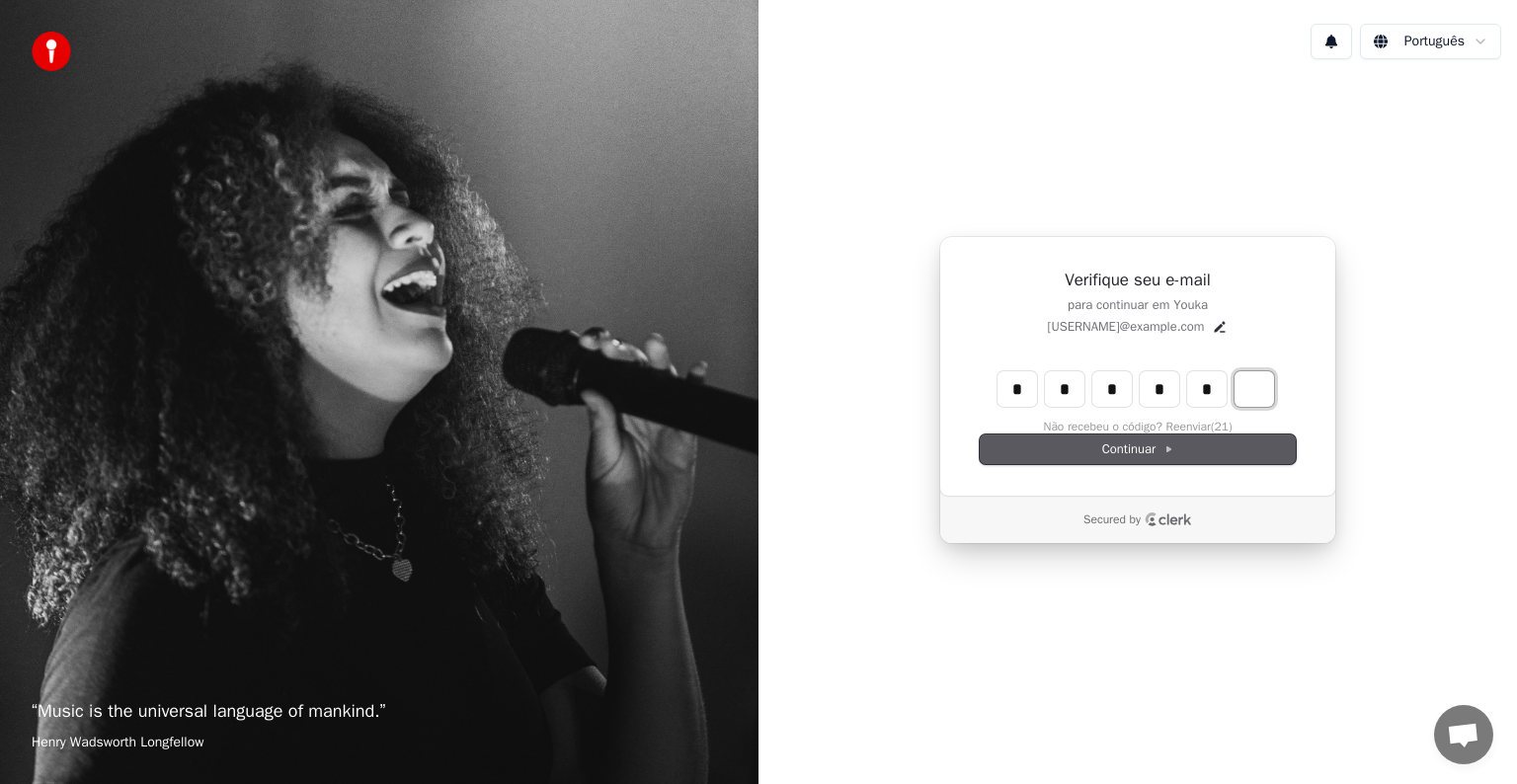 type on "******" 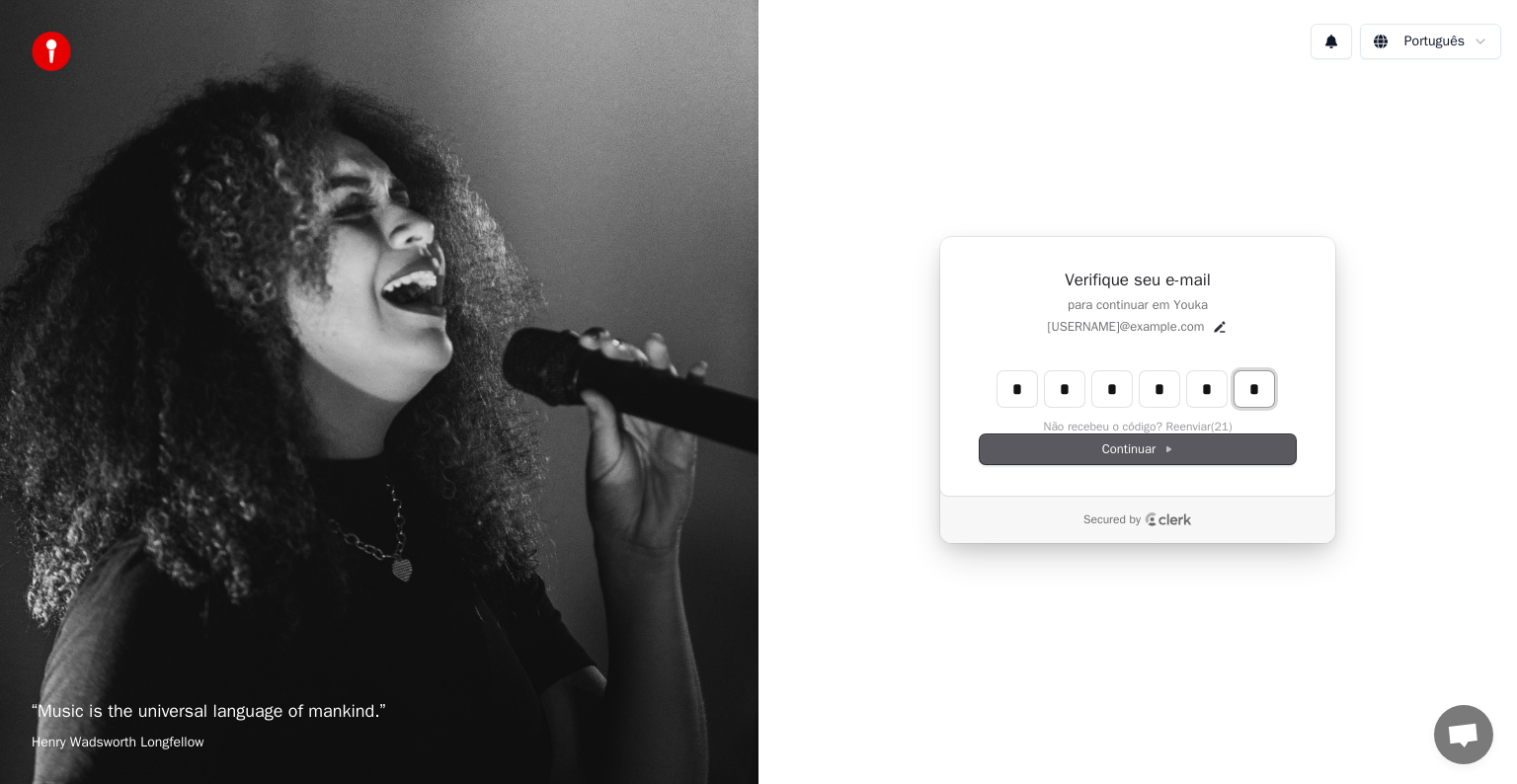 type on "*" 